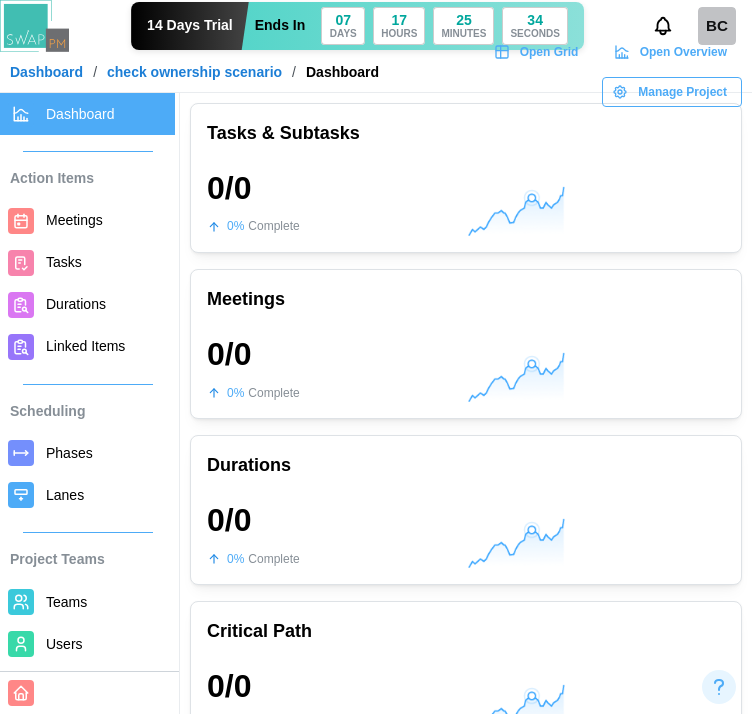 scroll, scrollTop: 0, scrollLeft: 0, axis: both 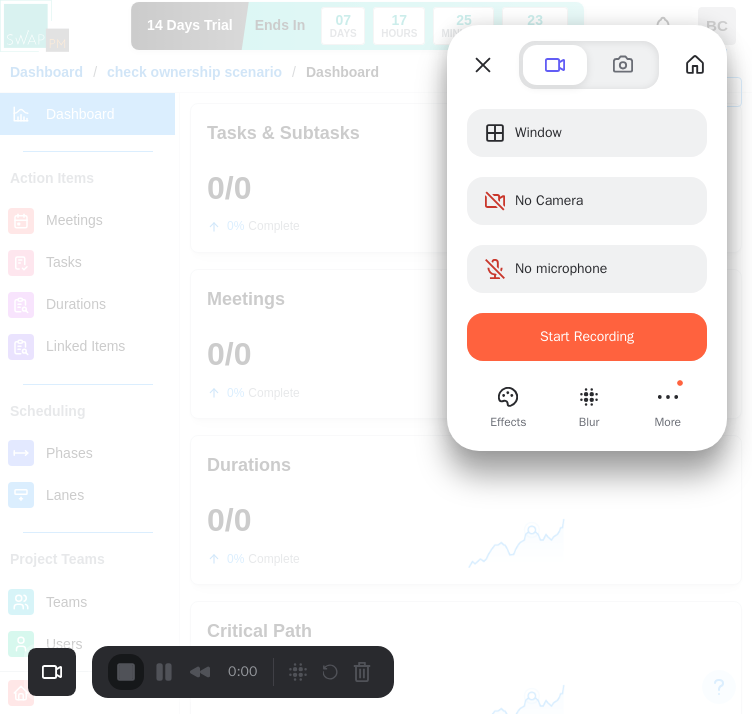 click on "Start Recording" at bounding box center [587, 337] 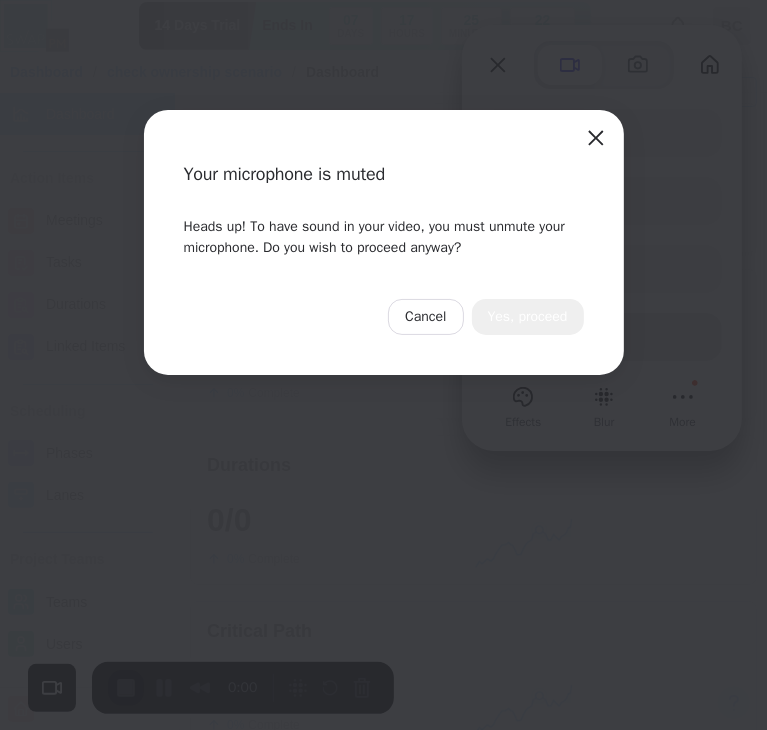 click on "Yes, proceed" at bounding box center (528, 317) 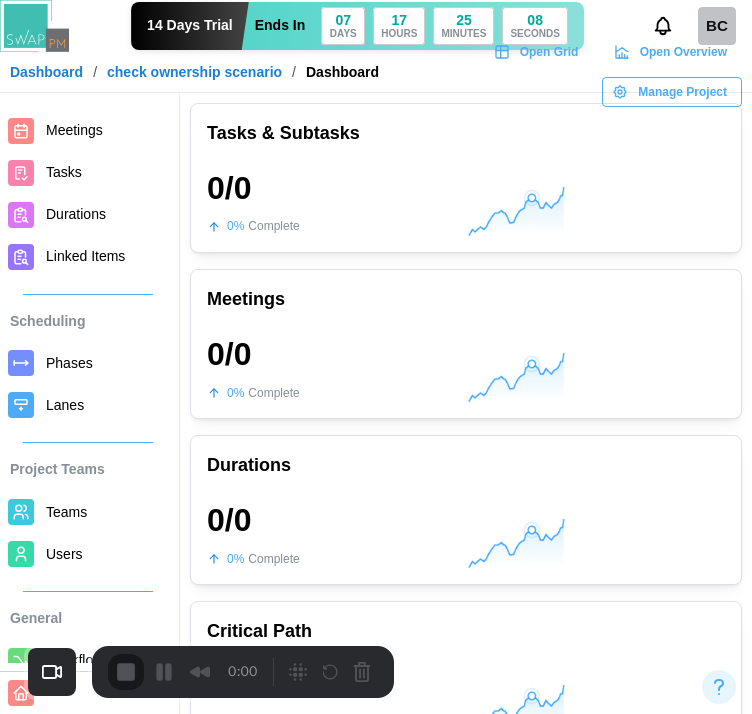 scroll, scrollTop: 241, scrollLeft: 0, axis: vertical 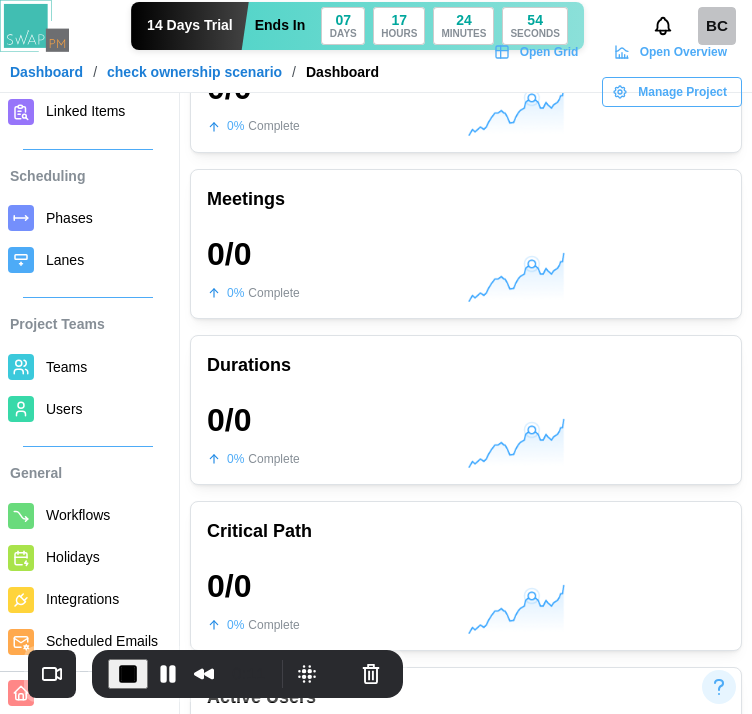 click on "Users" at bounding box center [106, 409] 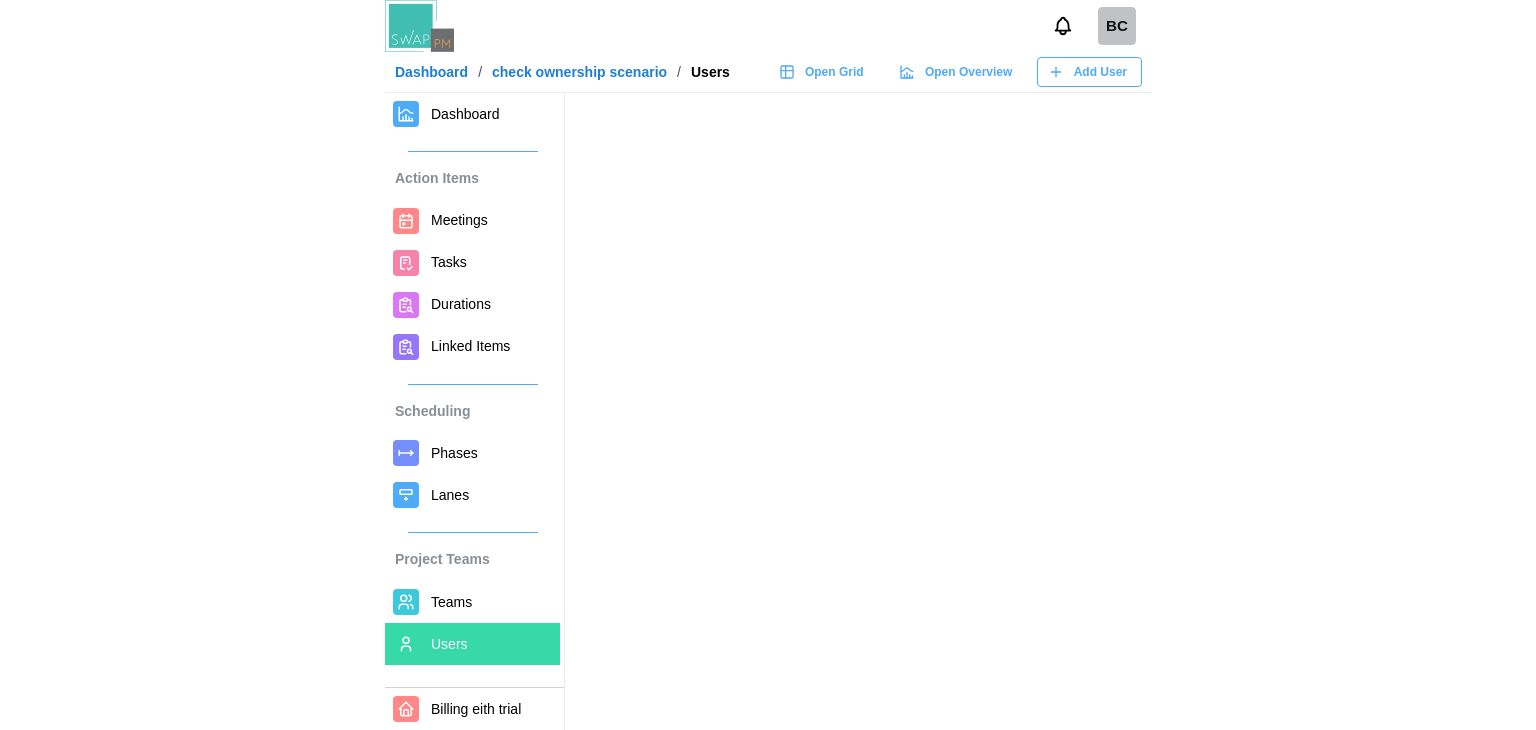 scroll, scrollTop: 0, scrollLeft: 0, axis: both 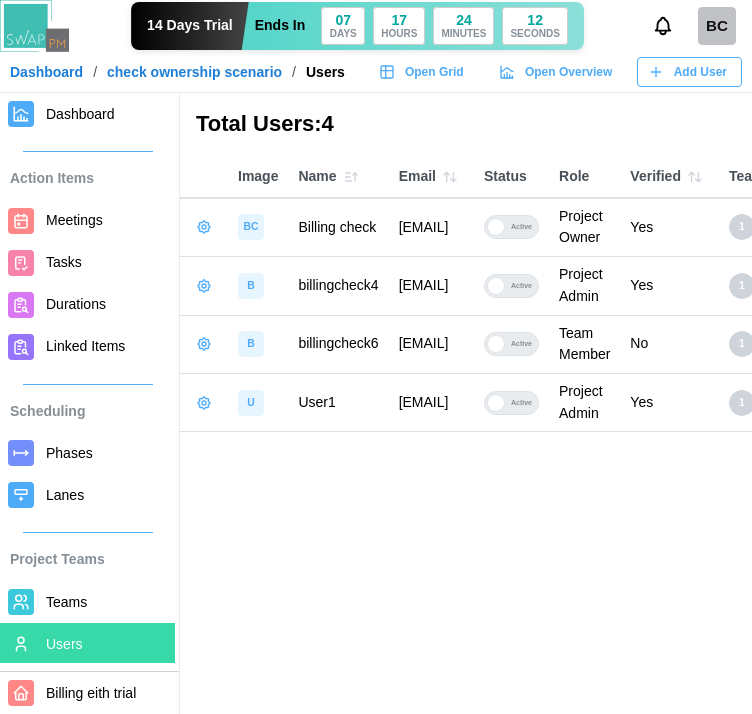 click on "Add User" at bounding box center (700, 72) 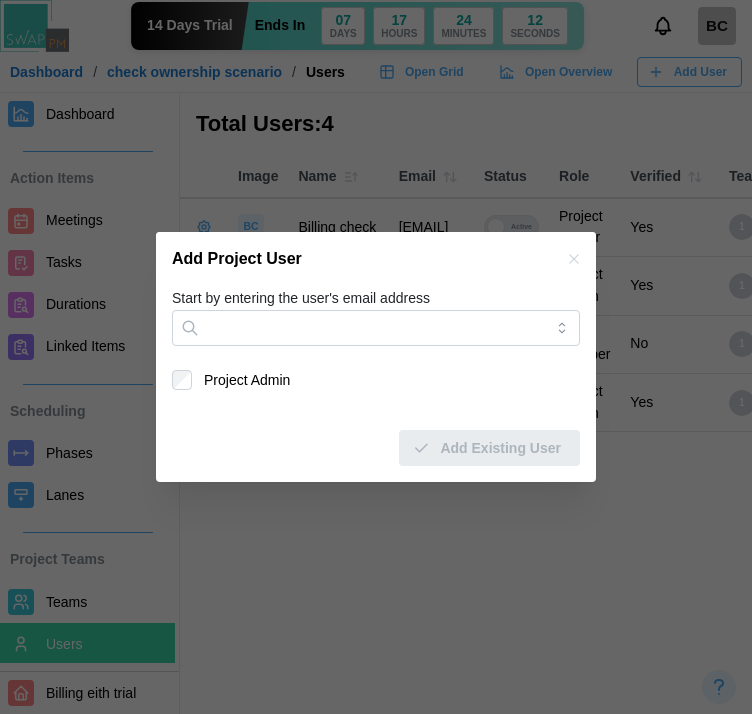 click on "Start by entering the user's email address" at bounding box center (376, 316) 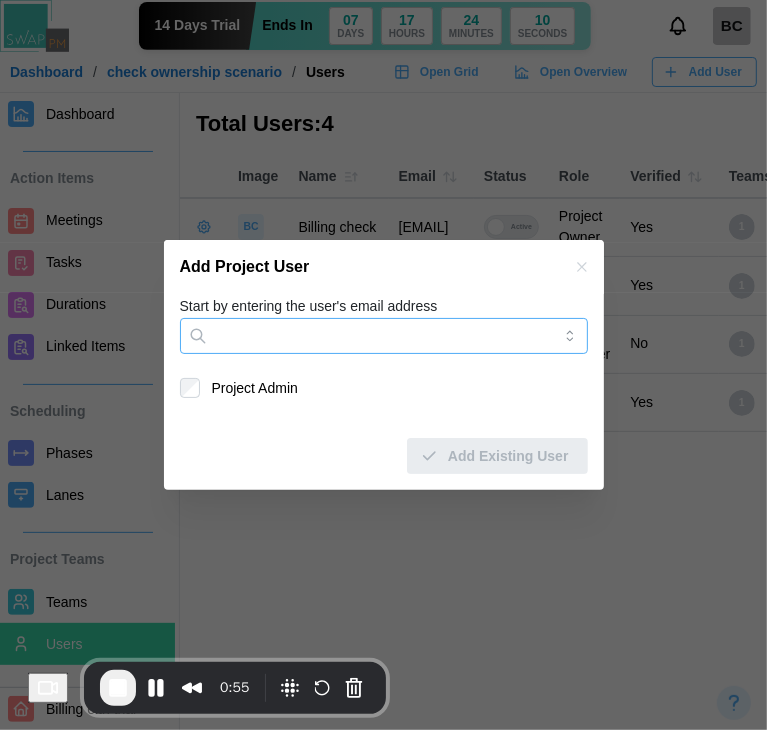 click on "Start by entering the user's email address" at bounding box center (384, 336) 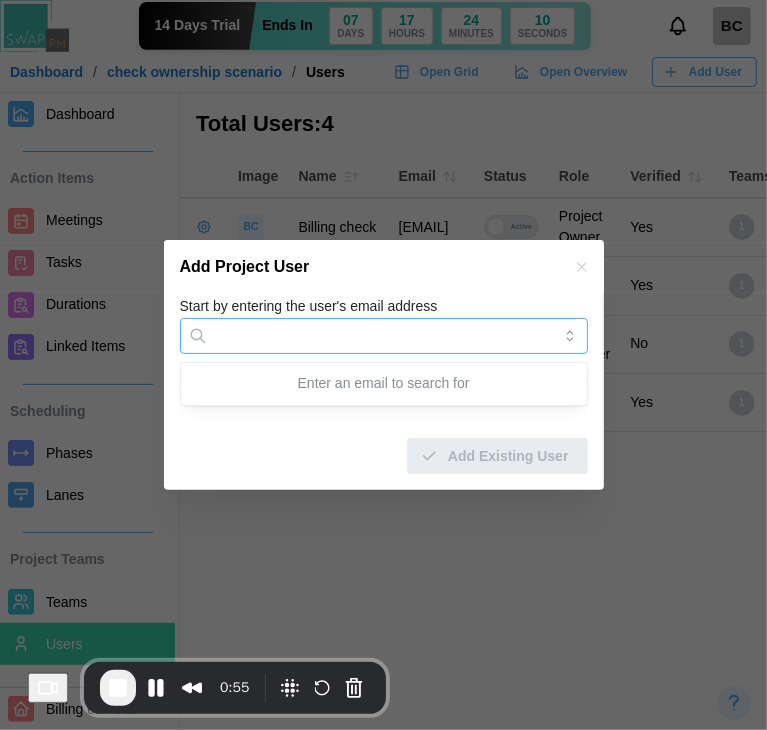 click on "Start by entering the user's email address" at bounding box center (384, 336) 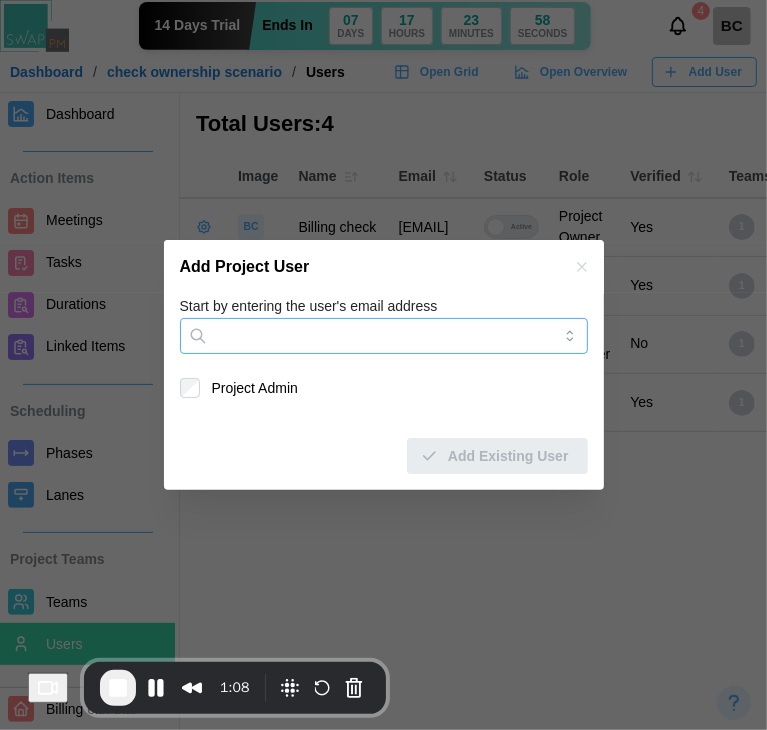 click on "Start by entering the user's email address" at bounding box center (384, 336) 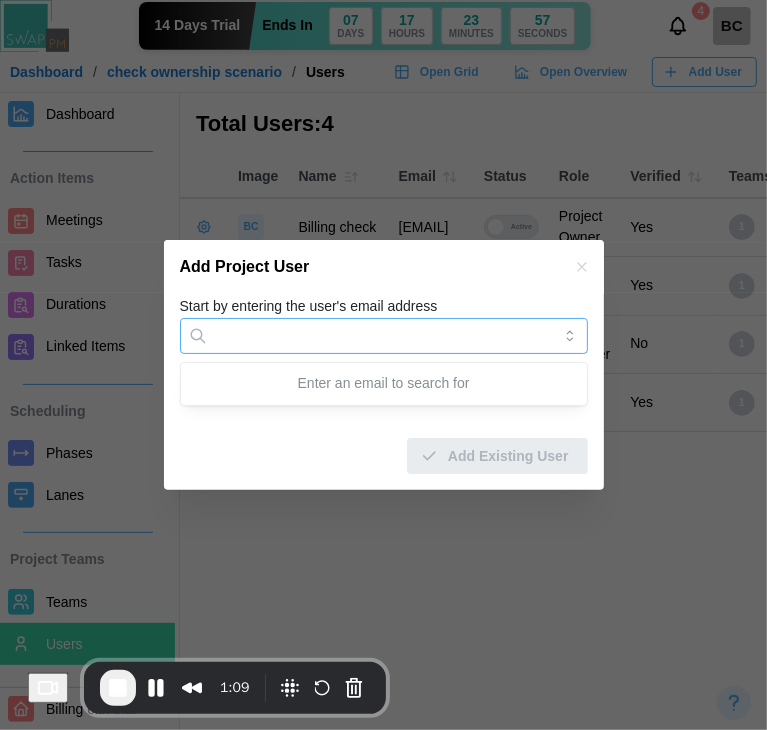 paste on "**********" 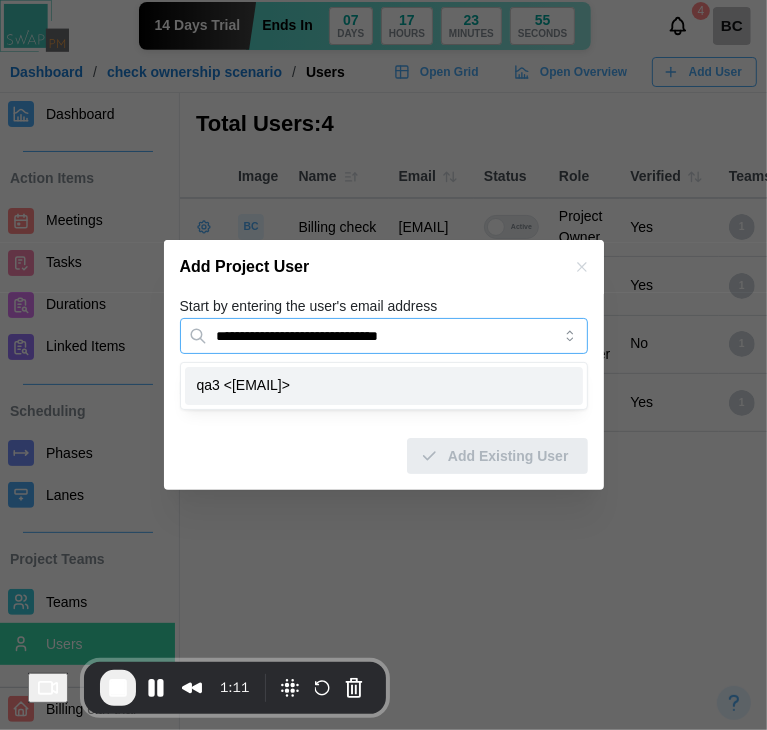 drag, startPoint x: 391, startPoint y: 377, endPoint x: 306, endPoint y: 425, distance: 97.6166 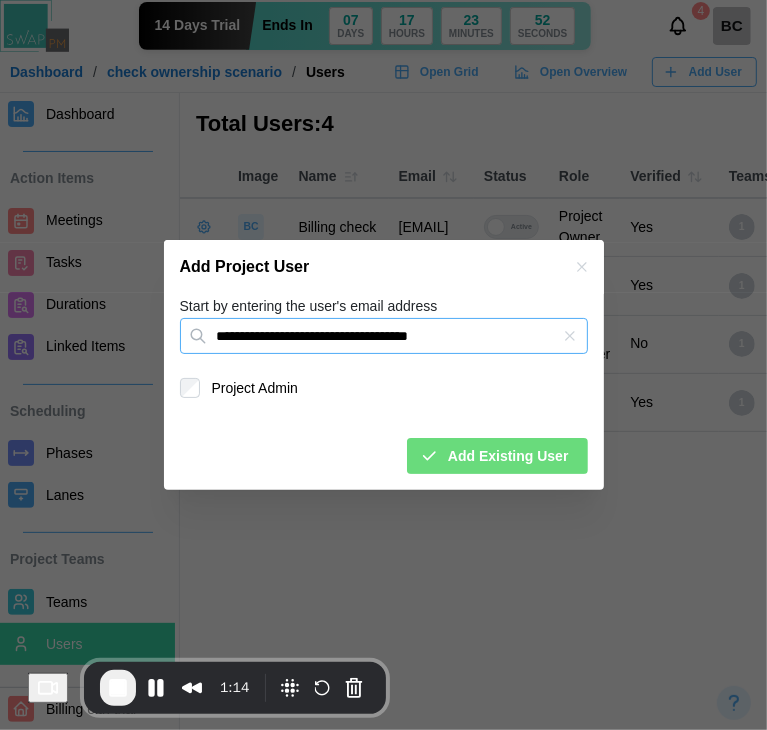type on "**********" 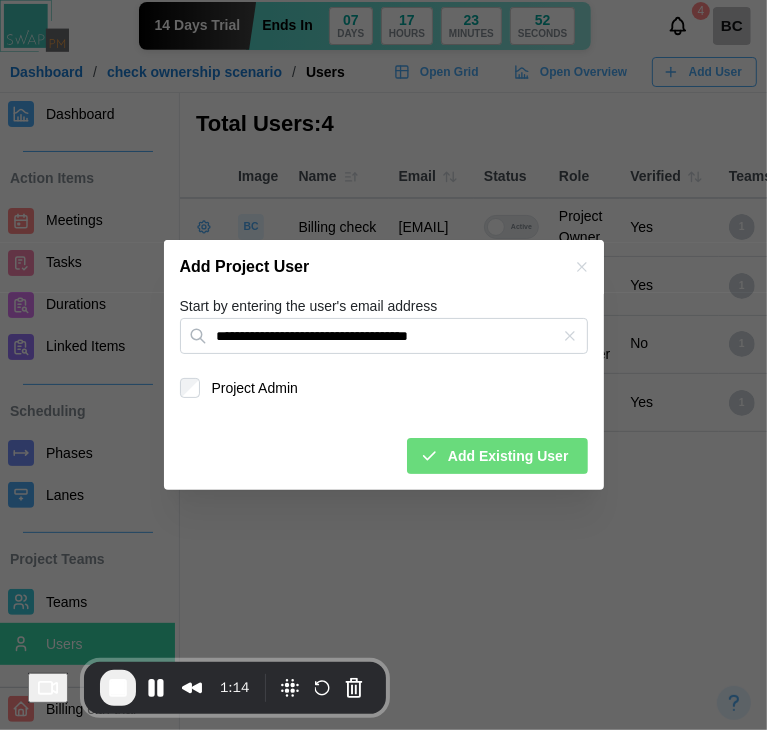 click on "Add Existing User" at bounding box center [508, 456] 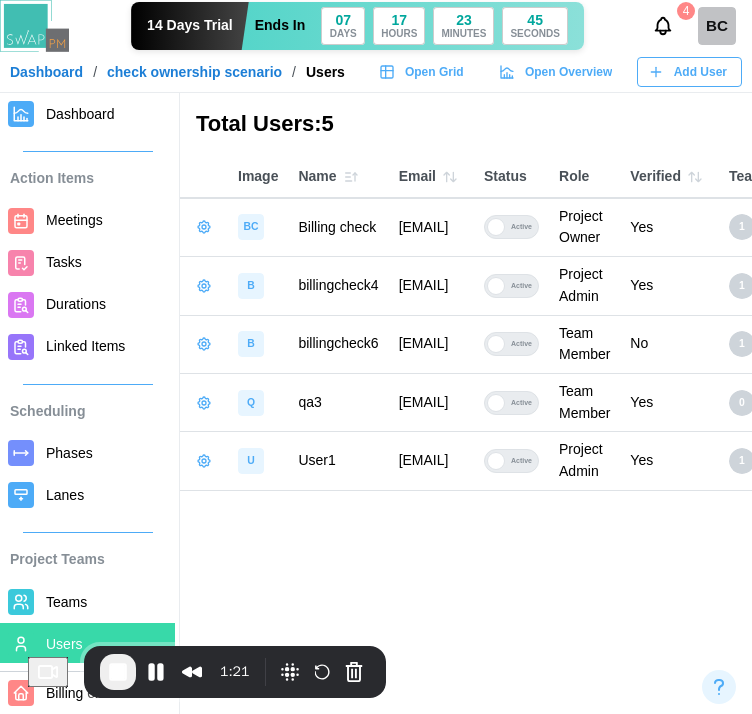 click 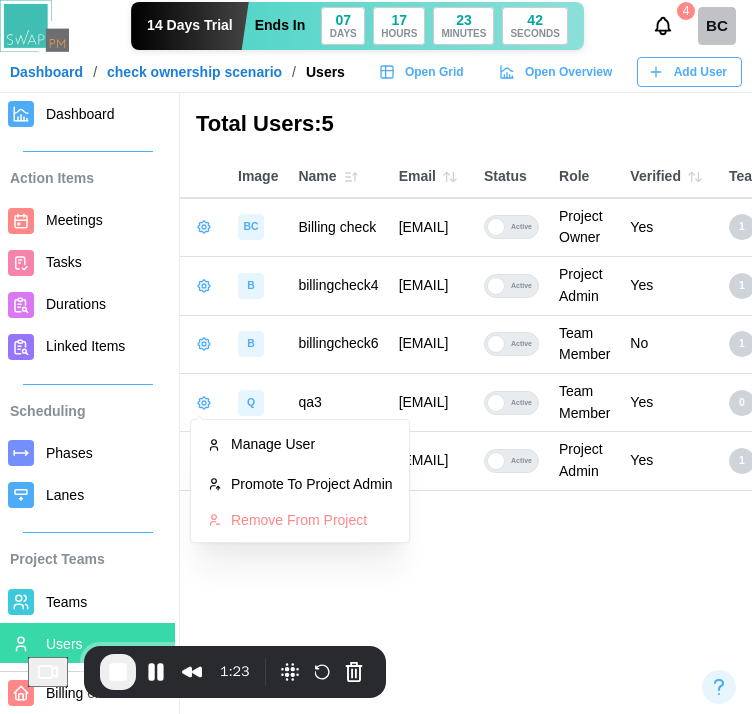 click 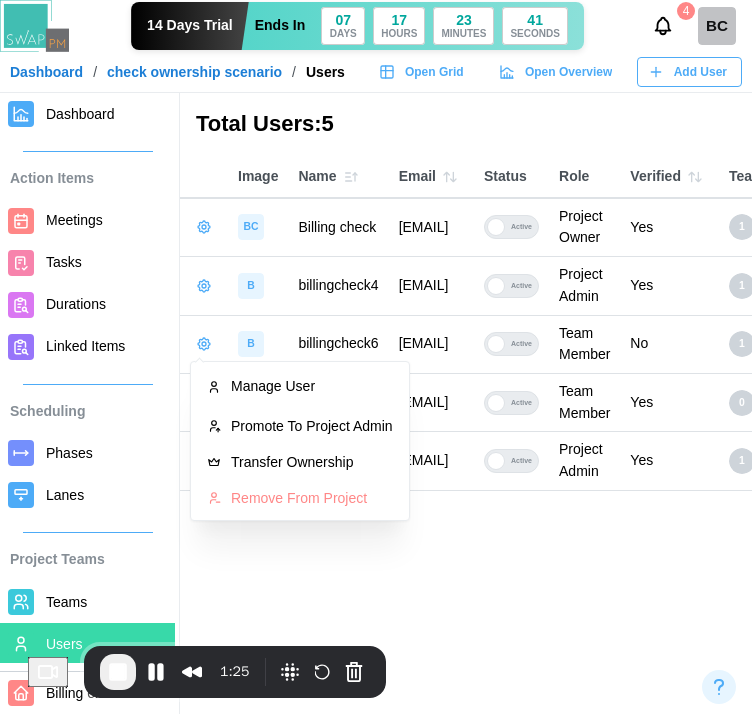 click on "Total Users:  5 Image Name Email Status Role Verified Teams Company BC Billing check qatestercodingcops+billingcheck@gmail.com Active Project Owner Yes 1 Billing eith trial B billingcheck4 qatestercodingcops+billingcheck4@gmail.com Active Project Admin Yes 1 Billing eith trial B billingcheck6 qatestercodingcops+billingcheck6@gmail.com Active Team Member No 1 Billing eith trial Q qa3 qatestercodingcops+qa3@gmail.com Active Team Member Yes 0 COMPANY NEW U User1 qatestercodingcops+User1@gmail.com Active Project Admin Yes 1 Billing eith trial" at bounding box center [376, 357] 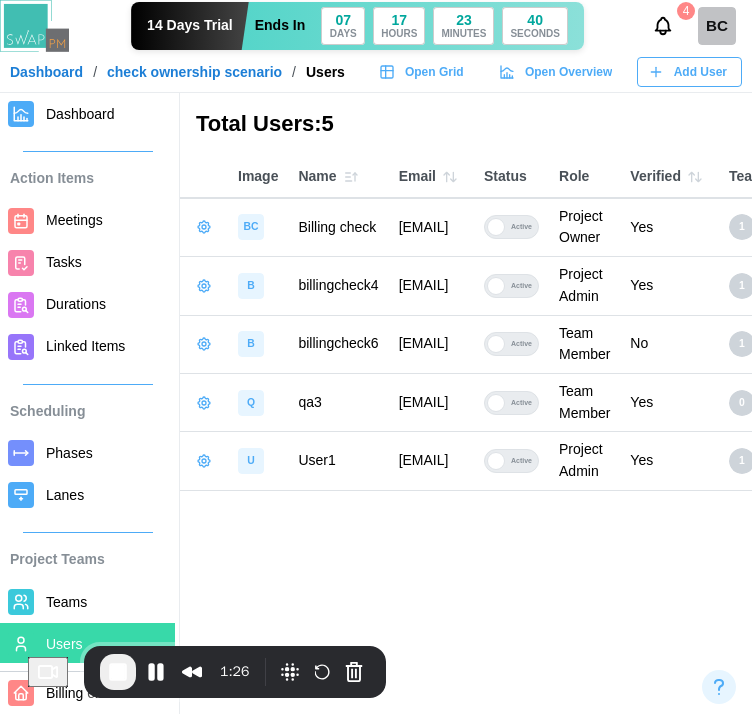 click at bounding box center (204, 403) 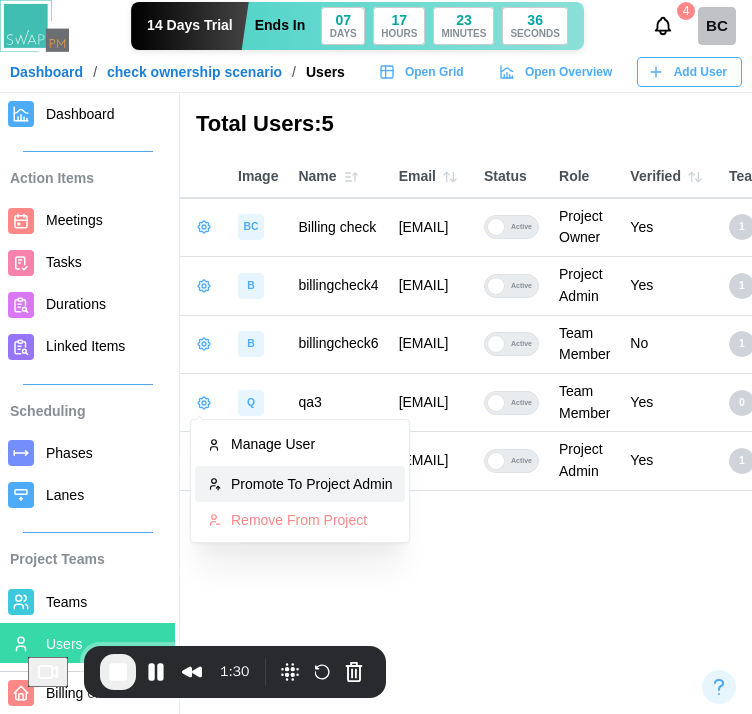 click on "Promote To Project Admin" at bounding box center [312, 484] 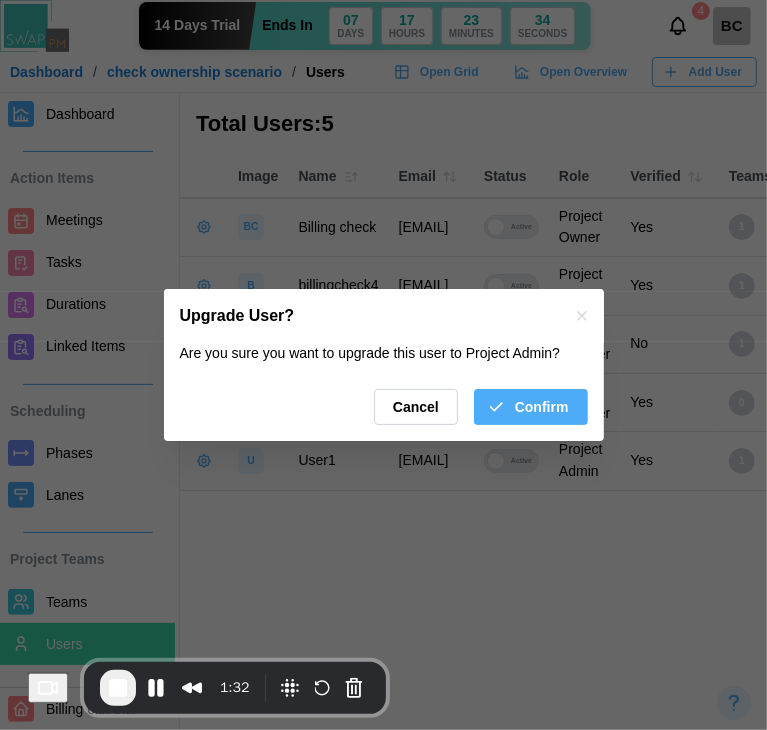 drag, startPoint x: 556, startPoint y: 421, endPoint x: 482, endPoint y: 473, distance: 90.44335 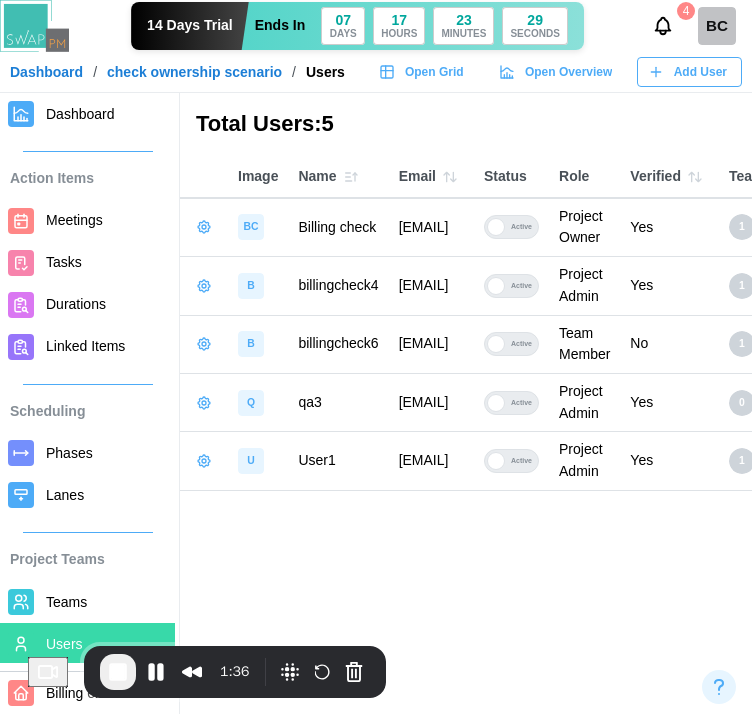 click 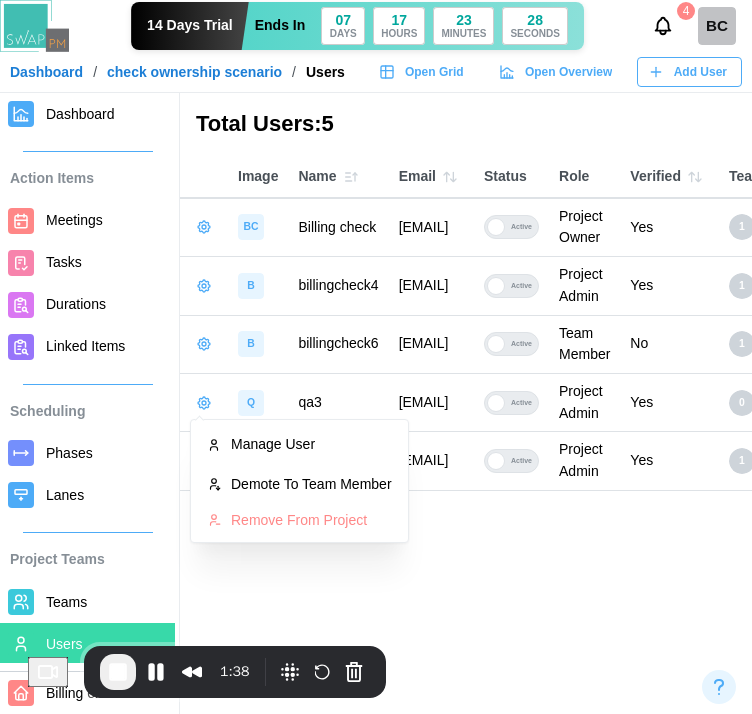 click on "Total Users:  5 Image Name Email Status Role Verified Teams Company BC Billing check qatestercodingcops+billingcheck@gmail.com Active Project Owner Yes 1 Billing eith trial B billingcheck4 qatestercodingcops+billingcheck4@gmail.com Active Project Admin Yes 1 Billing eith trial B billingcheck6 qatestercodingcops+billingcheck6@gmail.com Active Team Member No 1 Billing eith trial Q qa3 qatestercodingcops+qa3@gmail.com Active Project Admin Yes 0 COMPANY NEW U User1 qatestercodingcops+User1@gmail.com Active Project Admin Yes 1 Billing eith trial" at bounding box center (376, 357) 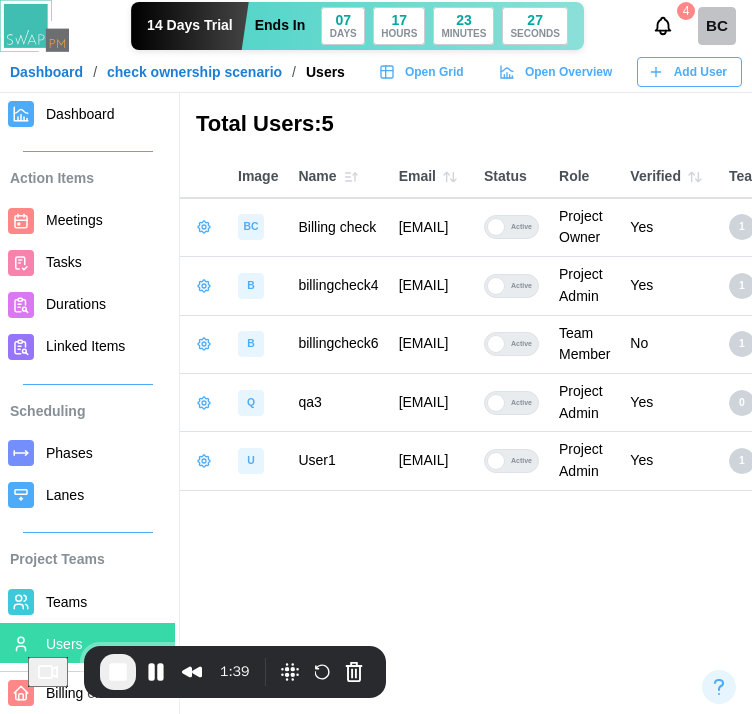 click 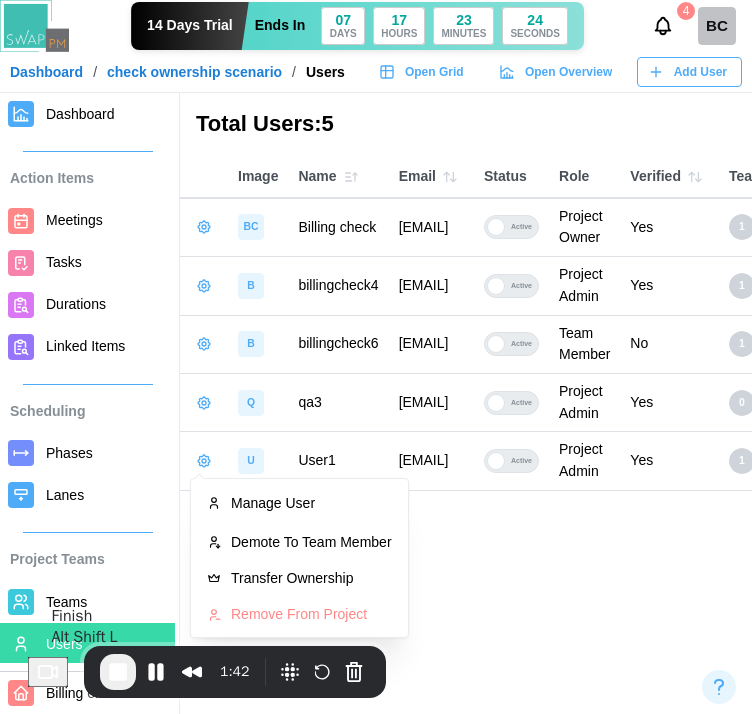 click at bounding box center (118, 672) 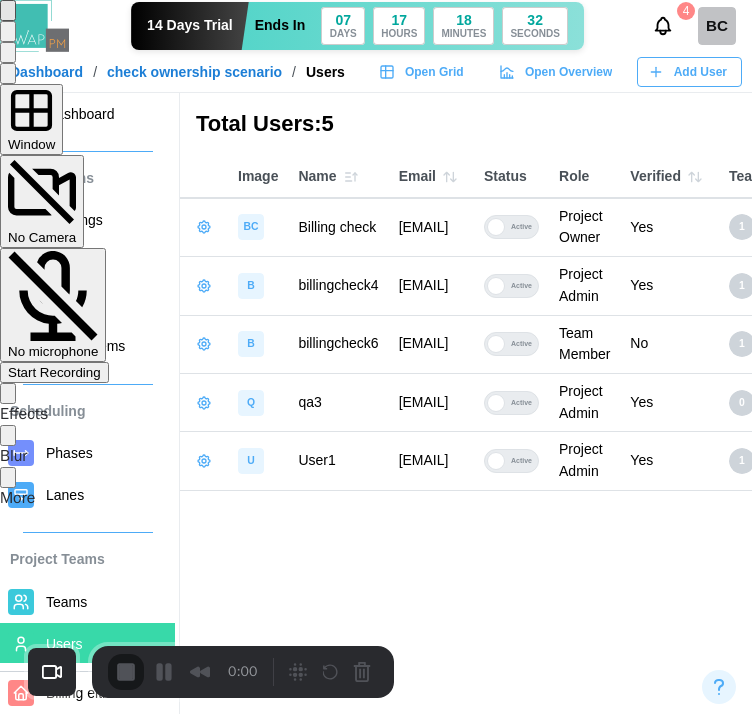 click on "Start Recording" at bounding box center (54, 372) 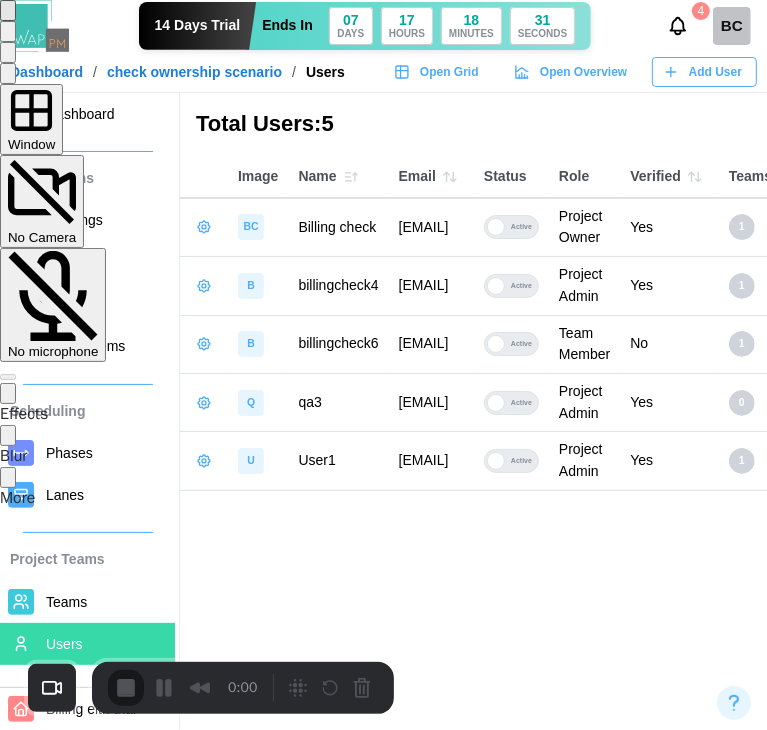 click on "Yes, proceed" at bounding box center (65, 1439) 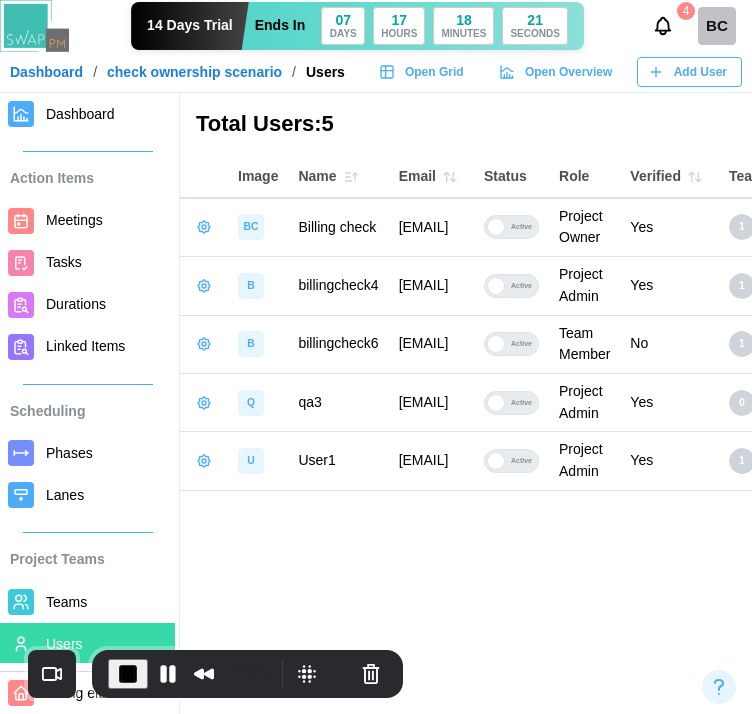 click 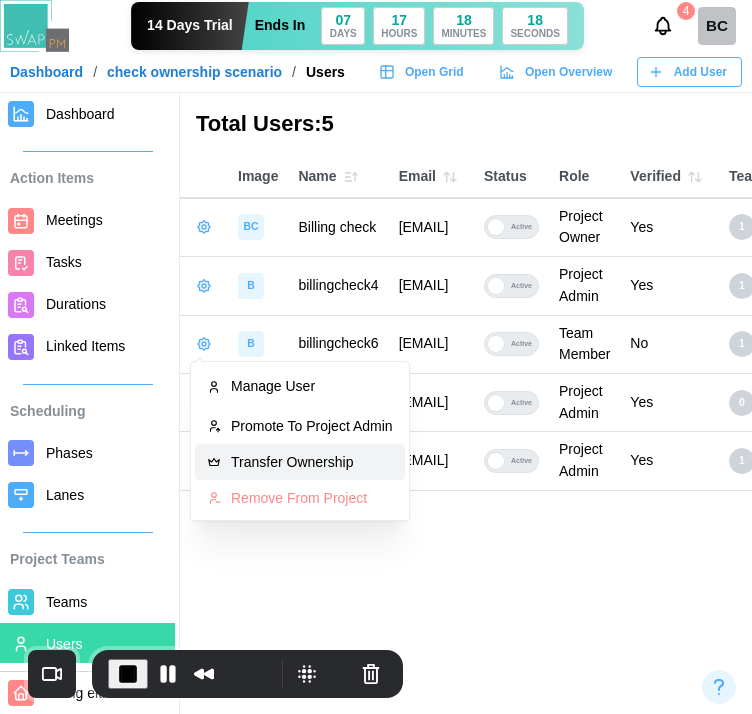 click on "Transfer Ownership" at bounding box center (312, 462) 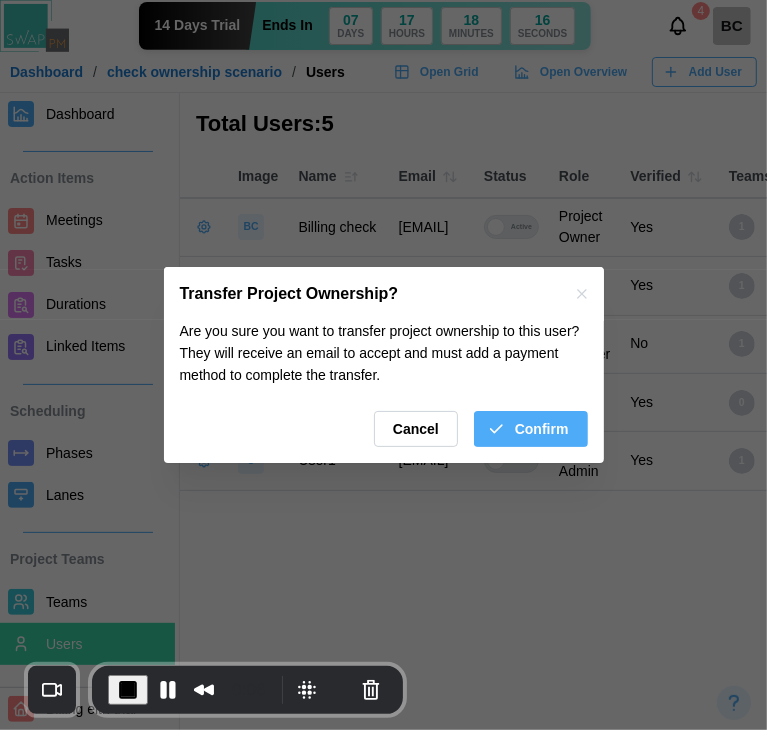 drag, startPoint x: 506, startPoint y: 435, endPoint x: 675, endPoint y: 25, distance: 443.46478 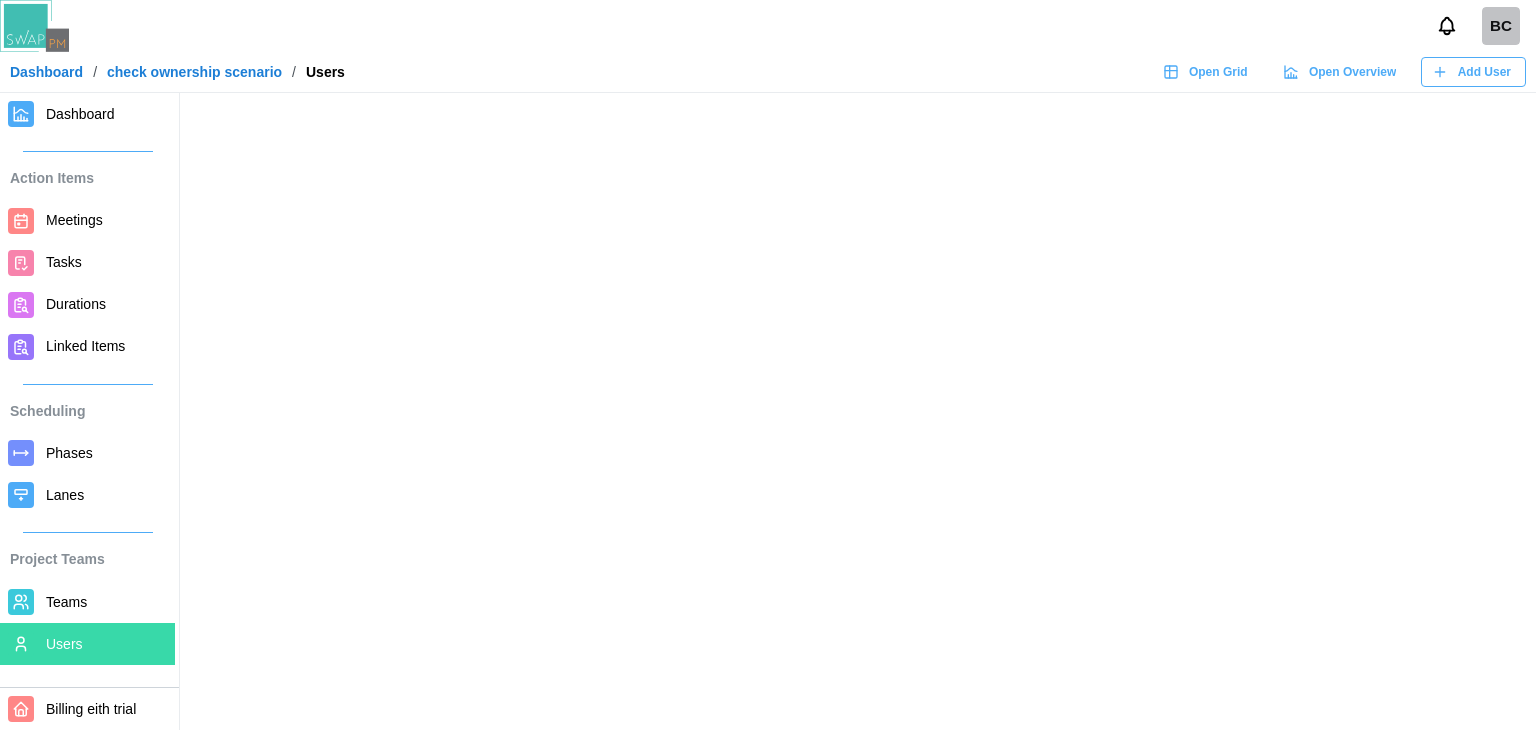 scroll, scrollTop: 0, scrollLeft: 0, axis: both 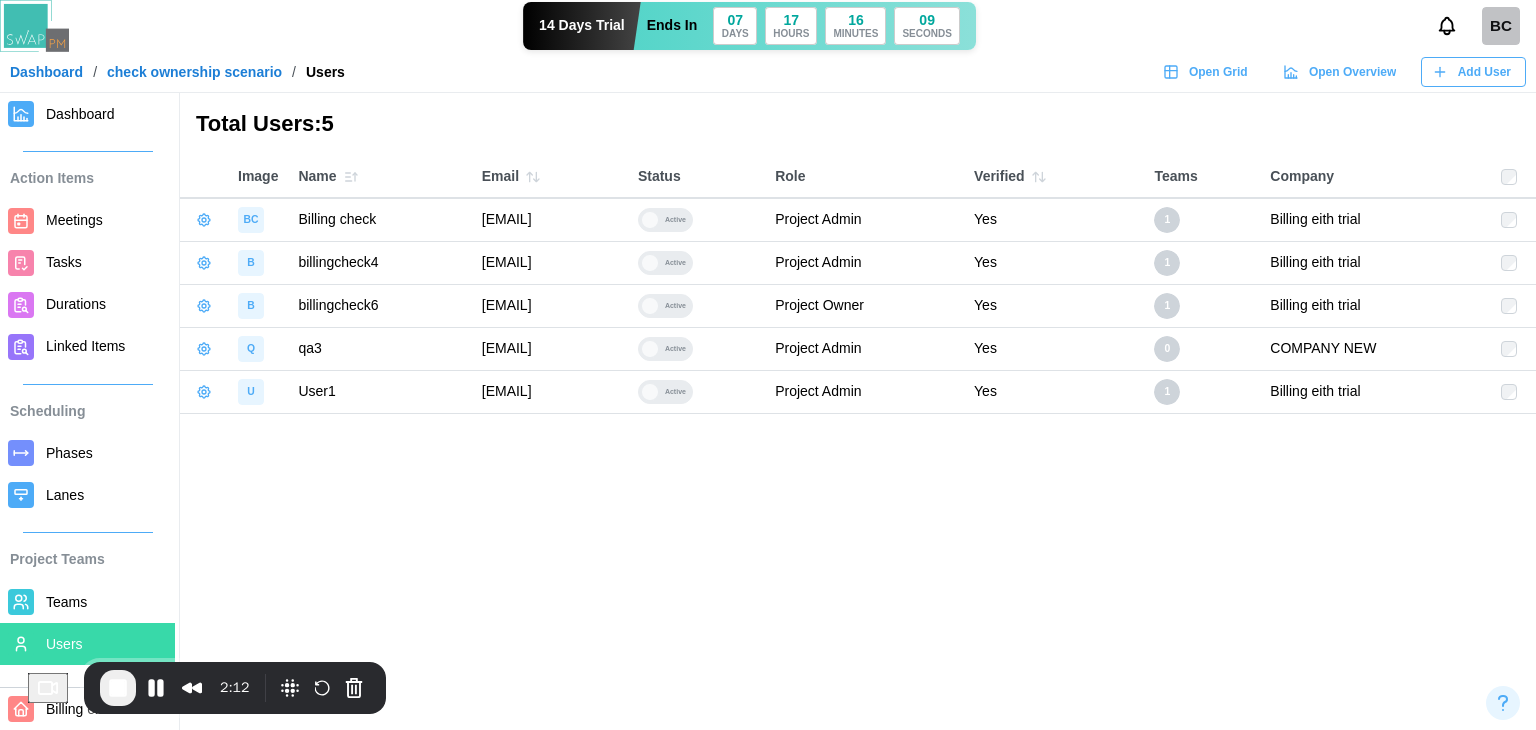 click 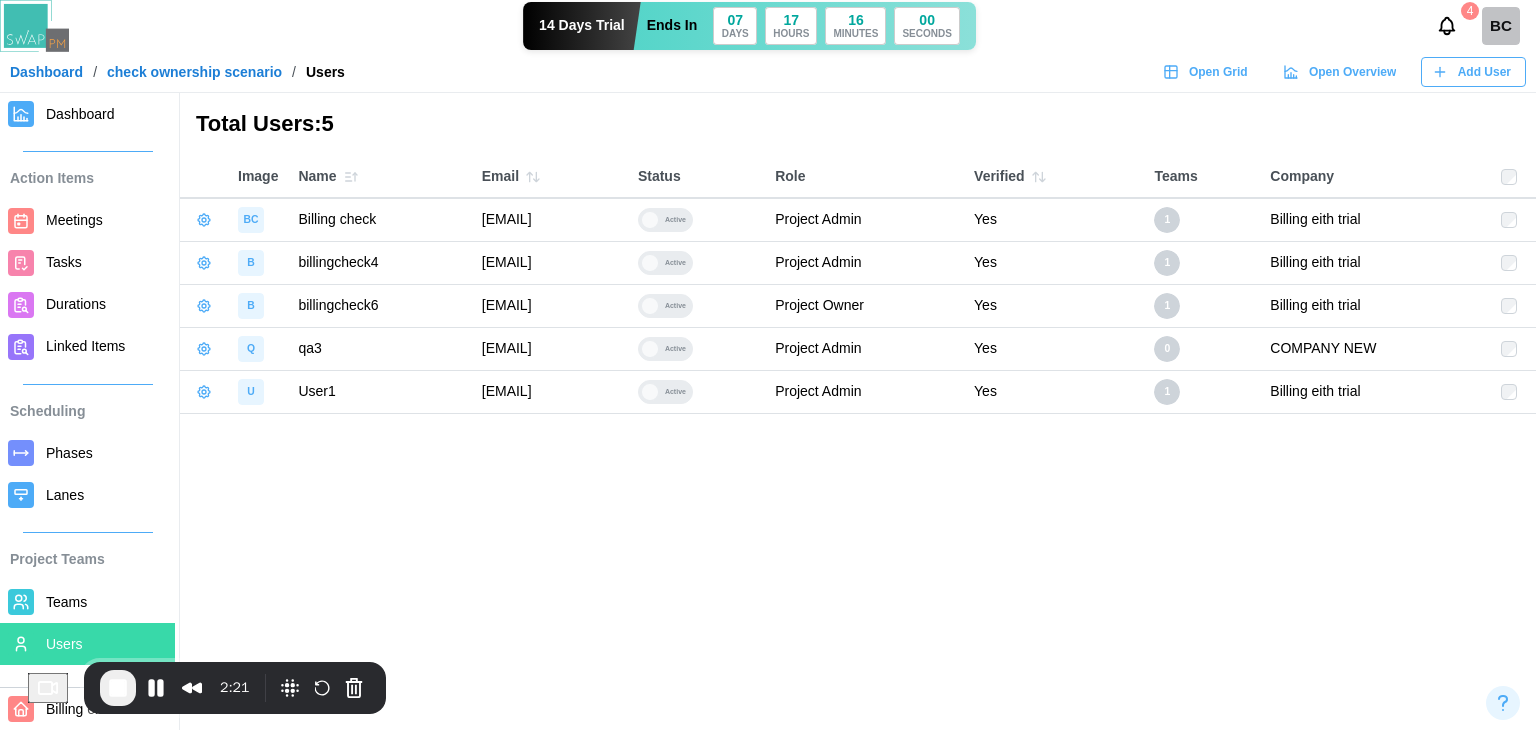 click on "Total Users:  5 Image Name Email Status Role Verified Teams Company BC Billing check qatestercodingcops+billingcheck@gmail.com Active Project Admin Yes 1 Billing eith trial B billingcheck4 qatestercodingcops+billingcheck4@gmail.com Active Project Admin Yes 1 Billing eith trial B billingcheck6 qatestercodingcops+billingcheck6@gmail.com Active Project Owner Yes 1 Billing eith trial Q qa3 qatestercodingcops+qa3@gmail.com Active Project Admin Yes 0 COMPANY NEW U User1 qatestercodingcops+User1@gmail.com Active Project Admin Yes 1 Billing eith trial" at bounding box center [768, 365] 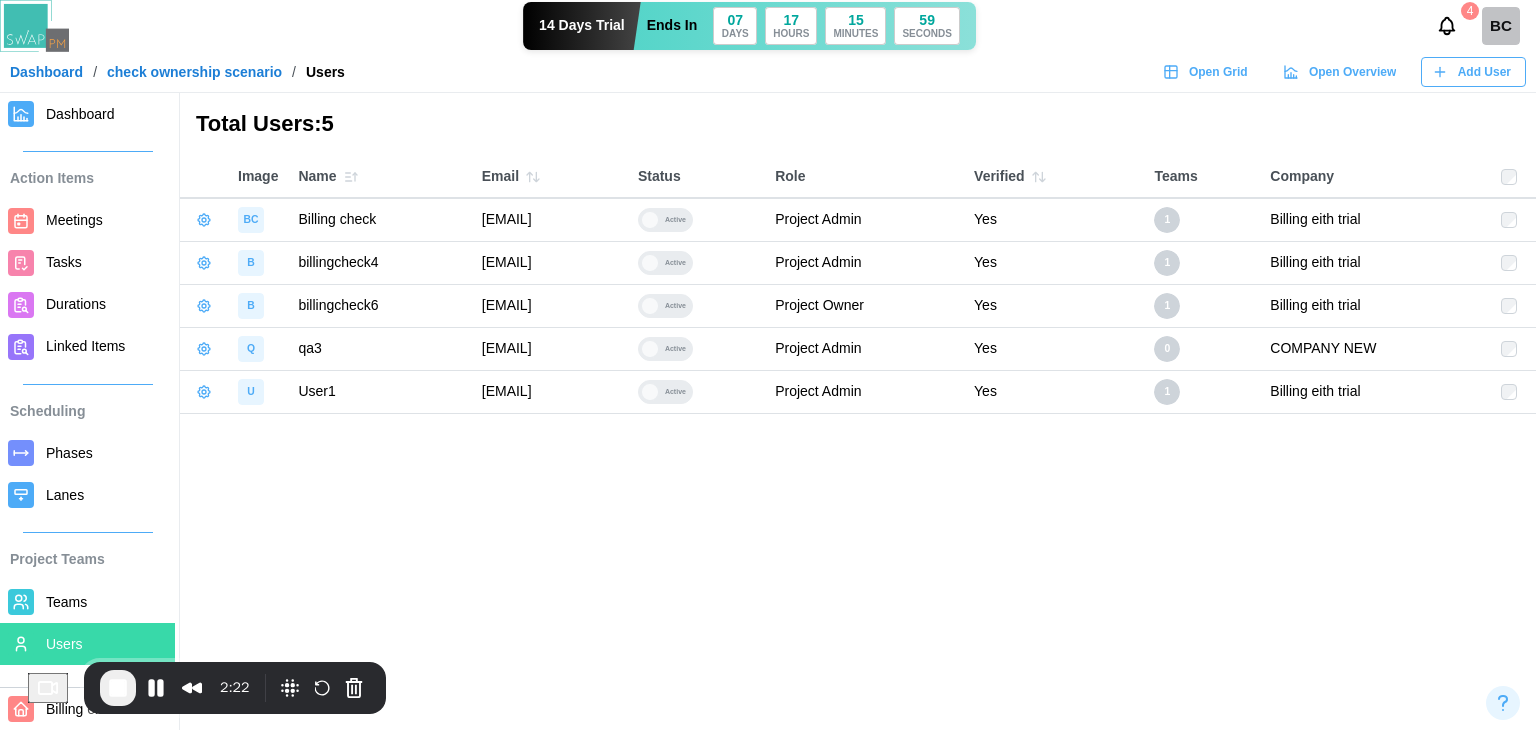 click 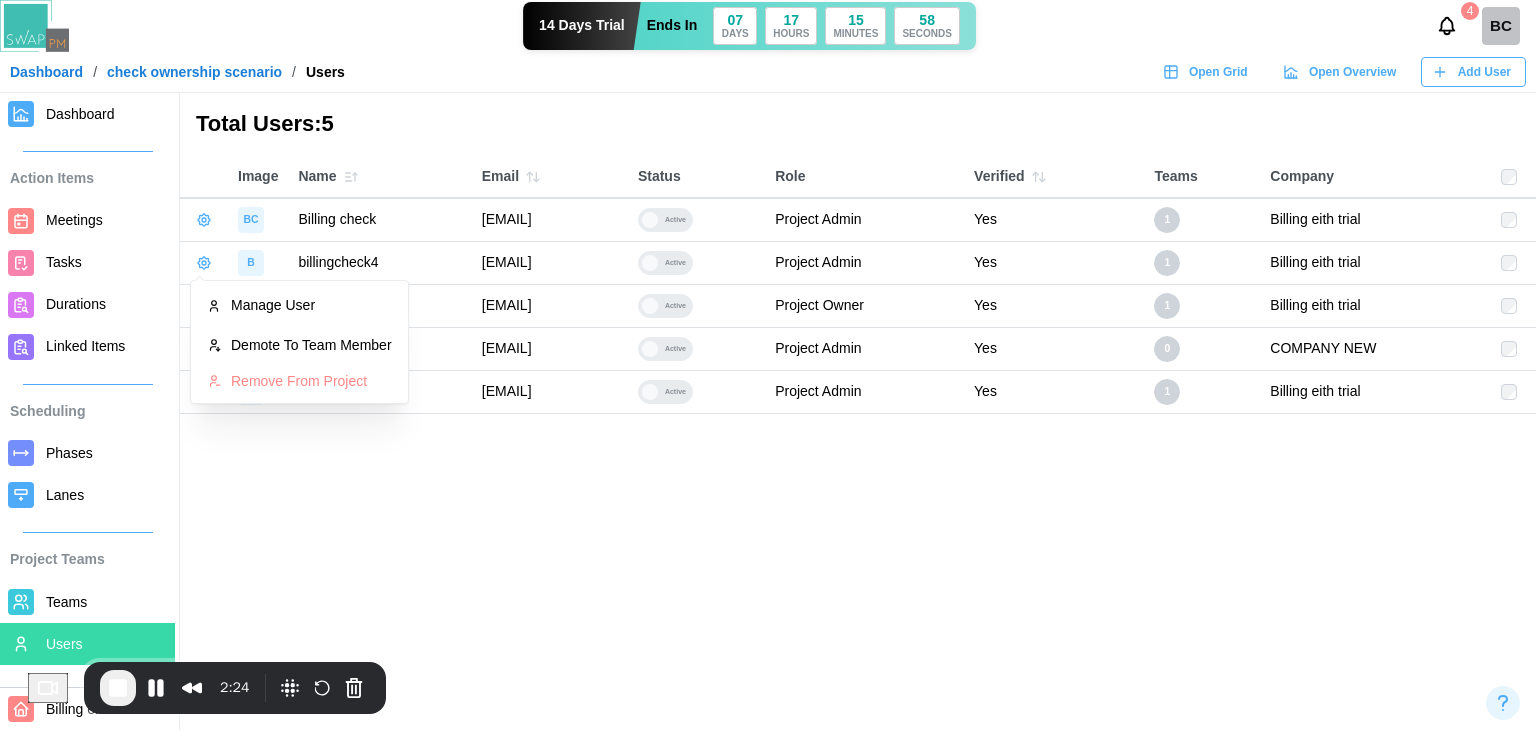 click at bounding box center (204, 220) 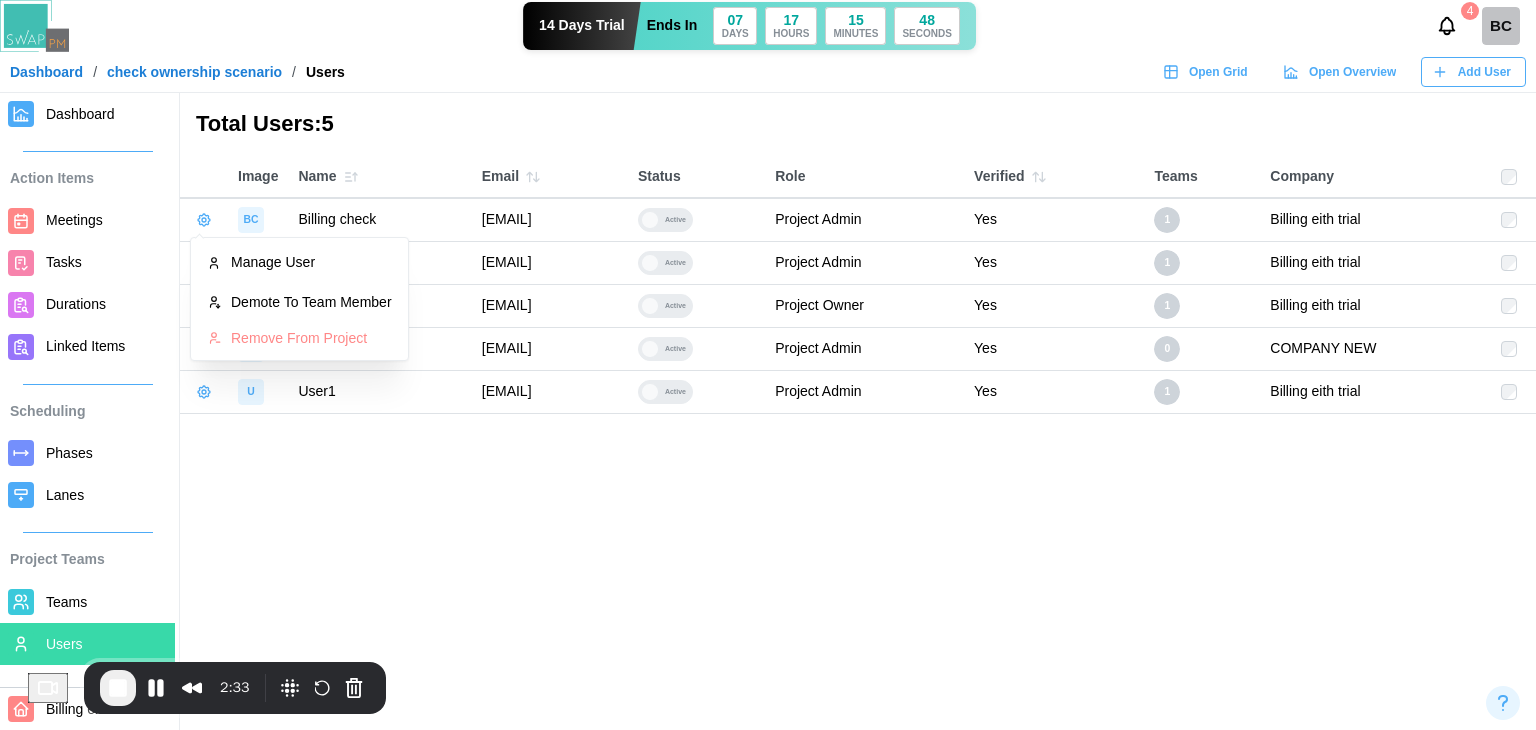 click on "Total Users:  5 Image Name Email Status Role Verified Teams Company BC Billing check qatestercodingcops+billingcheck@gmail.com Active Project Admin Yes 1 Billing eith trial B billingcheck4 qatestercodingcops+billingcheck4@gmail.com Active Project Admin Yes 1 Billing eith trial B billingcheck6 qatestercodingcops+billingcheck6@gmail.com Active Project Owner Yes 1 Billing eith trial Q qa3 qatestercodingcops+qa3@gmail.com Active Project Admin Yes 0 COMPANY NEW U User1 qatestercodingcops+User1@gmail.com Active Project Admin Yes 1 Billing eith trial" at bounding box center (768, 365) 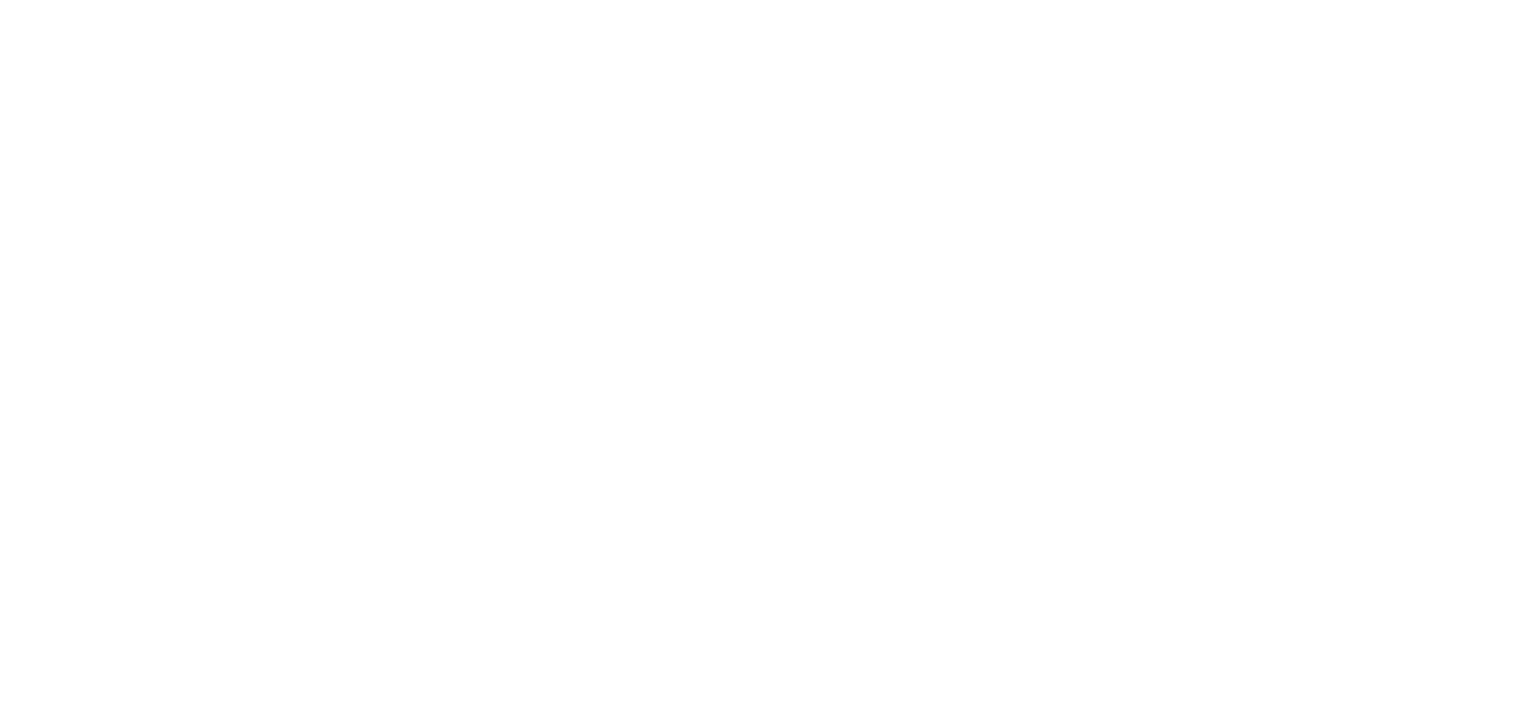 scroll, scrollTop: 0, scrollLeft: 0, axis: both 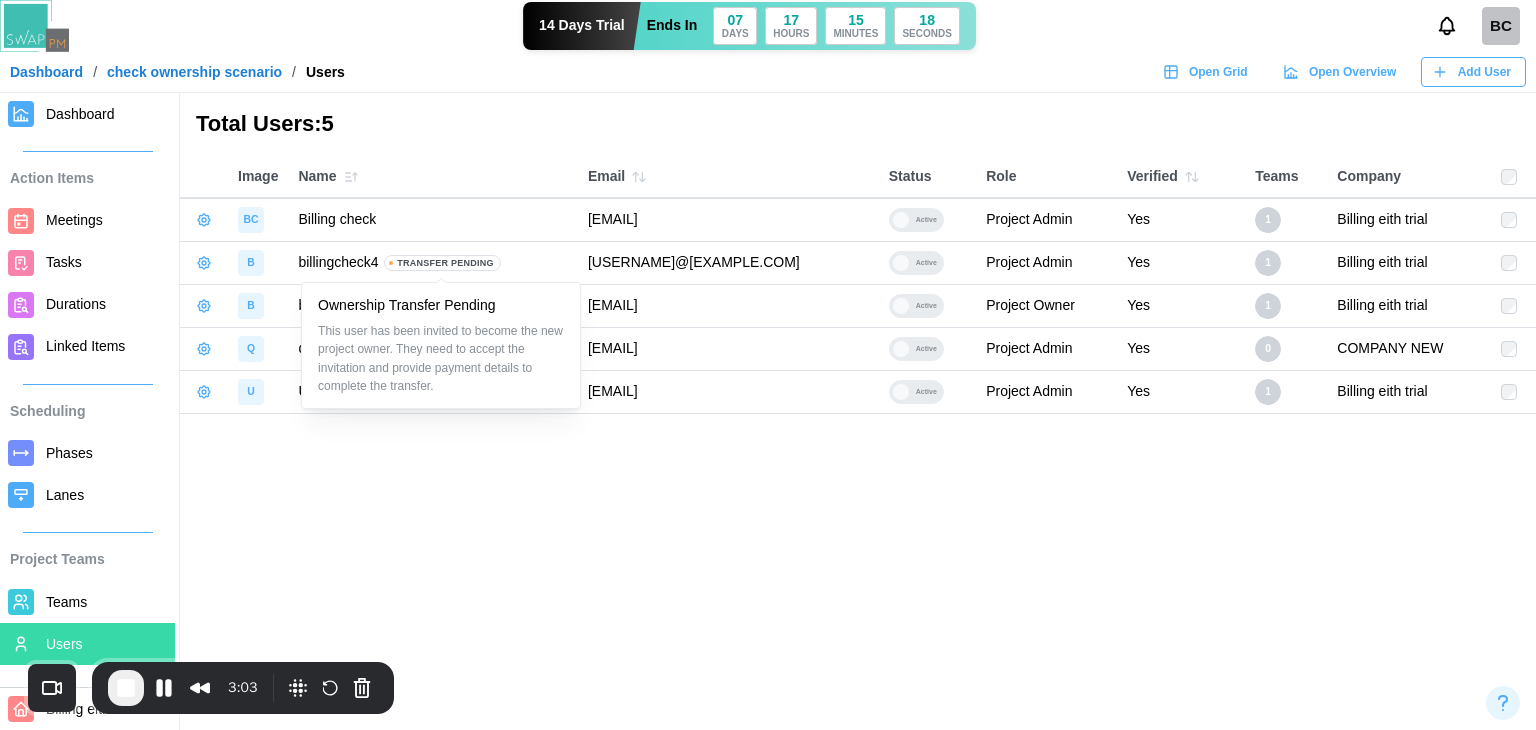 click at bounding box center [204, 220] 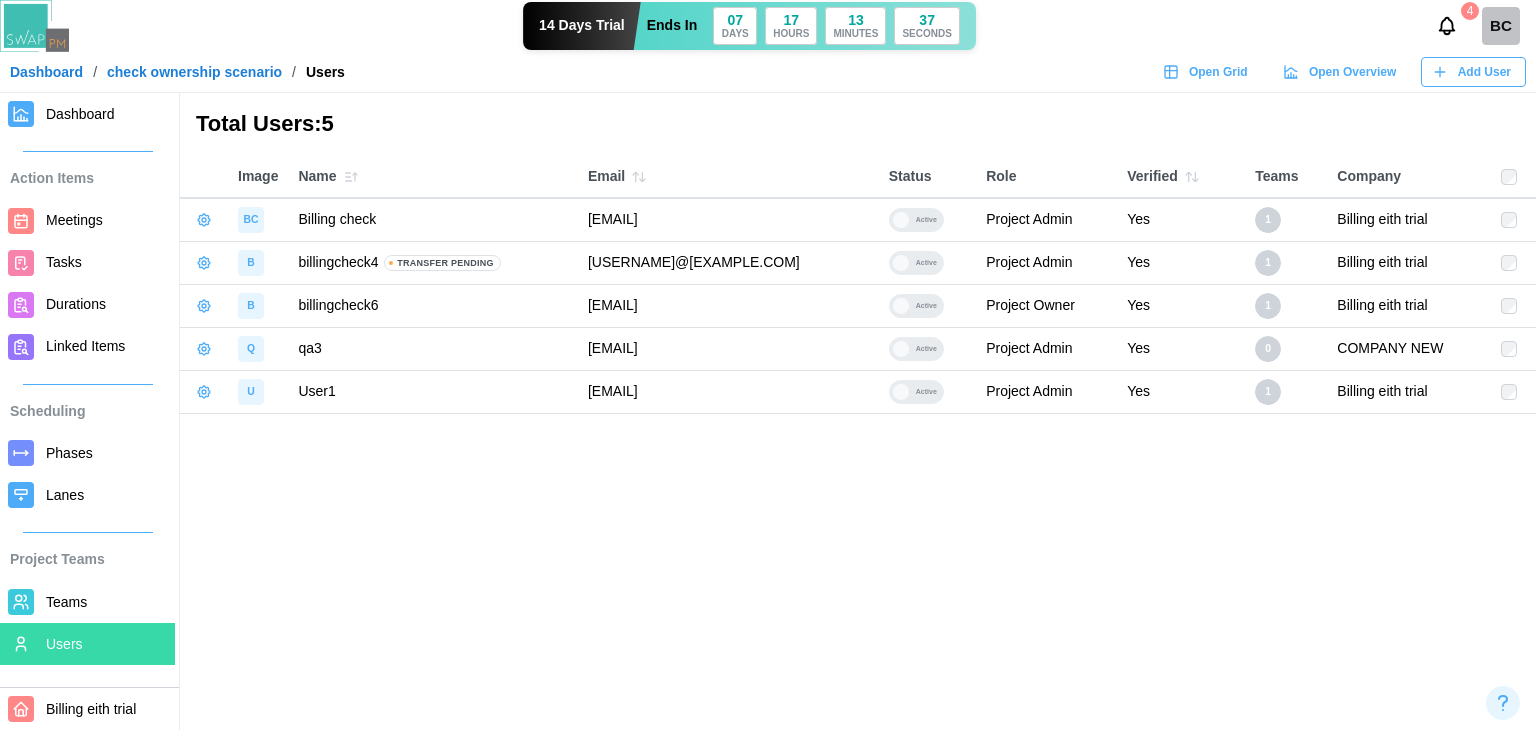 click on "Total Users:  5 Image Name Email Status Role Verified Teams Company BC Billing check qatestercodingcops+billingcheck@gmail.com Active Project Admin Yes 1 Billing eith trial B billingcheck4 Transfer Pending qatestercodingcops+billingcheck4@gmail.com Active Project Admin Yes 1 Billing eith trial B billingcheck6 qatestercodingcops+billingcheck6@gmail.com Active Project Owner Yes 1 Billing eith trial Q qa3 qatestercodingcops+qa3@gmail.com Active Project Admin Yes 0 COMPANY NEW U User1 qatestercodingcops+User1@gmail.com Active Project Admin Yes 1 Billing eith trial" at bounding box center (768, 365) 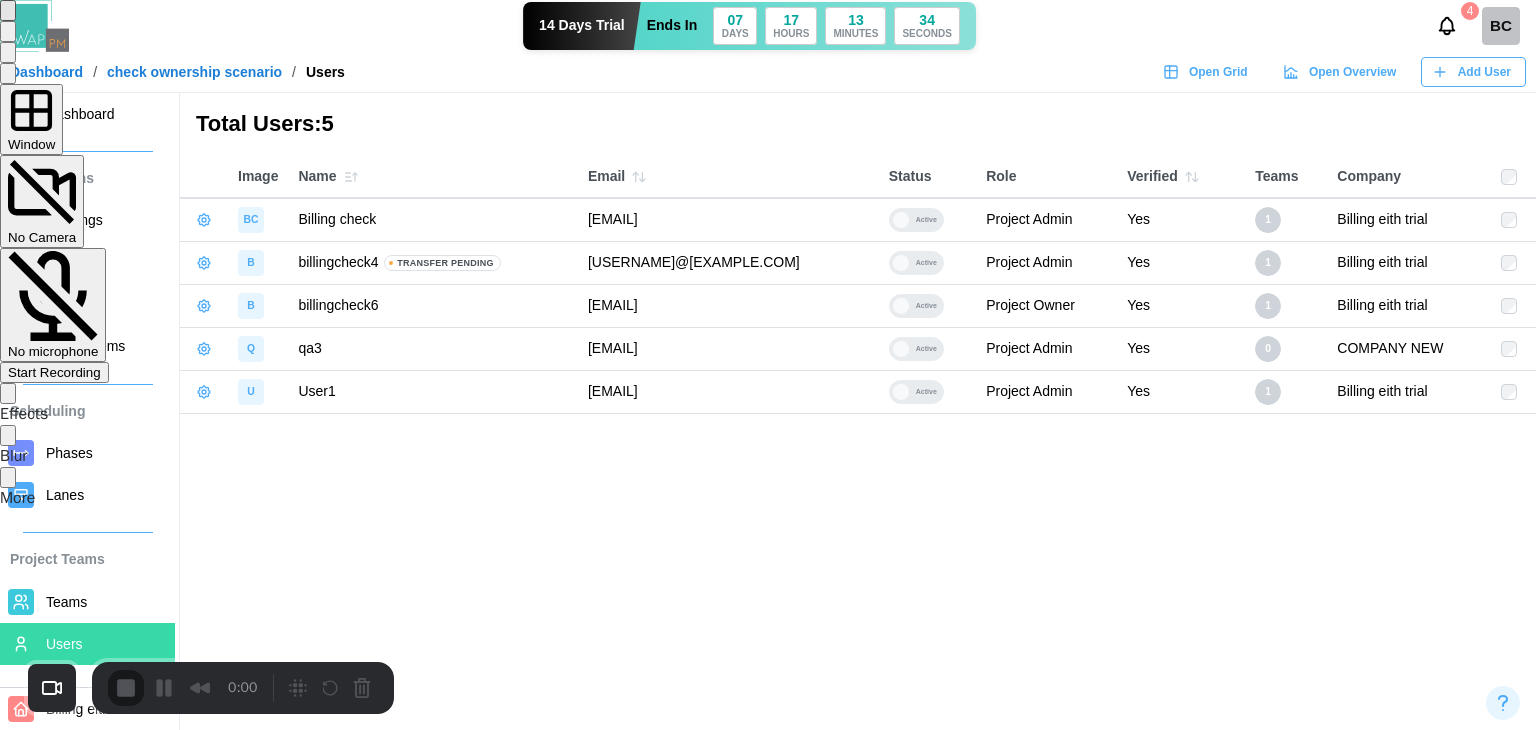 click on "Start Recording" at bounding box center (54, 372) 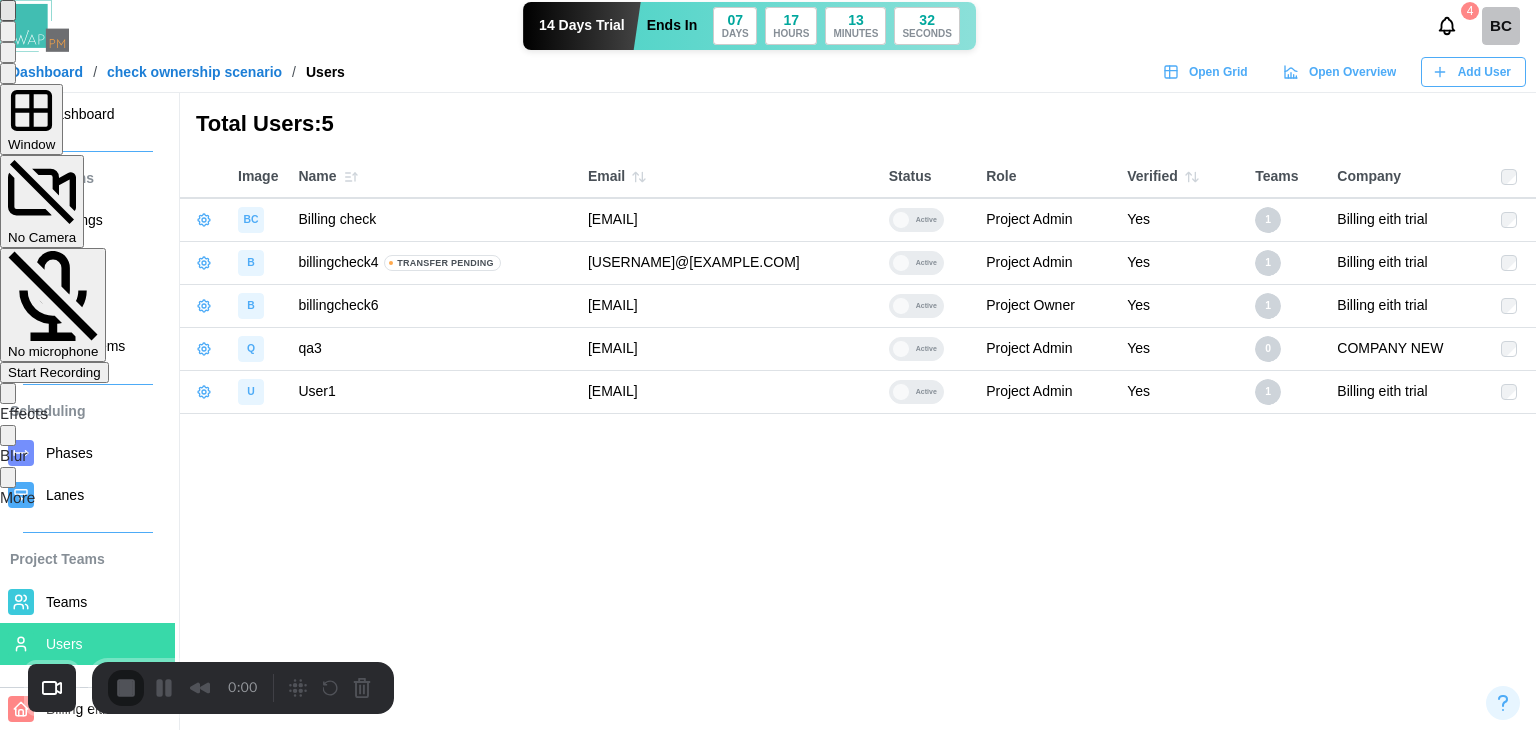 click on "Yes, proceed" at bounding box center [435, 1418] 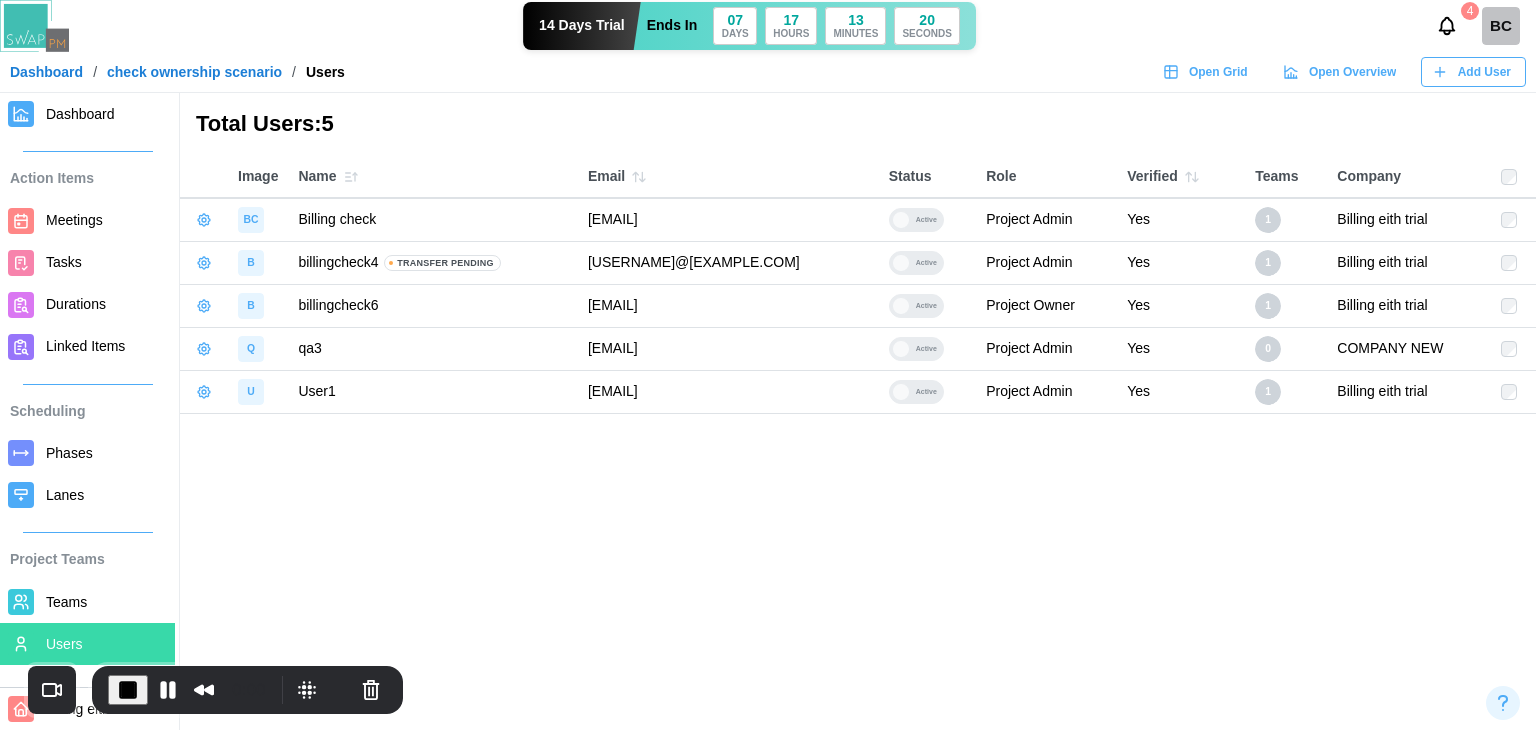 click on "Dashboard" at bounding box center [106, 114] 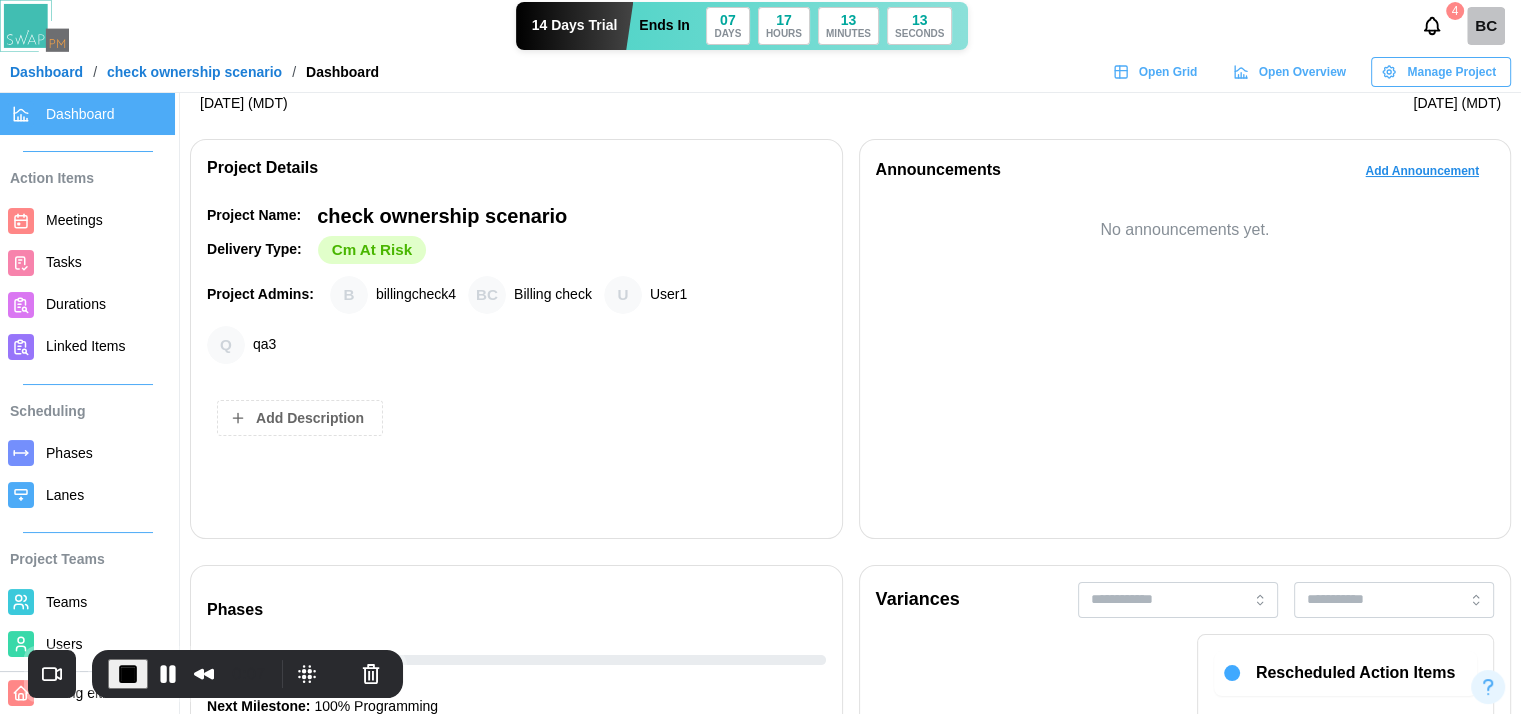 scroll, scrollTop: 252, scrollLeft: 0, axis: vertical 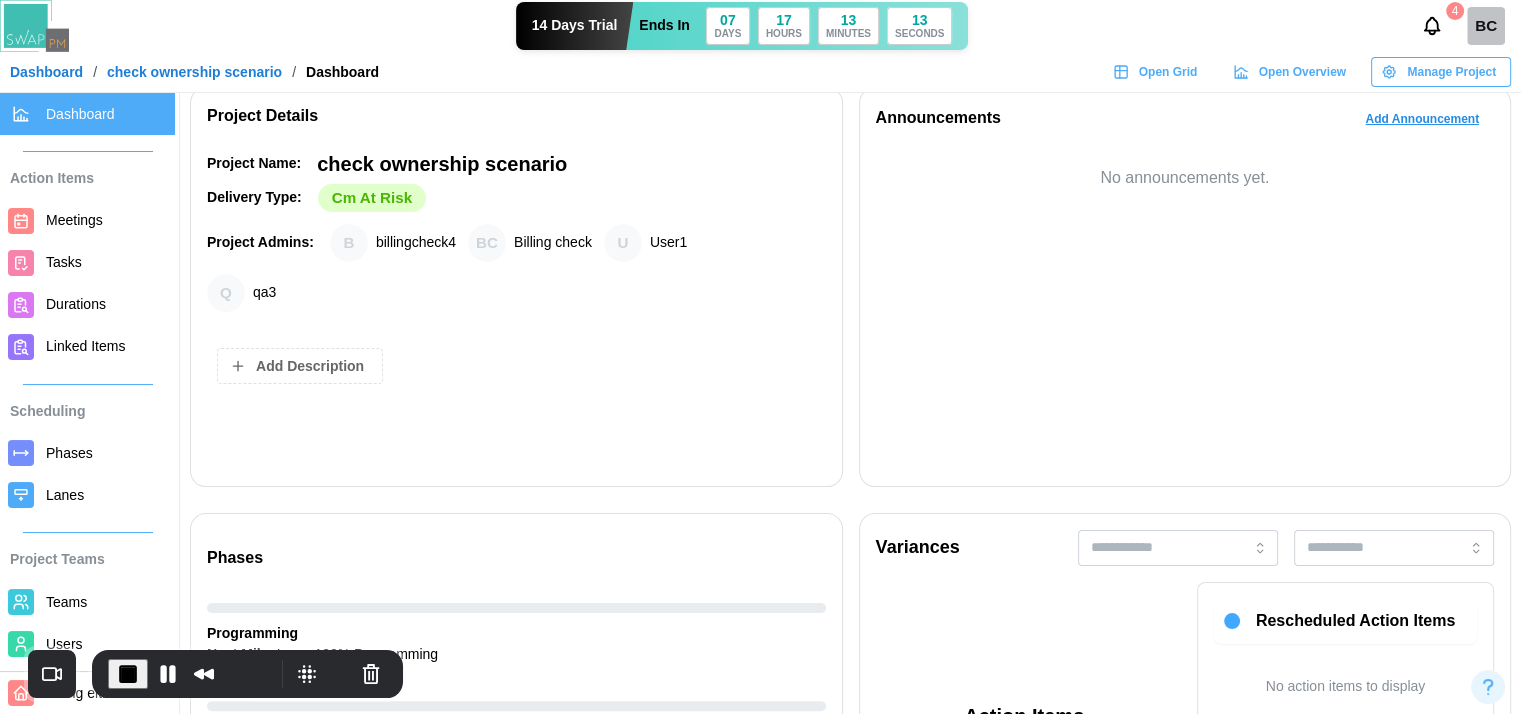 click on "Add Description" at bounding box center [516, 358] 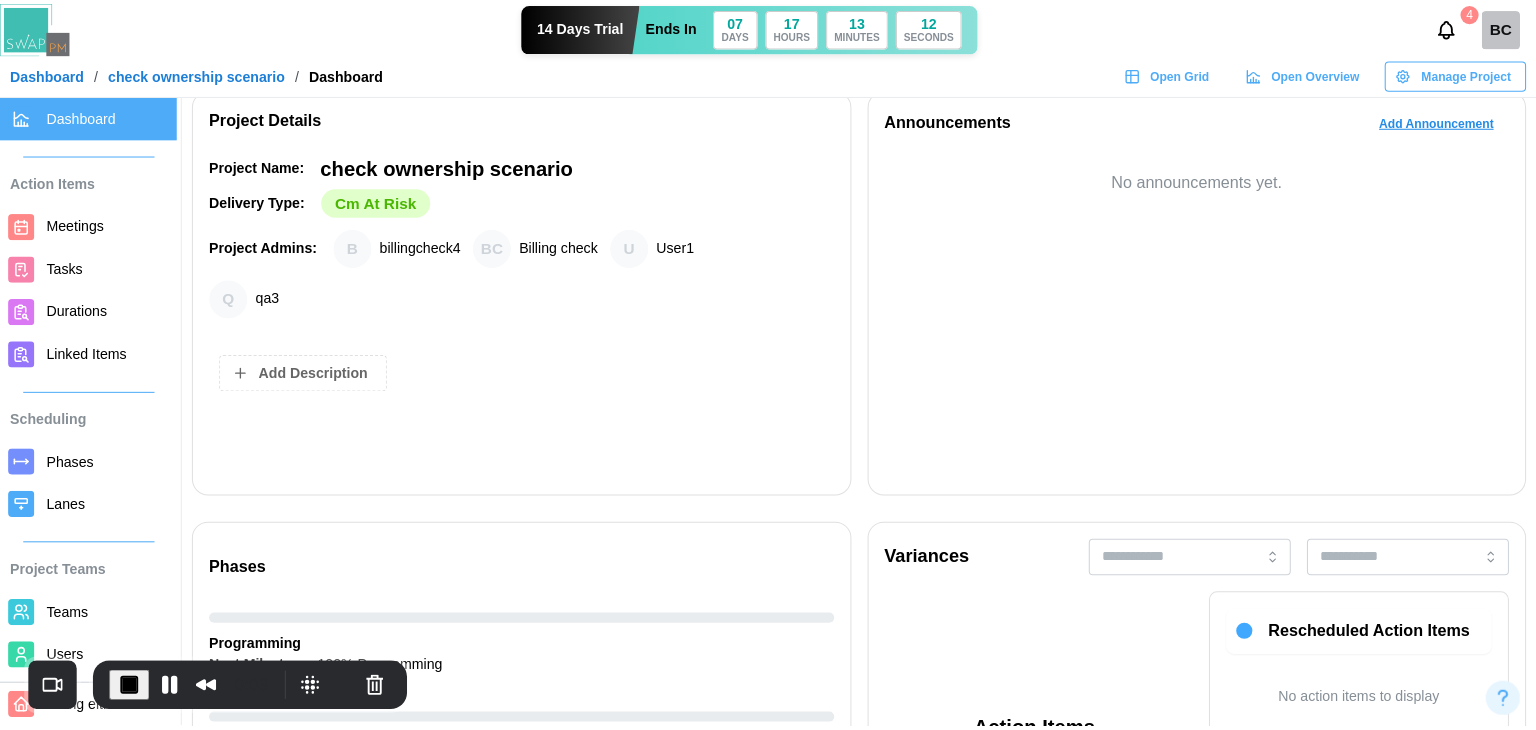 scroll, scrollTop: 400, scrollLeft: 0, axis: vertical 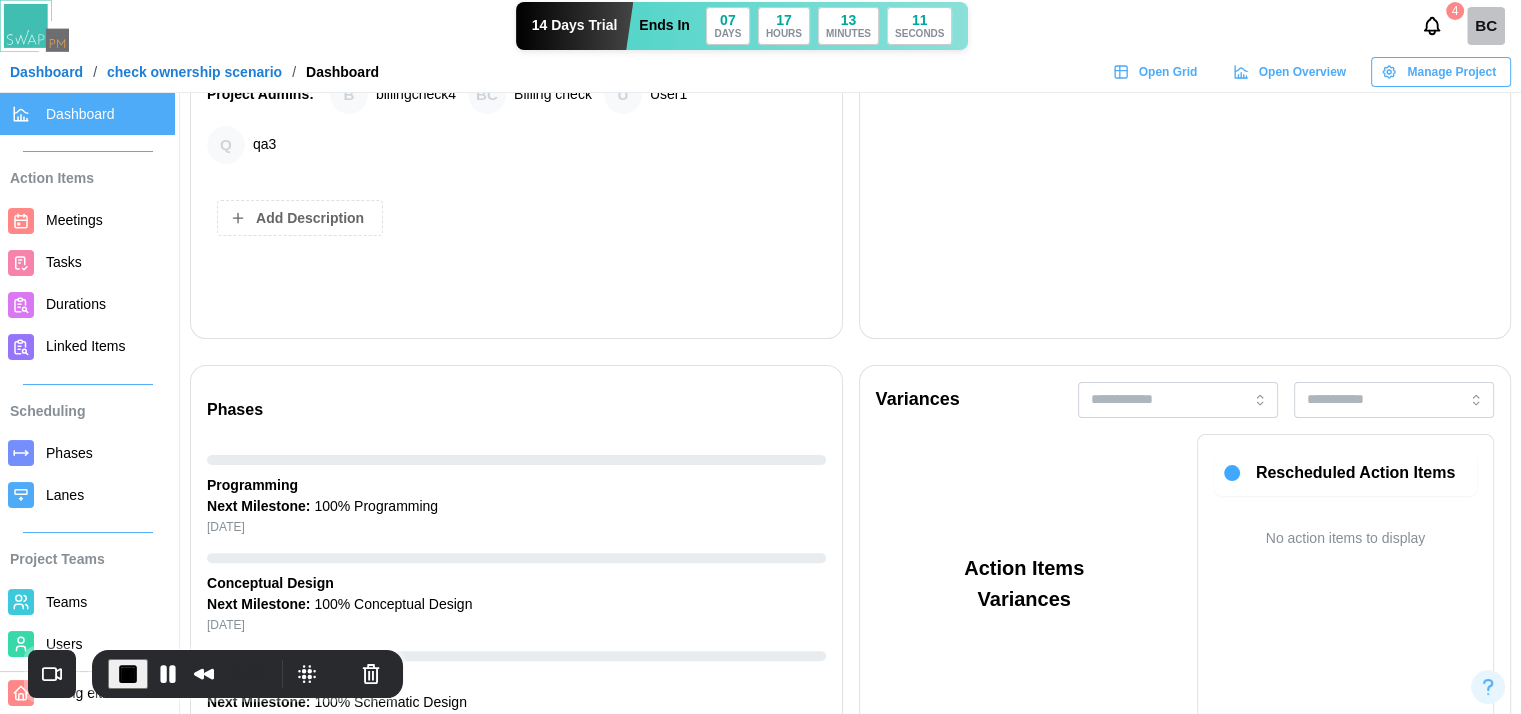click on "Add Description" at bounding box center (310, 218) 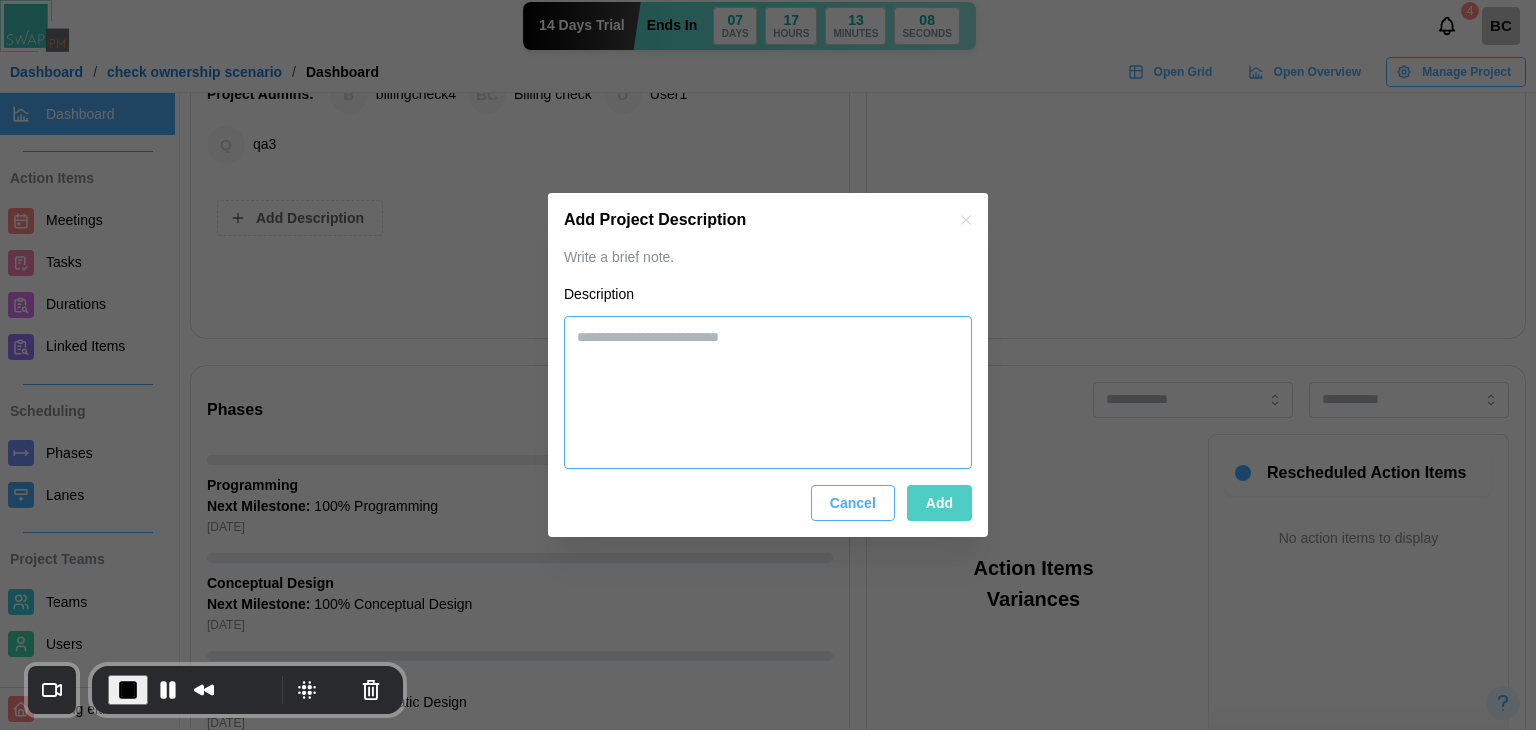 click at bounding box center [768, 393] 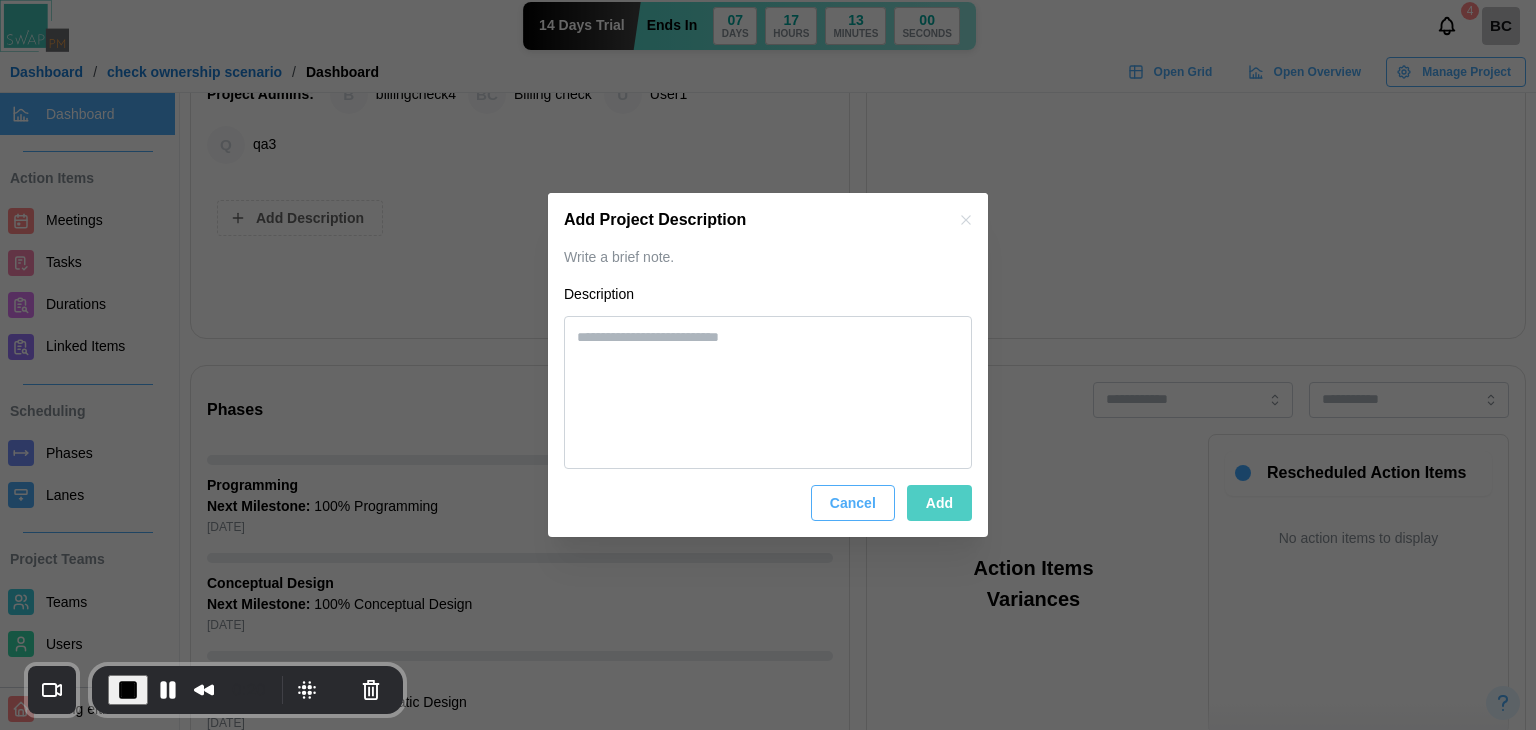 click at bounding box center [768, 365] 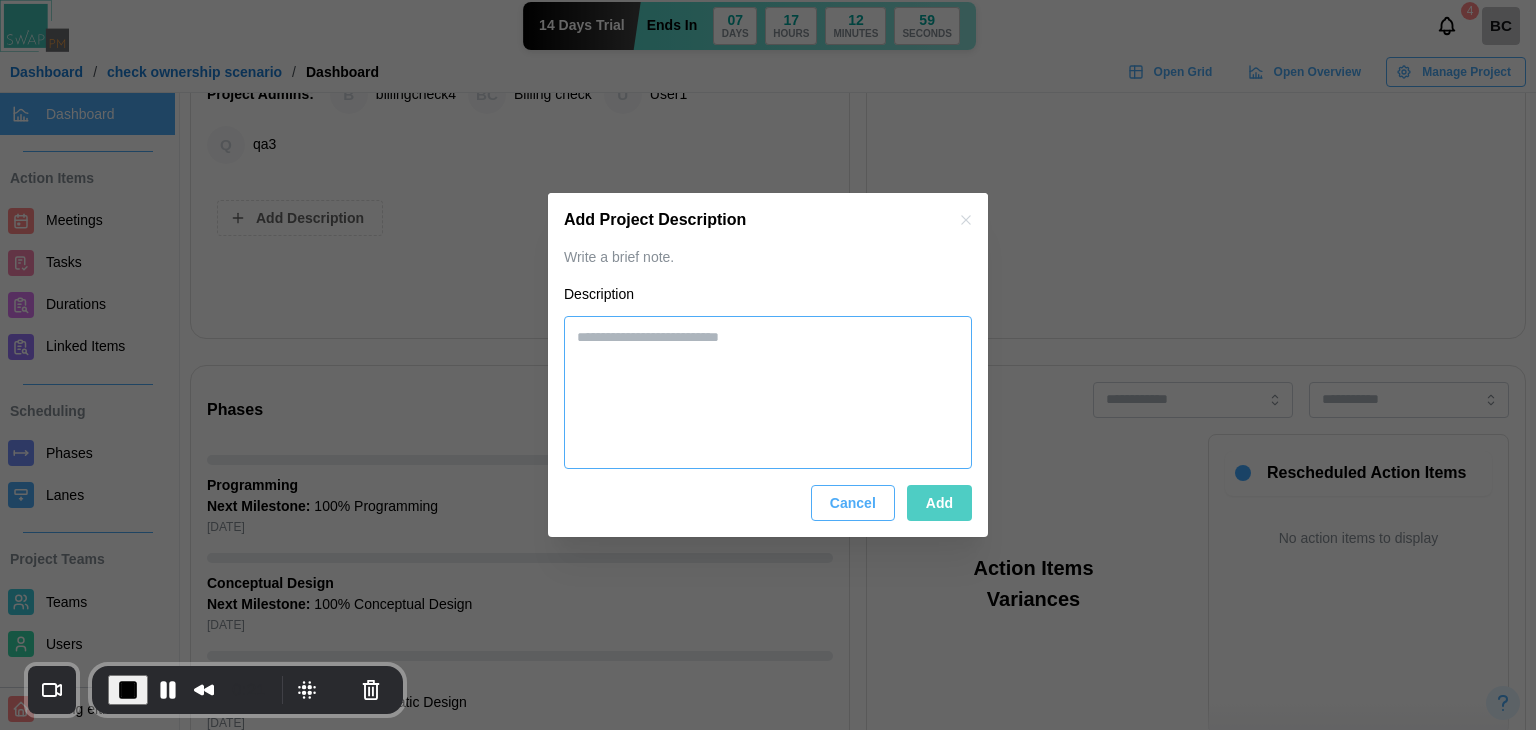 click at bounding box center (768, 393) 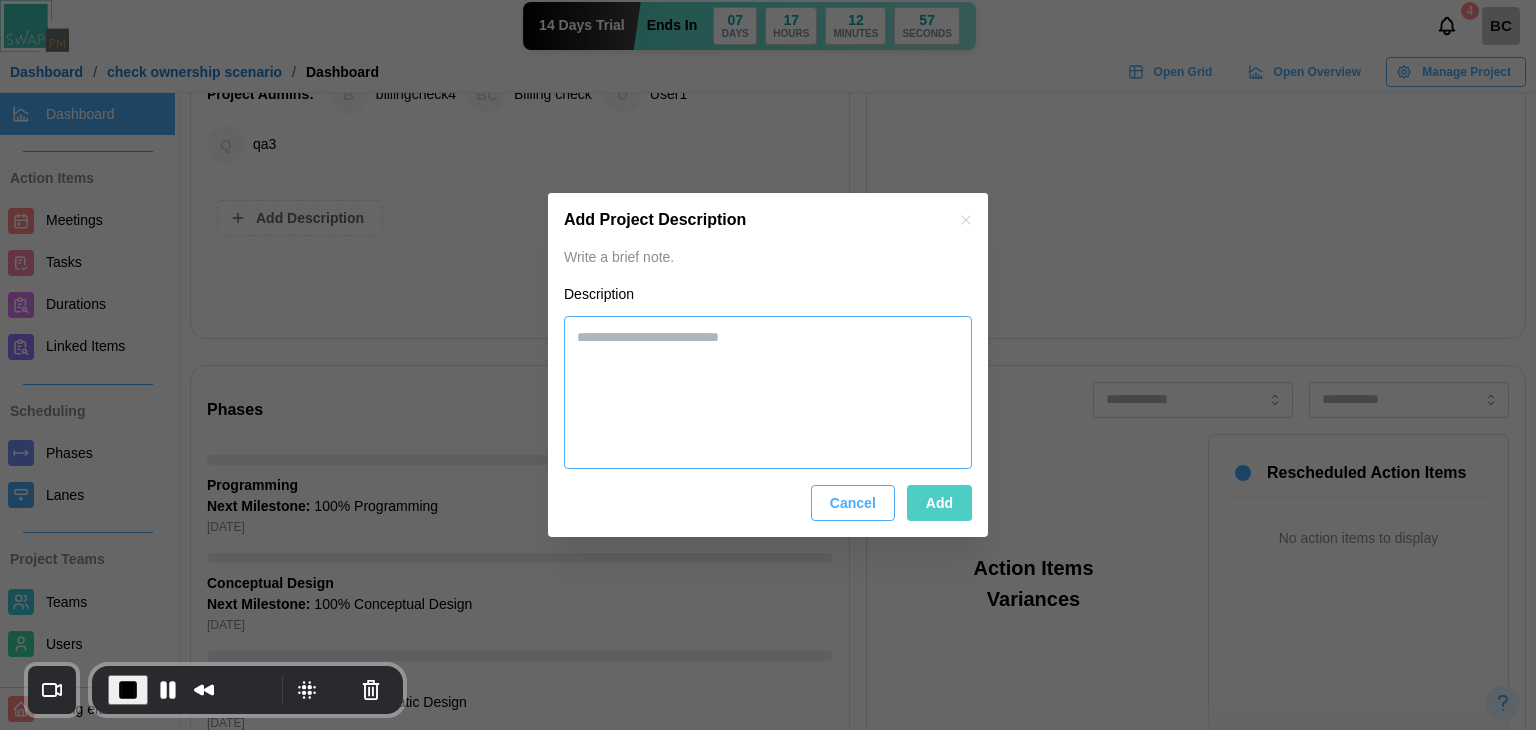 type on "**********" 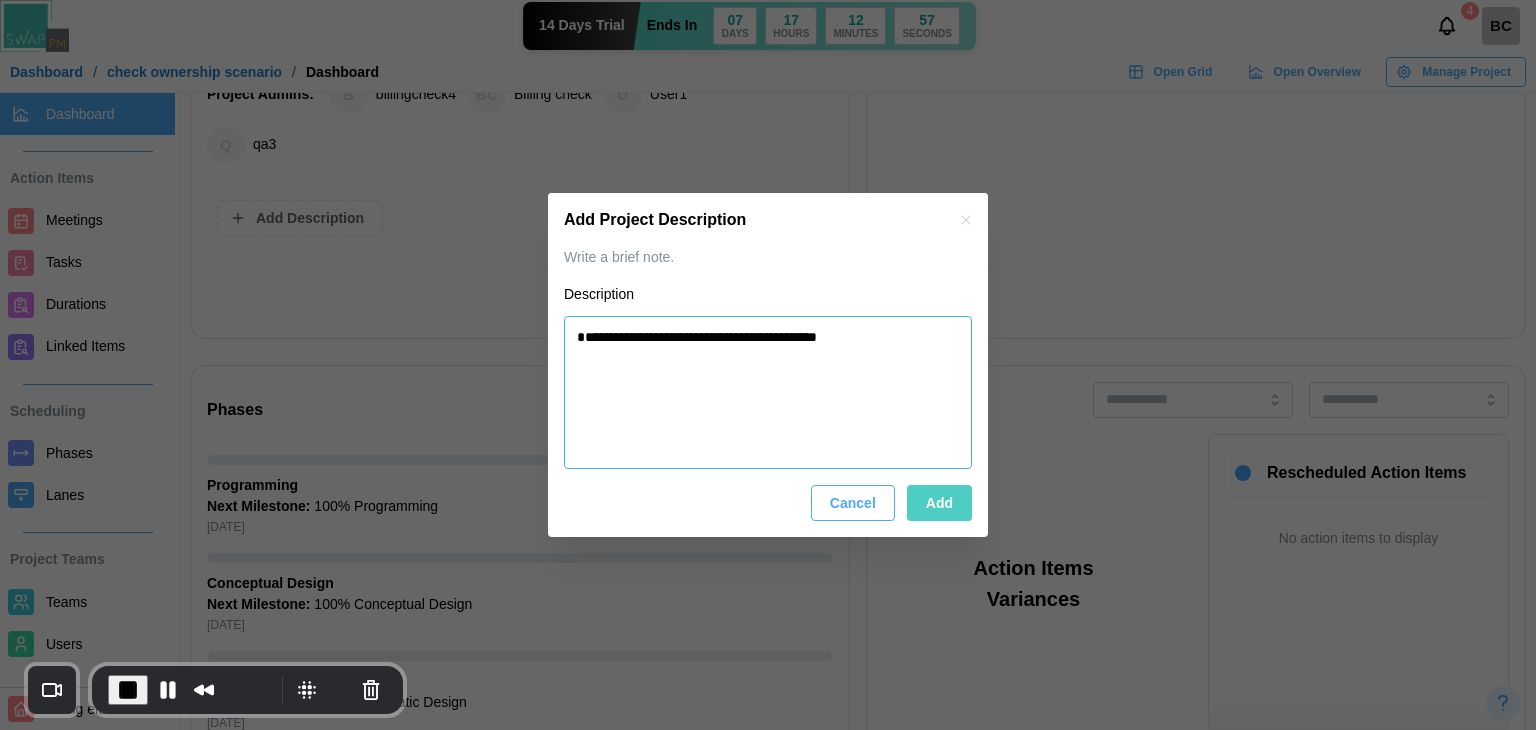 click on "**********" at bounding box center (768, 393) 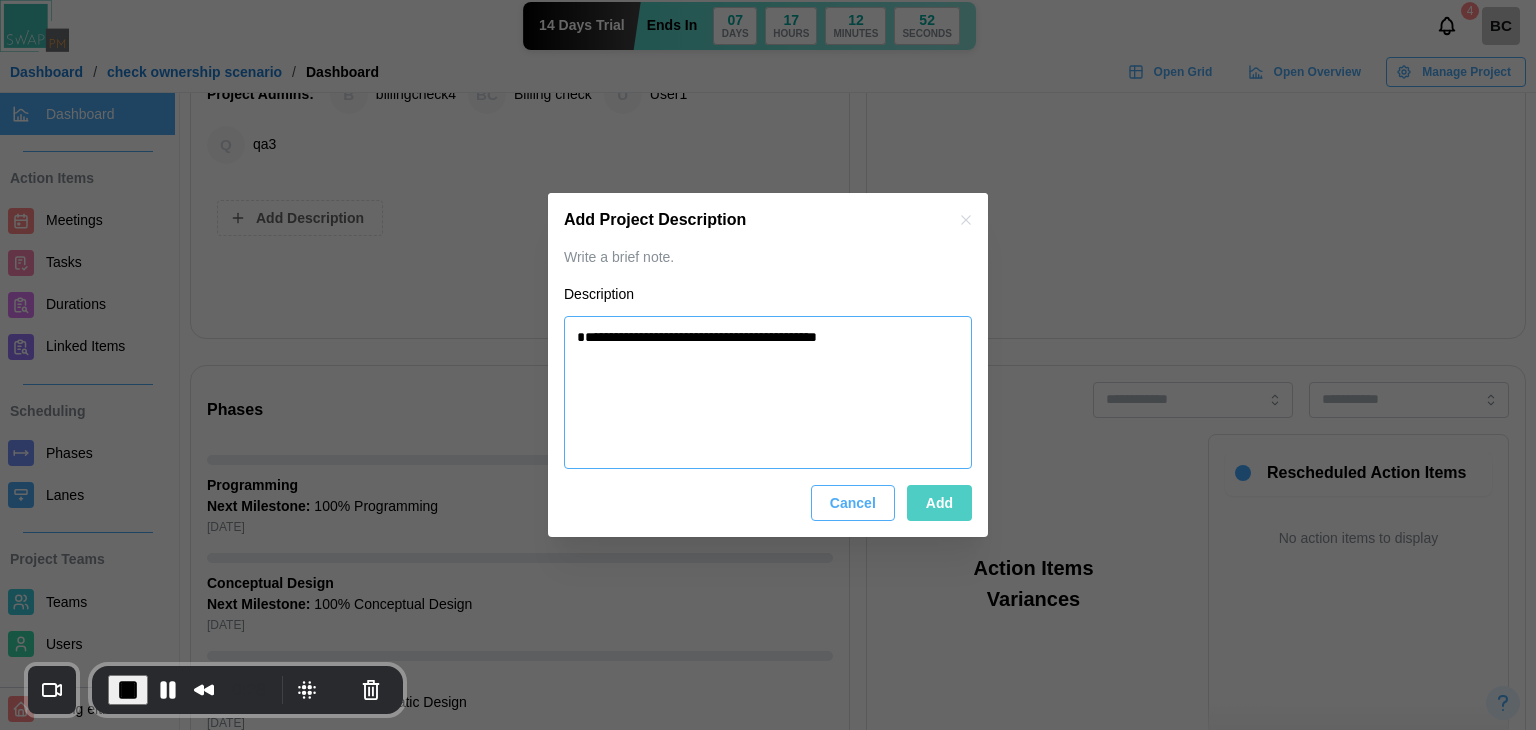 click on "**********" at bounding box center [768, 393] 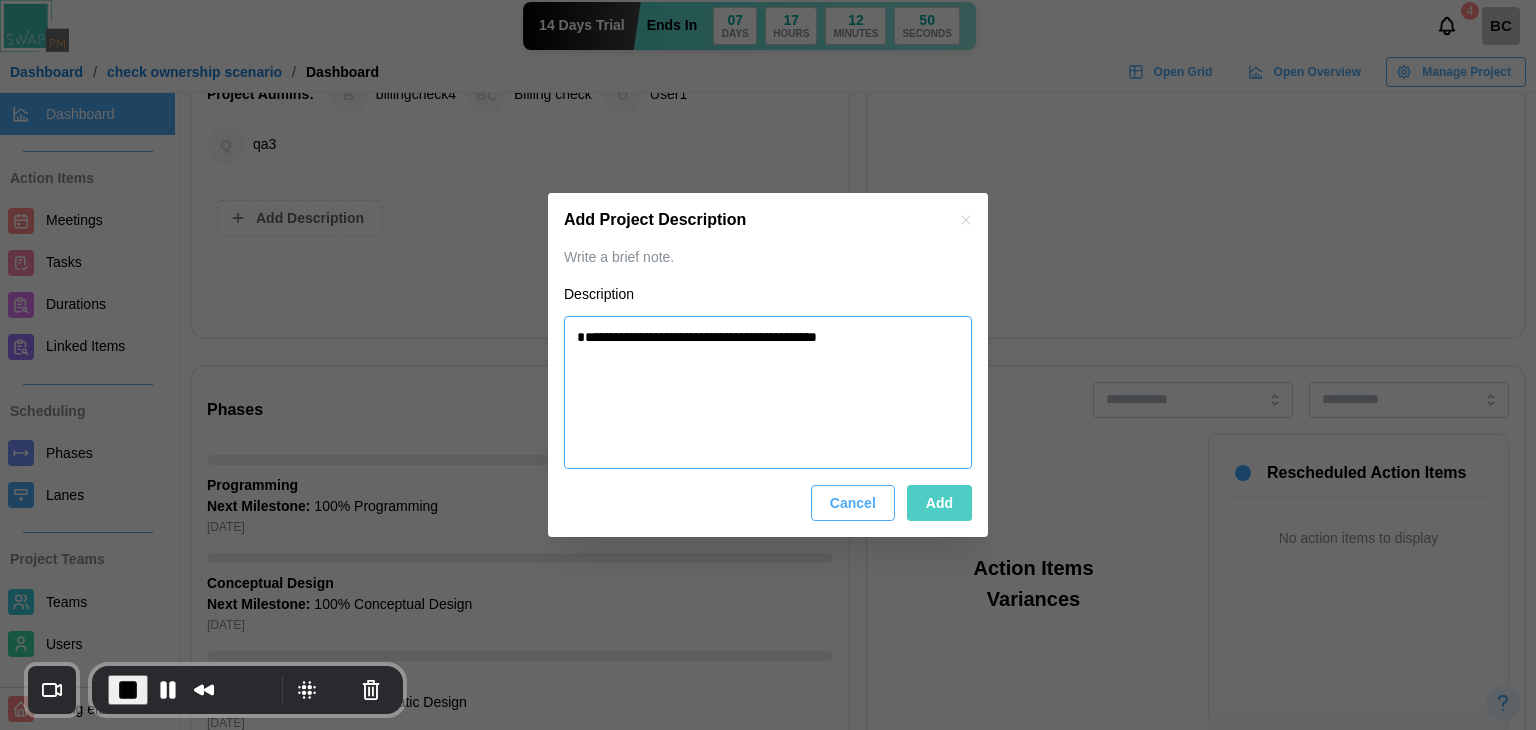 paste on "**********" 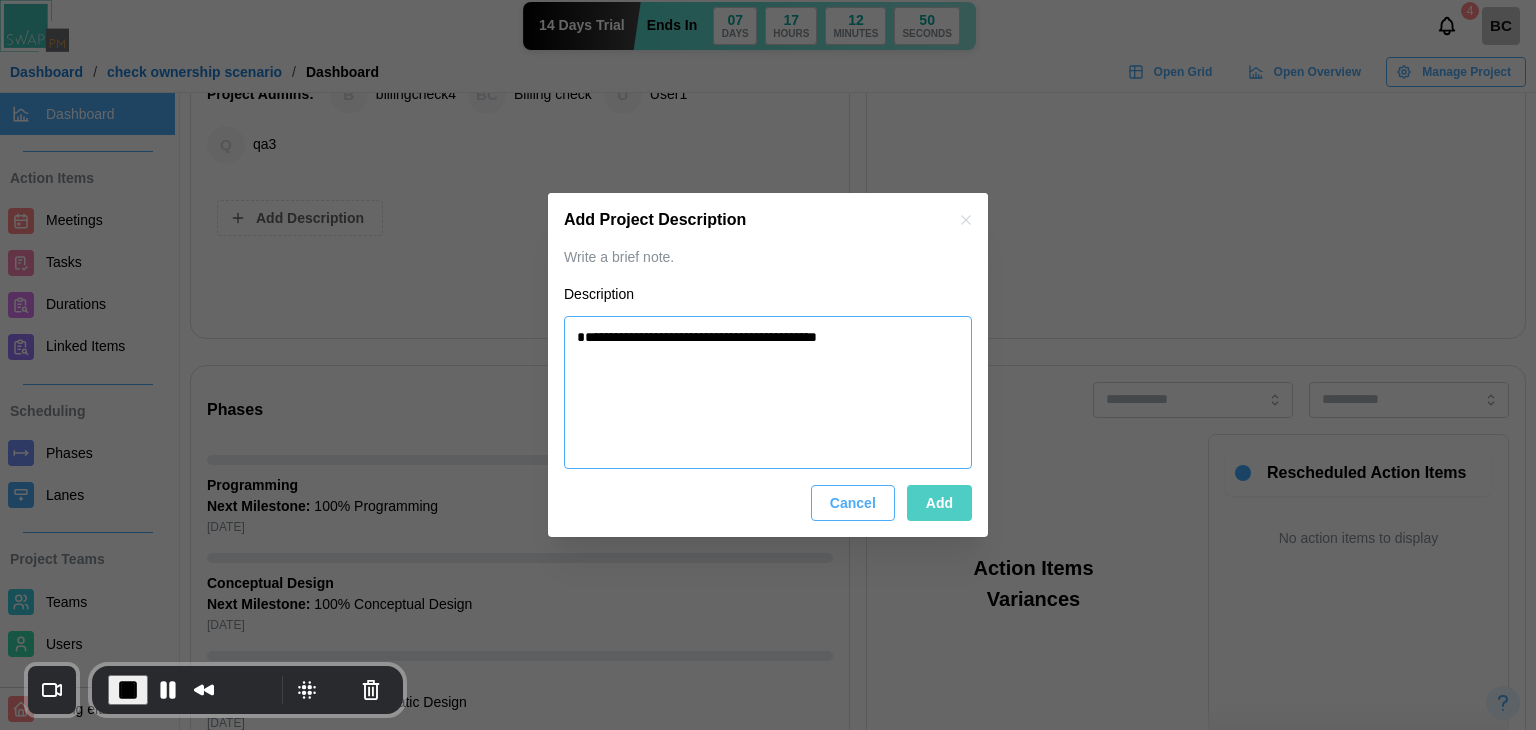 type on "*" 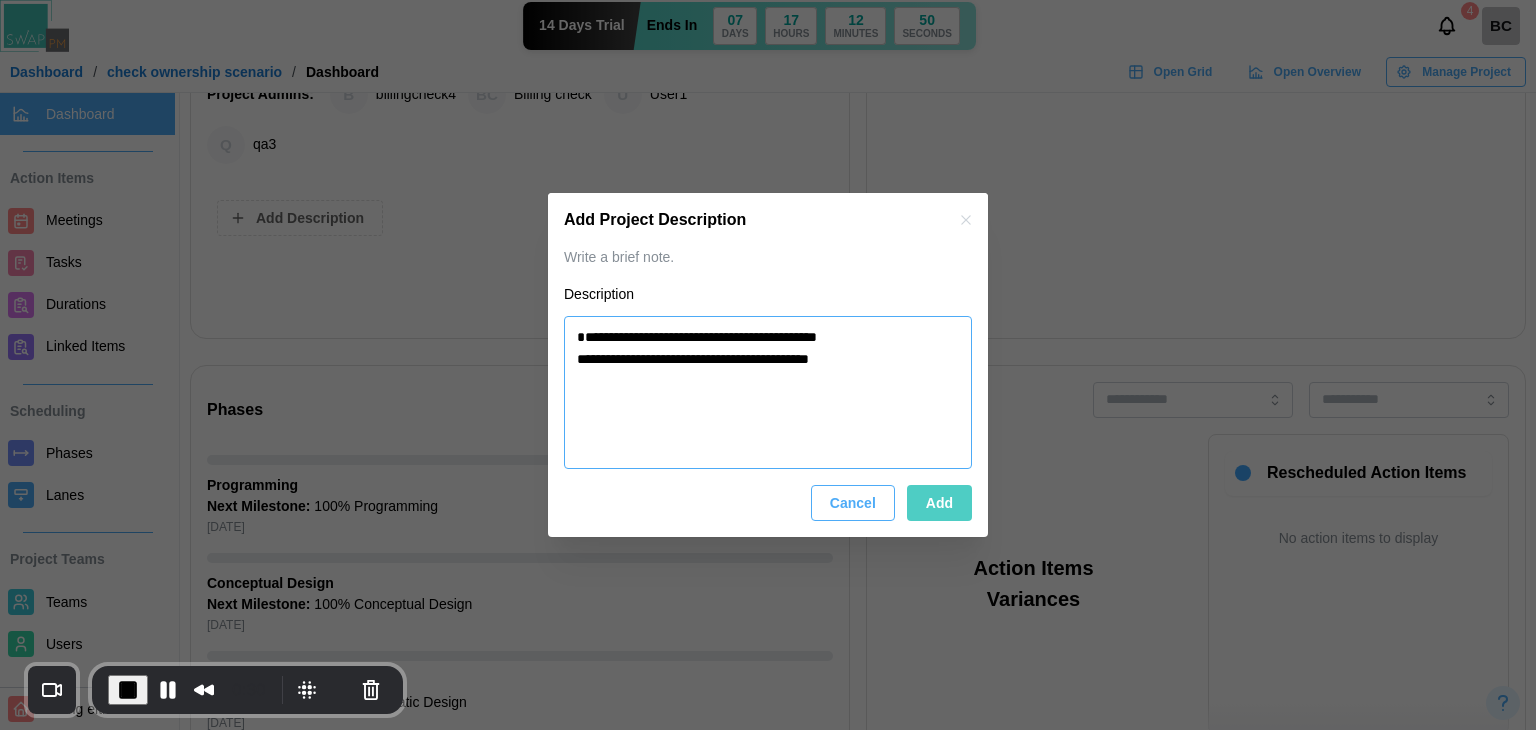 paste on "**********" 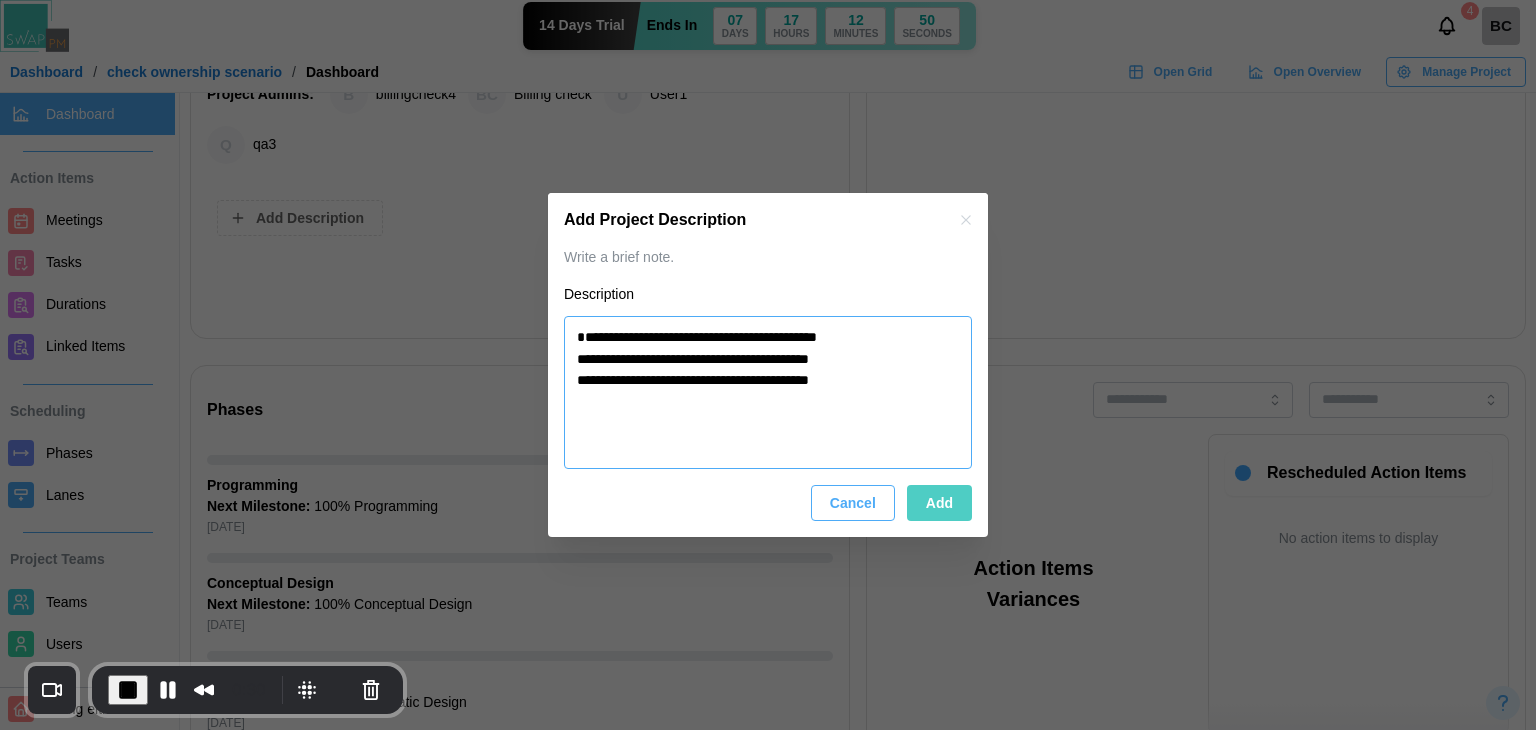 paste on "**********" 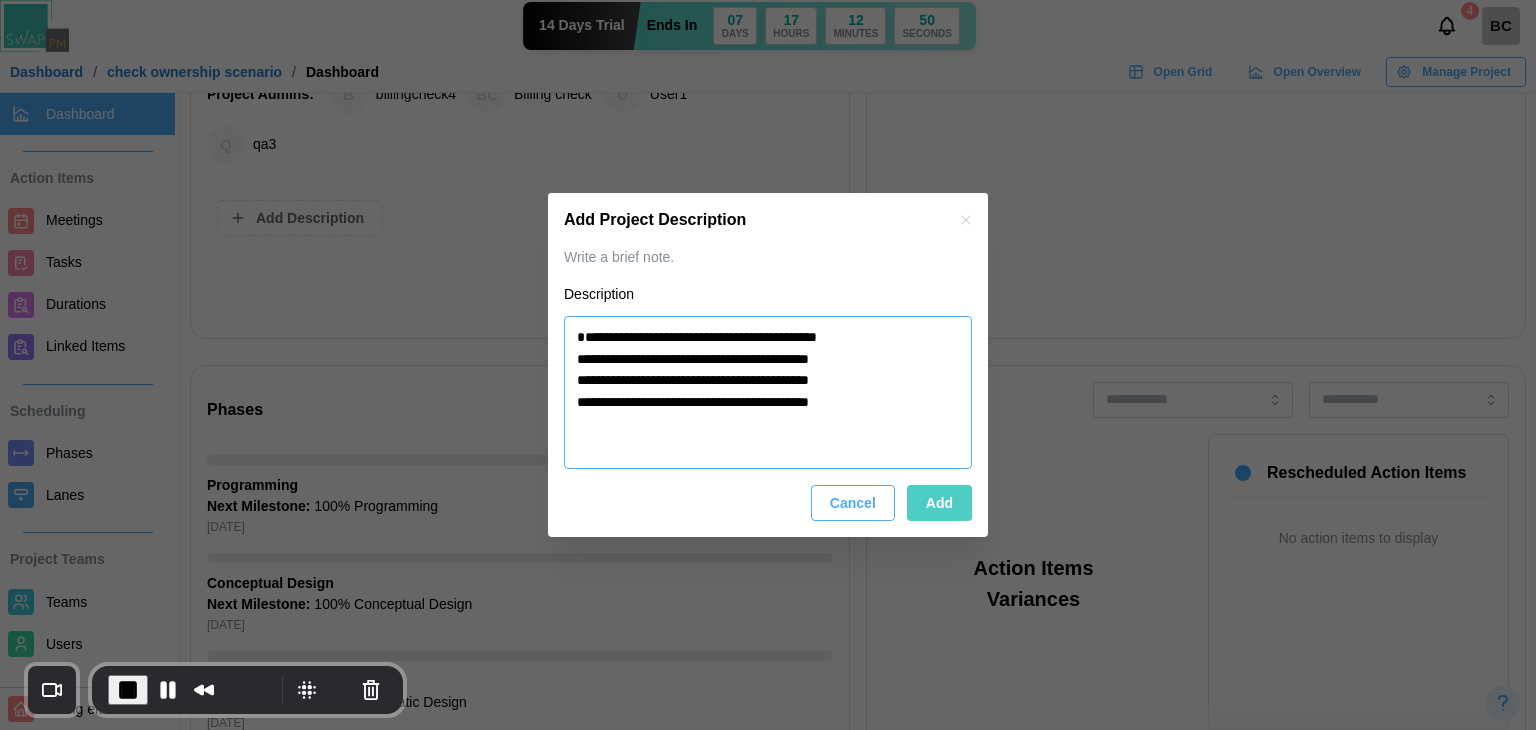 paste on "**********" 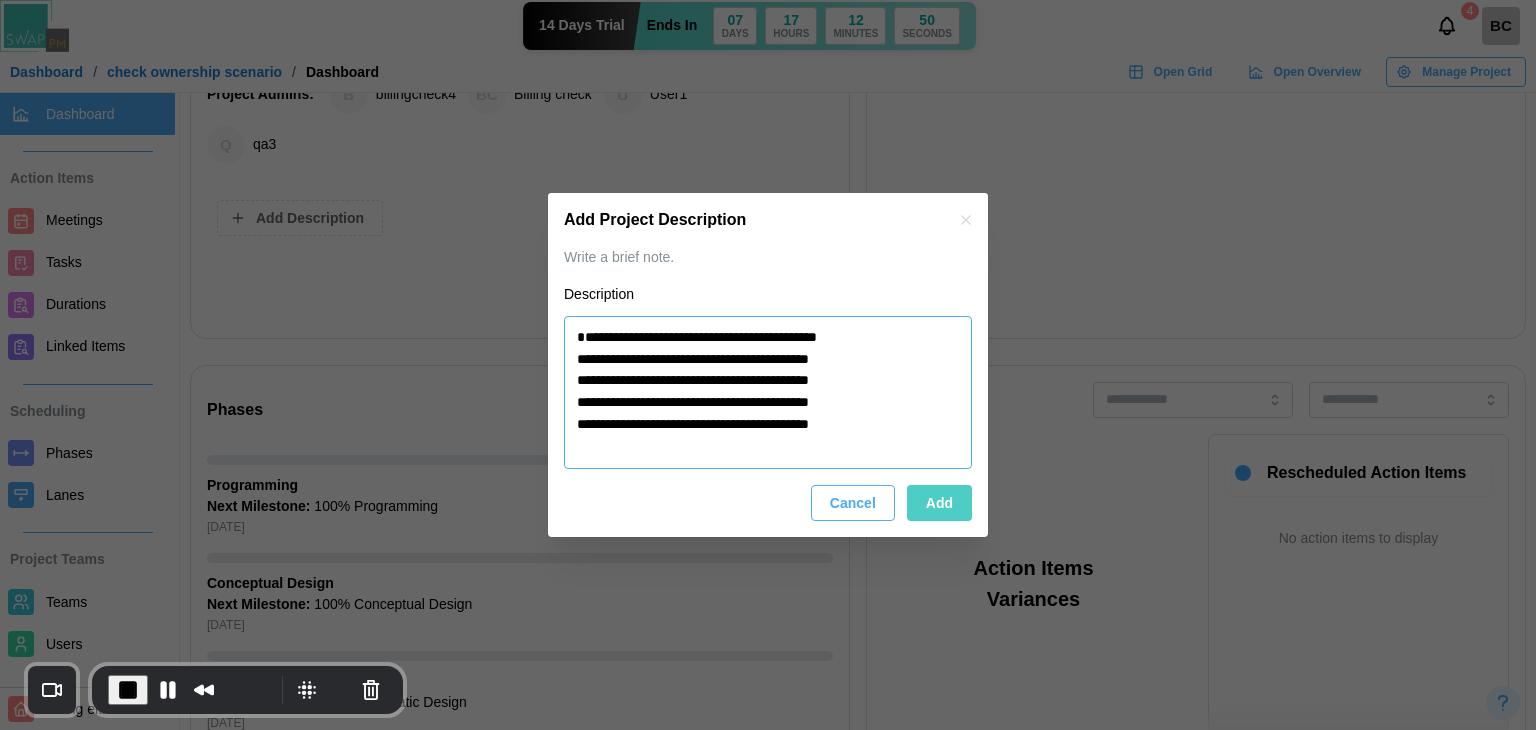 paste on "**********" 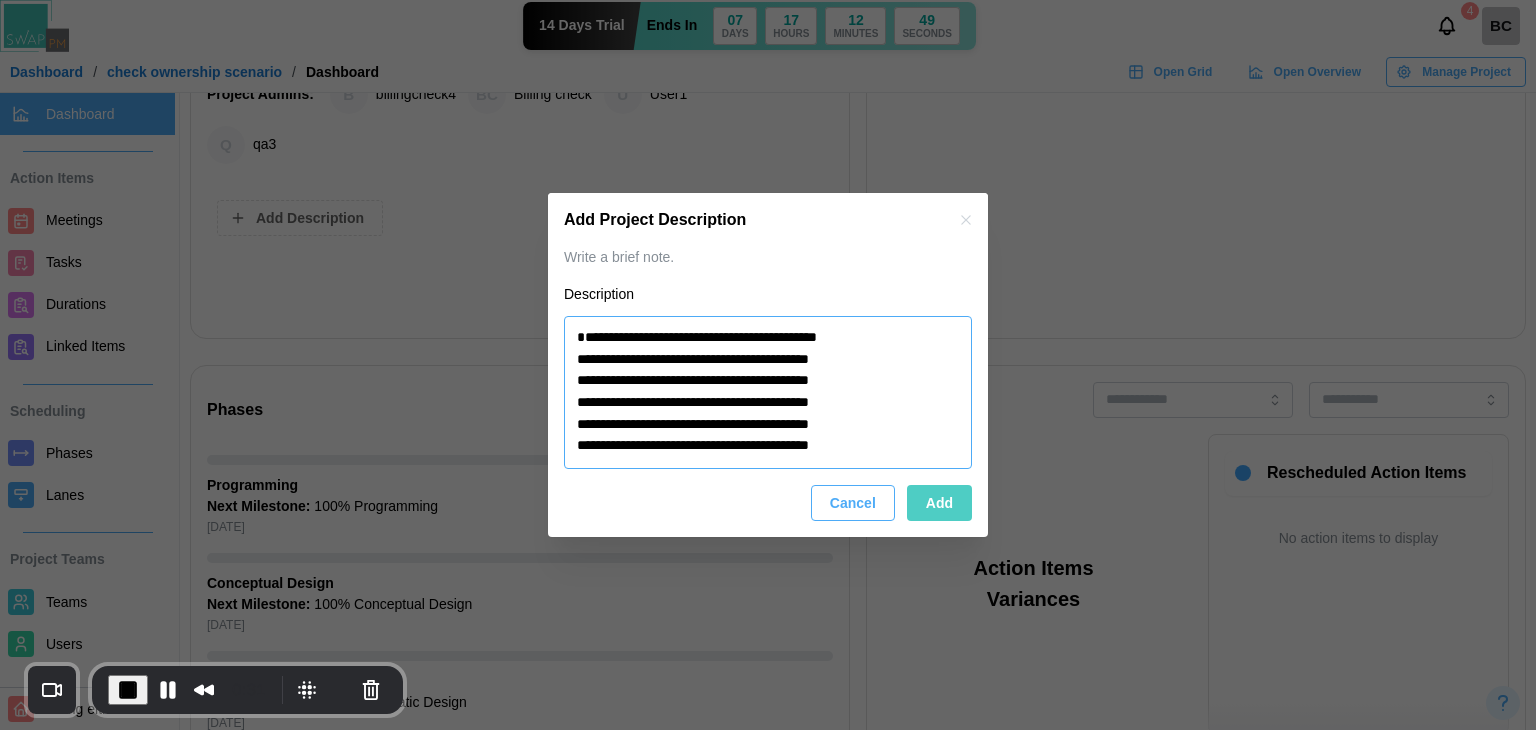 paste on "**********" 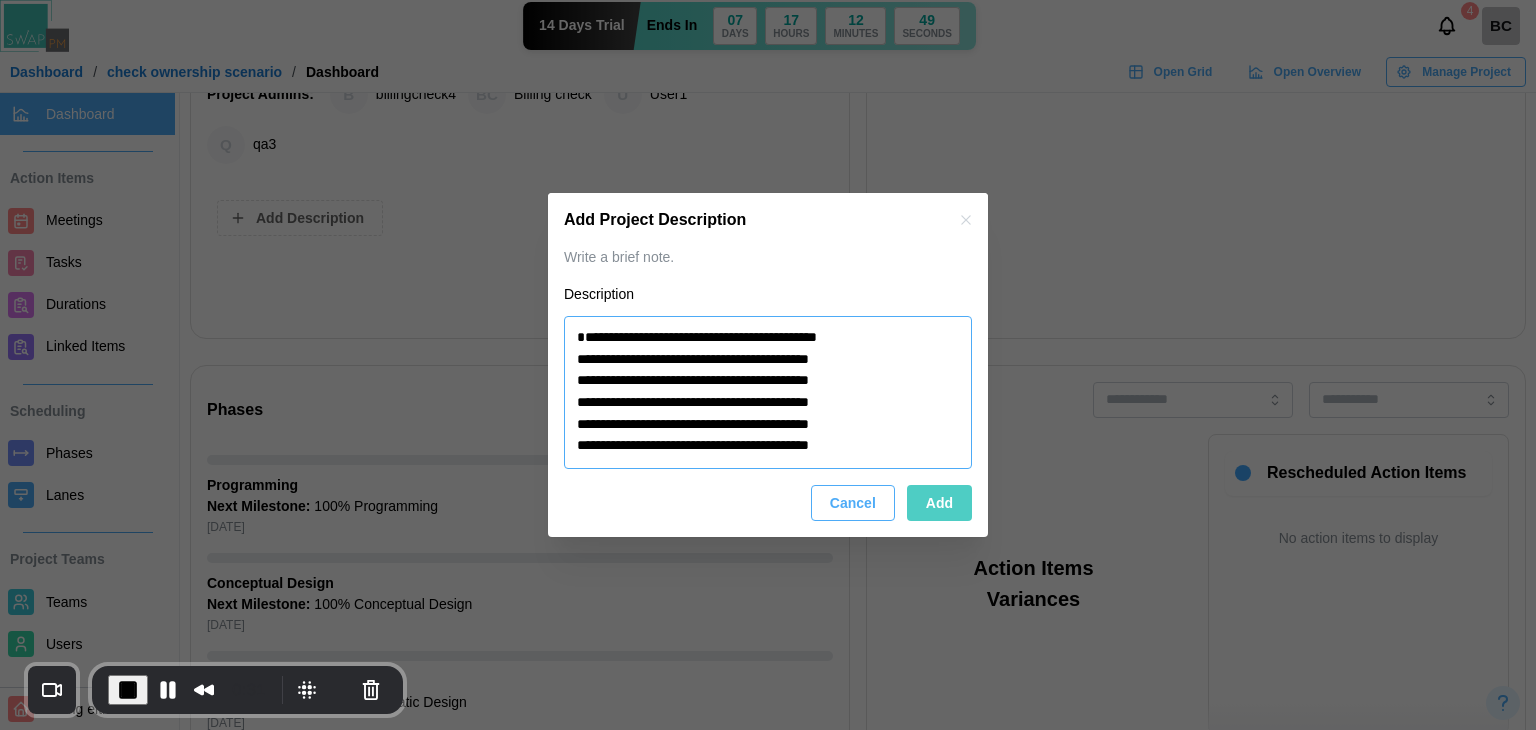 type on "*" 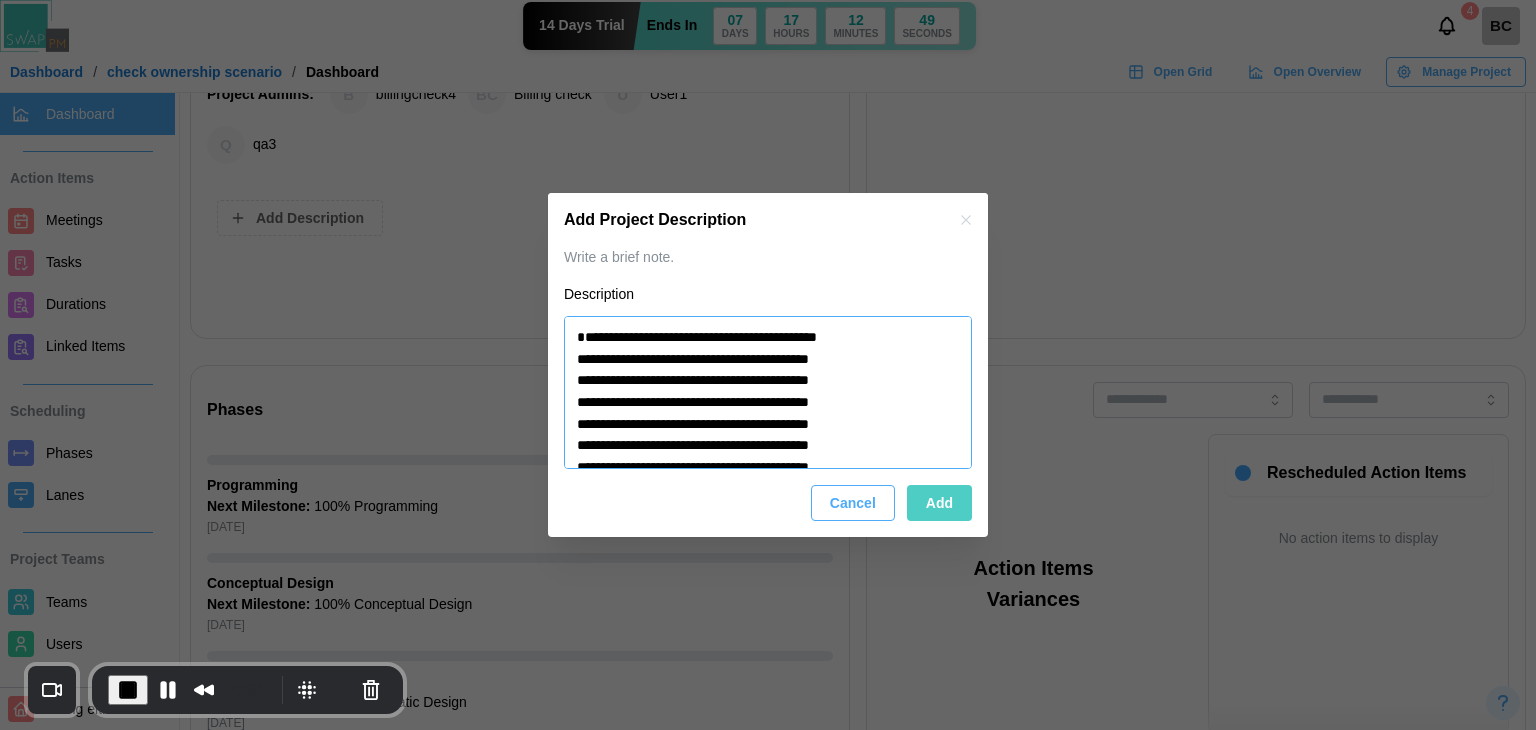 paste on "**********" 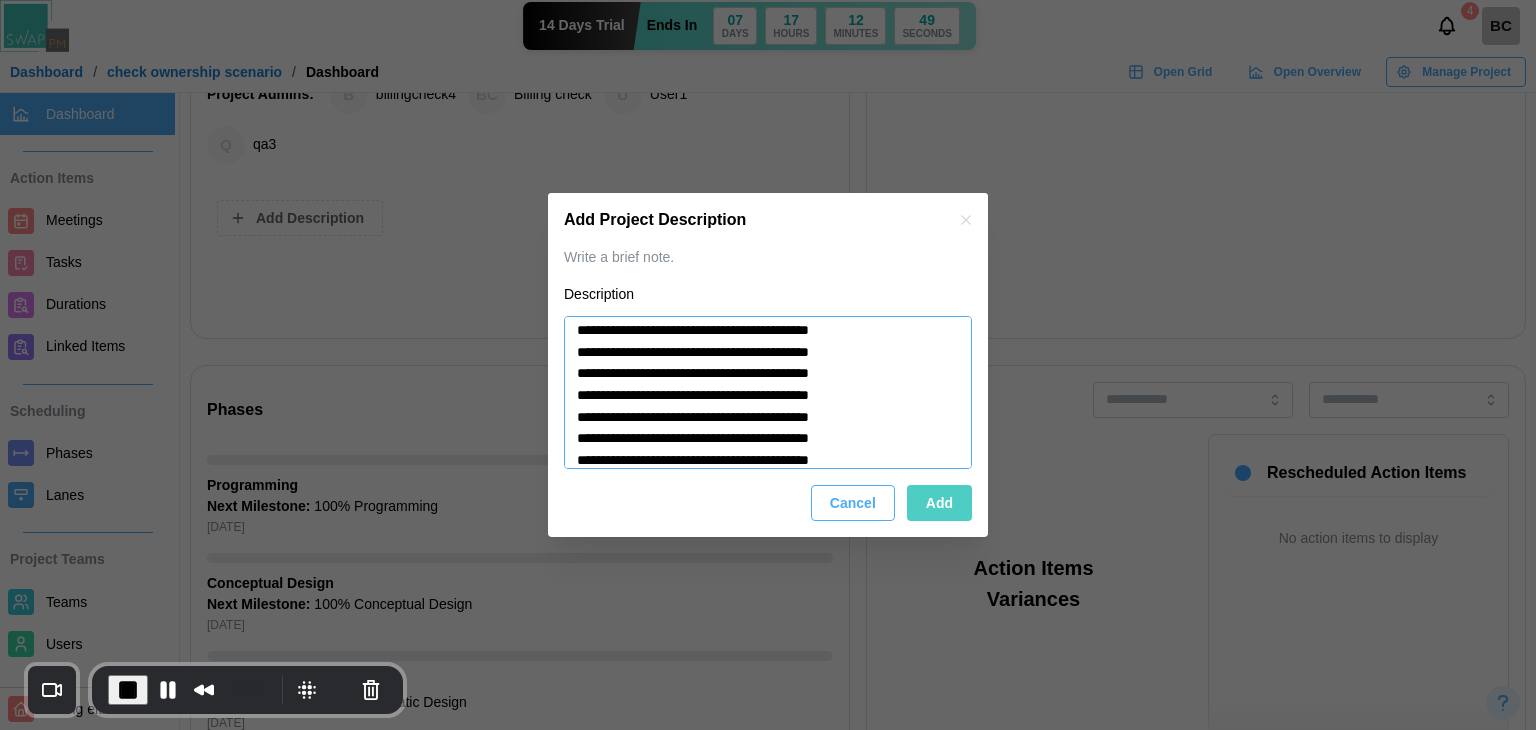 paste 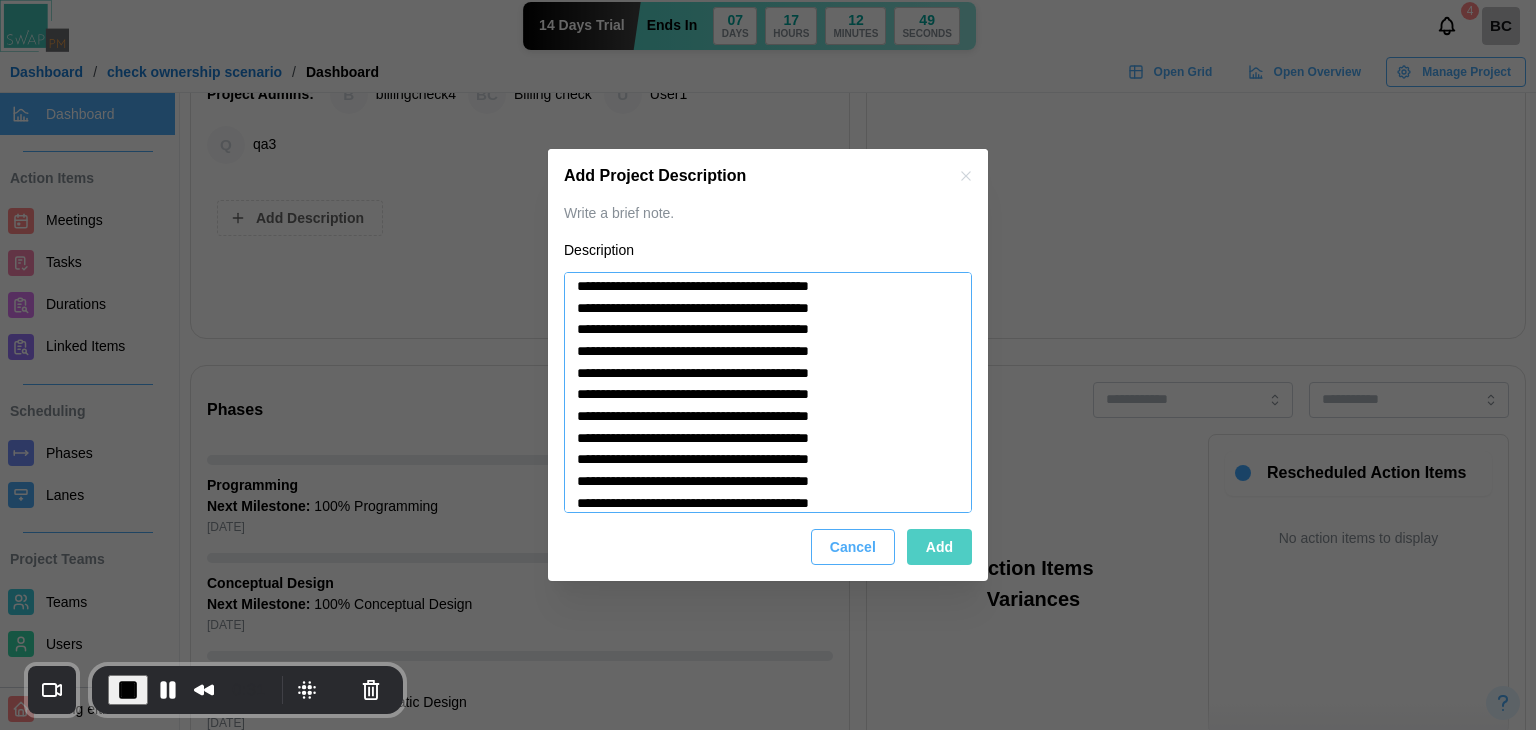 type on "*" 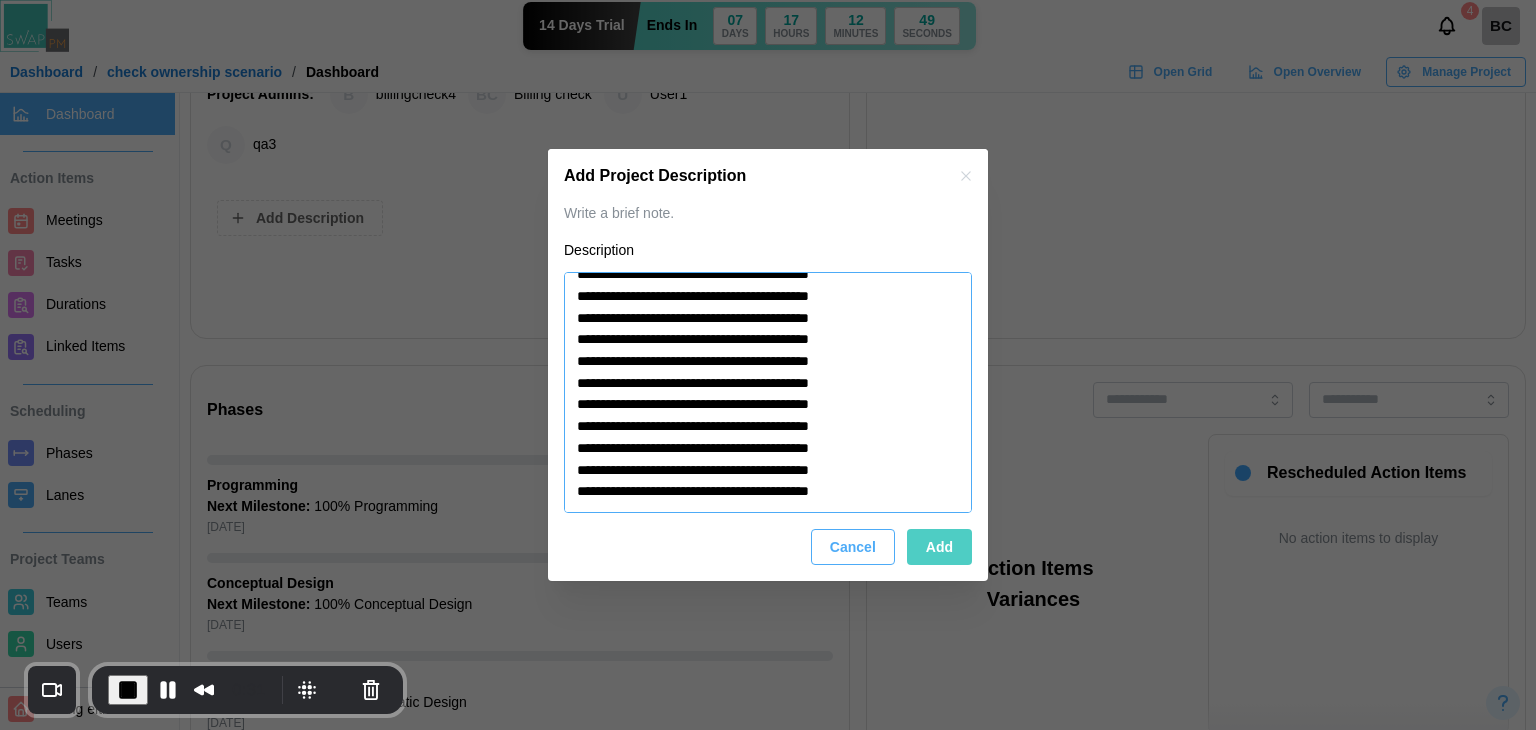 type on "*" 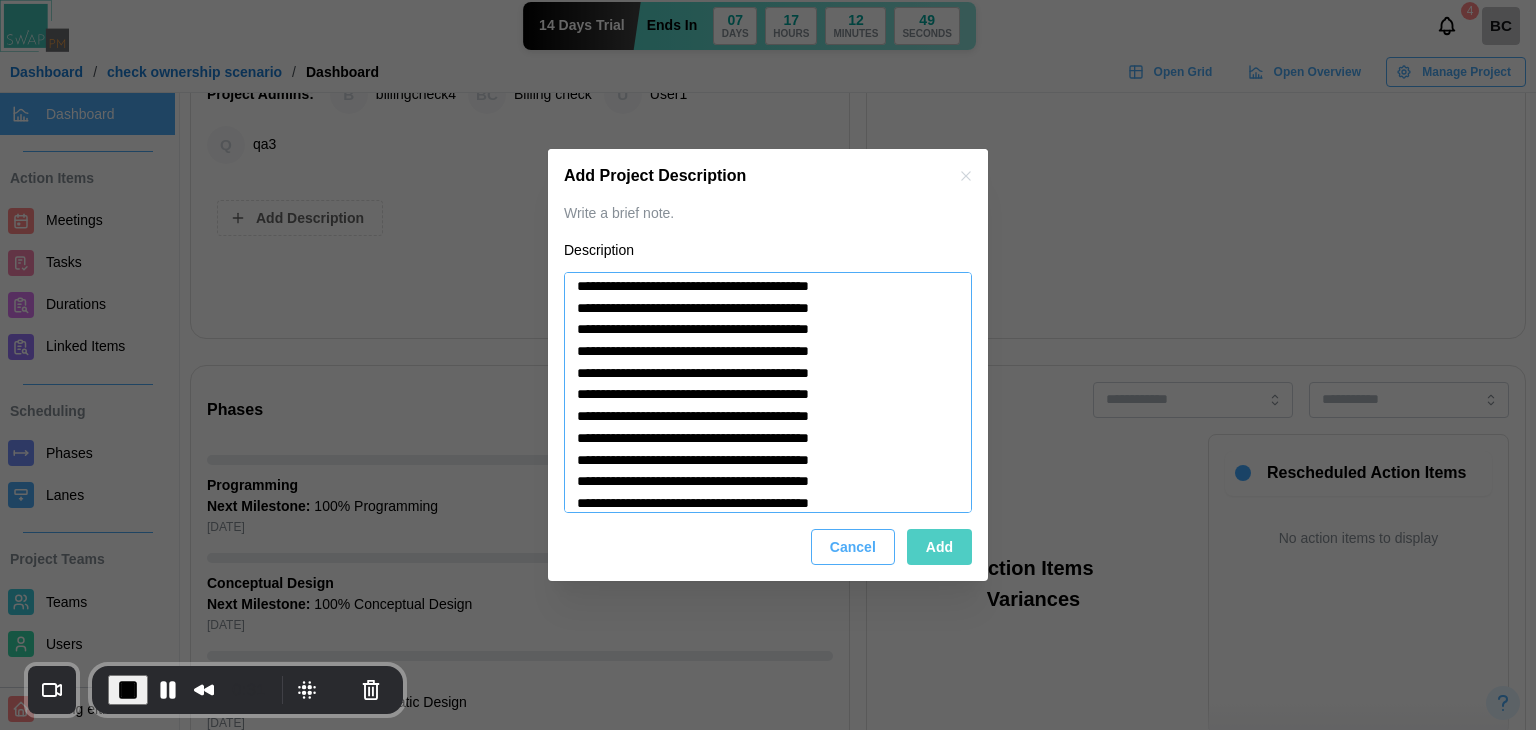 type on "**********" 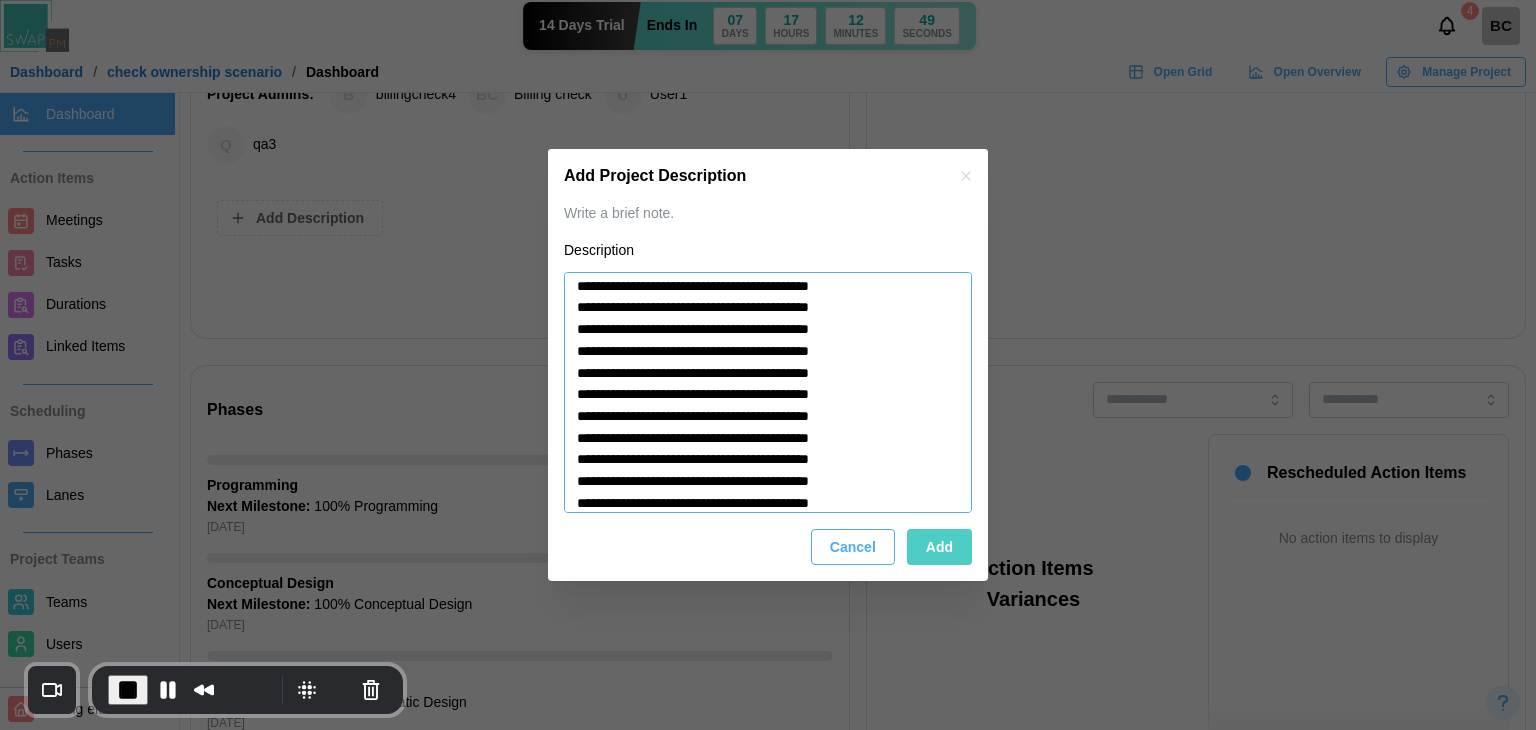 type on "**********" 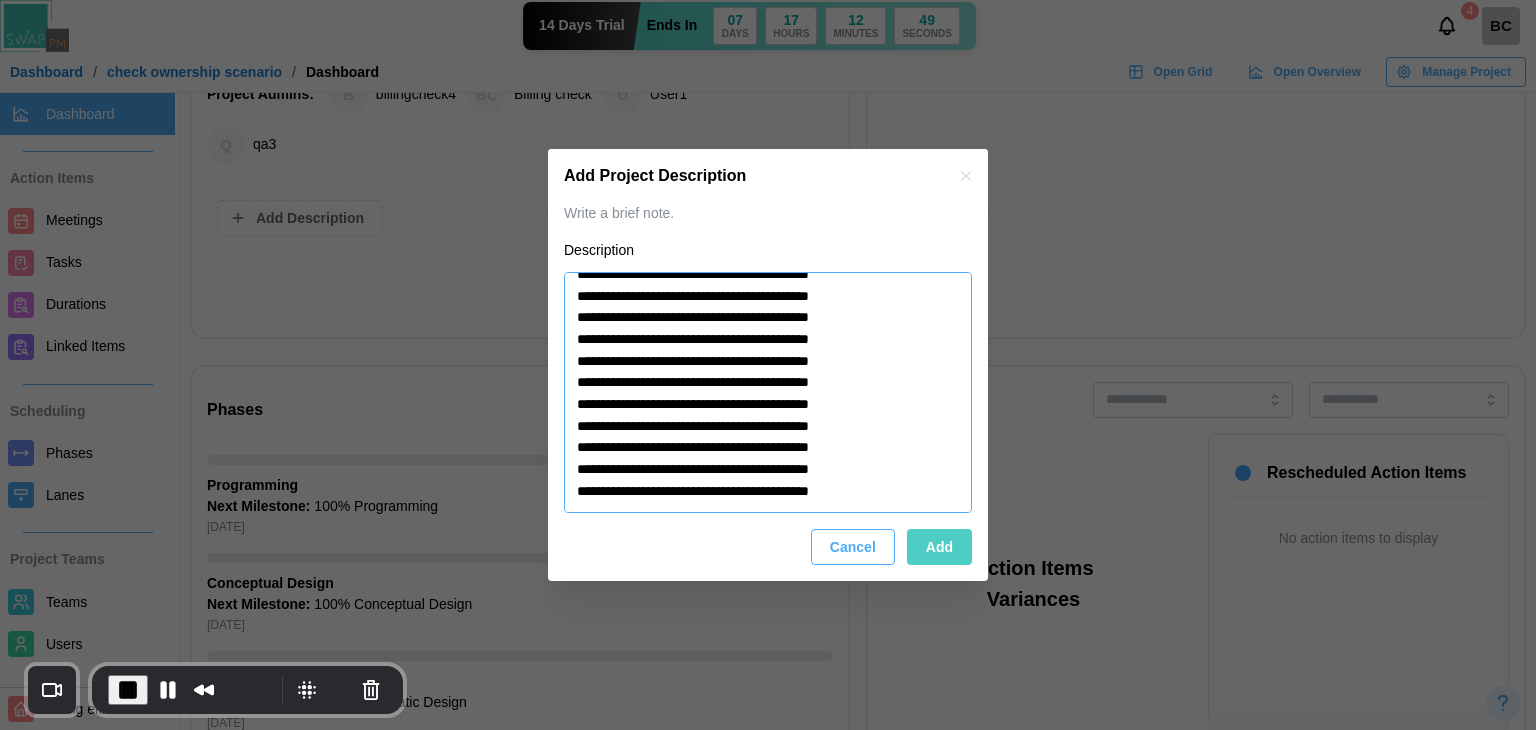 type on "*" 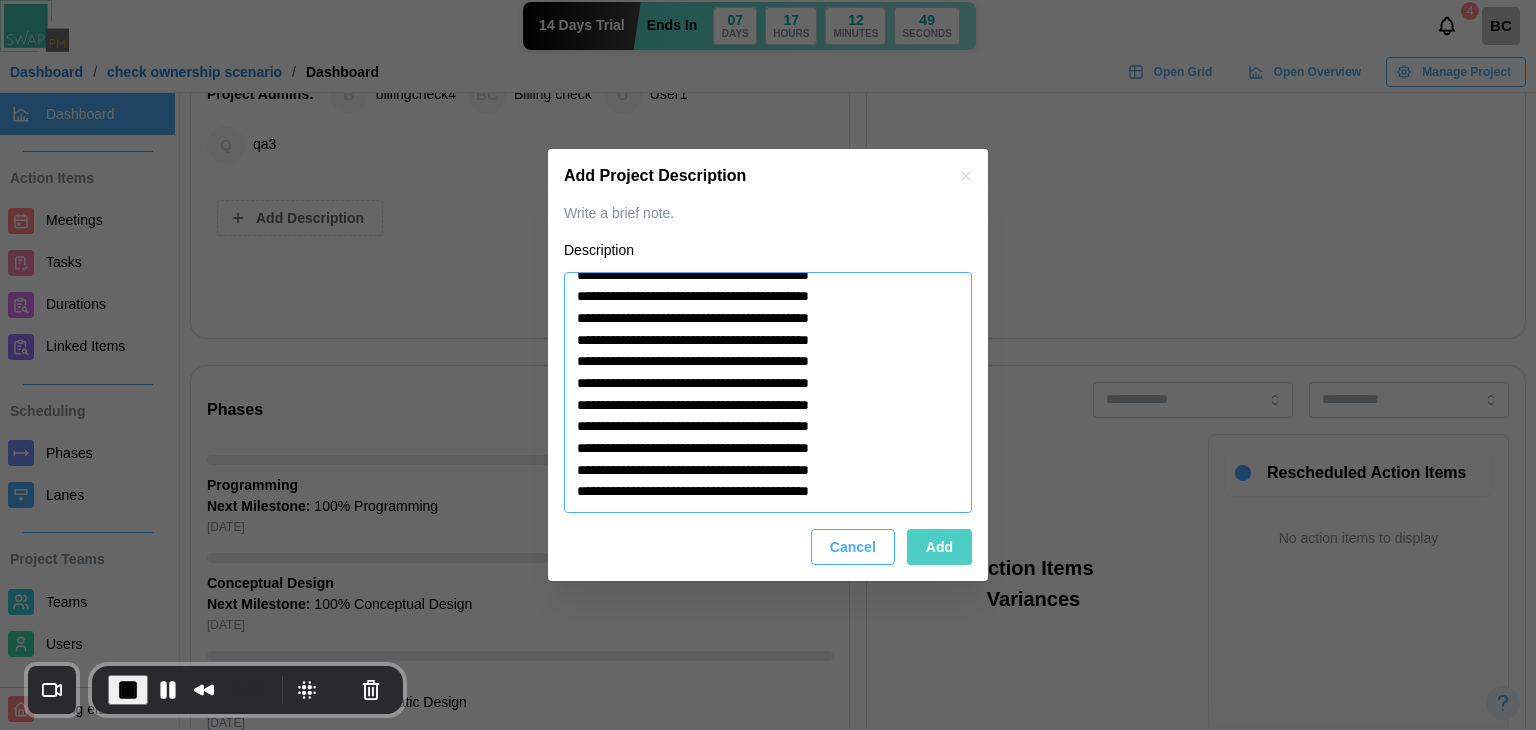 type on "*" 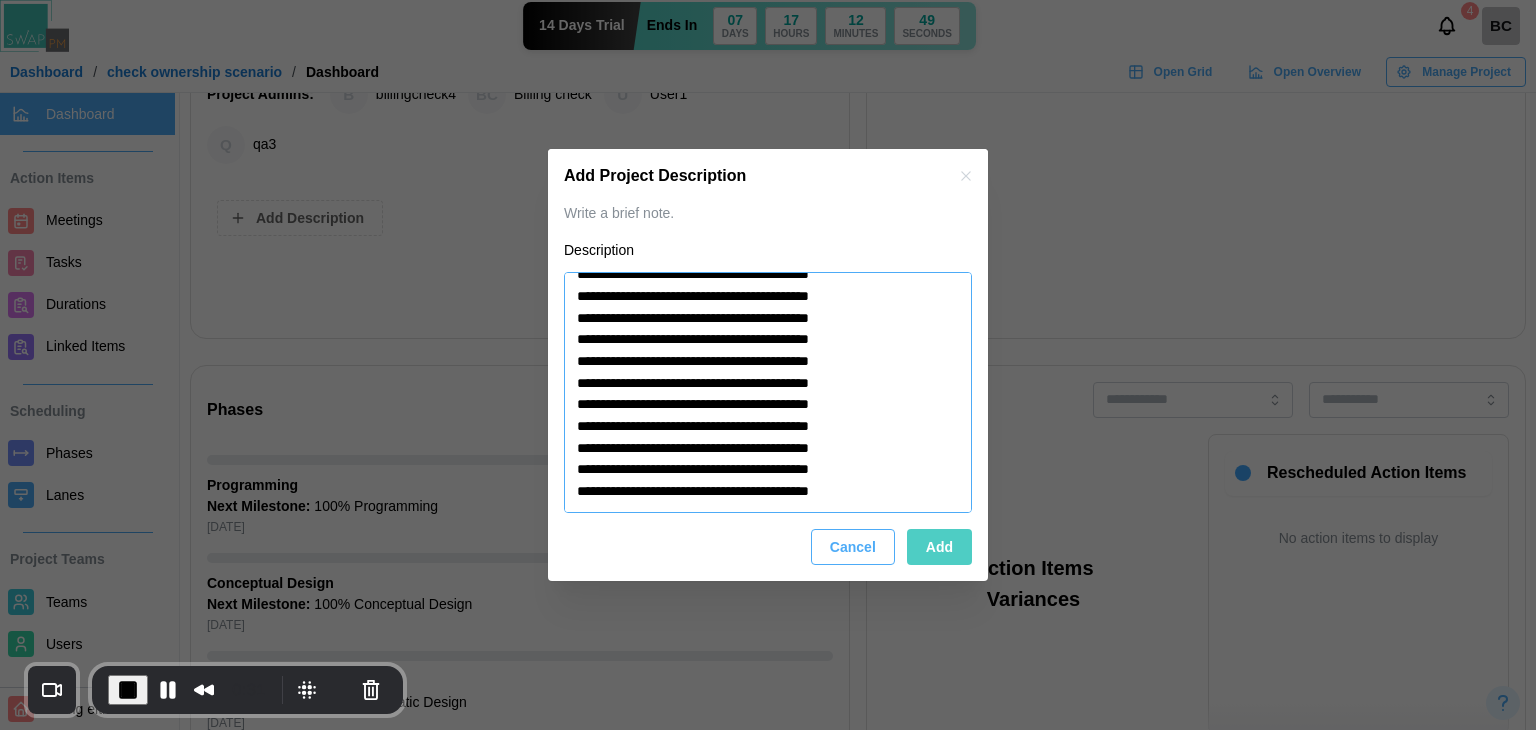 type on "*" 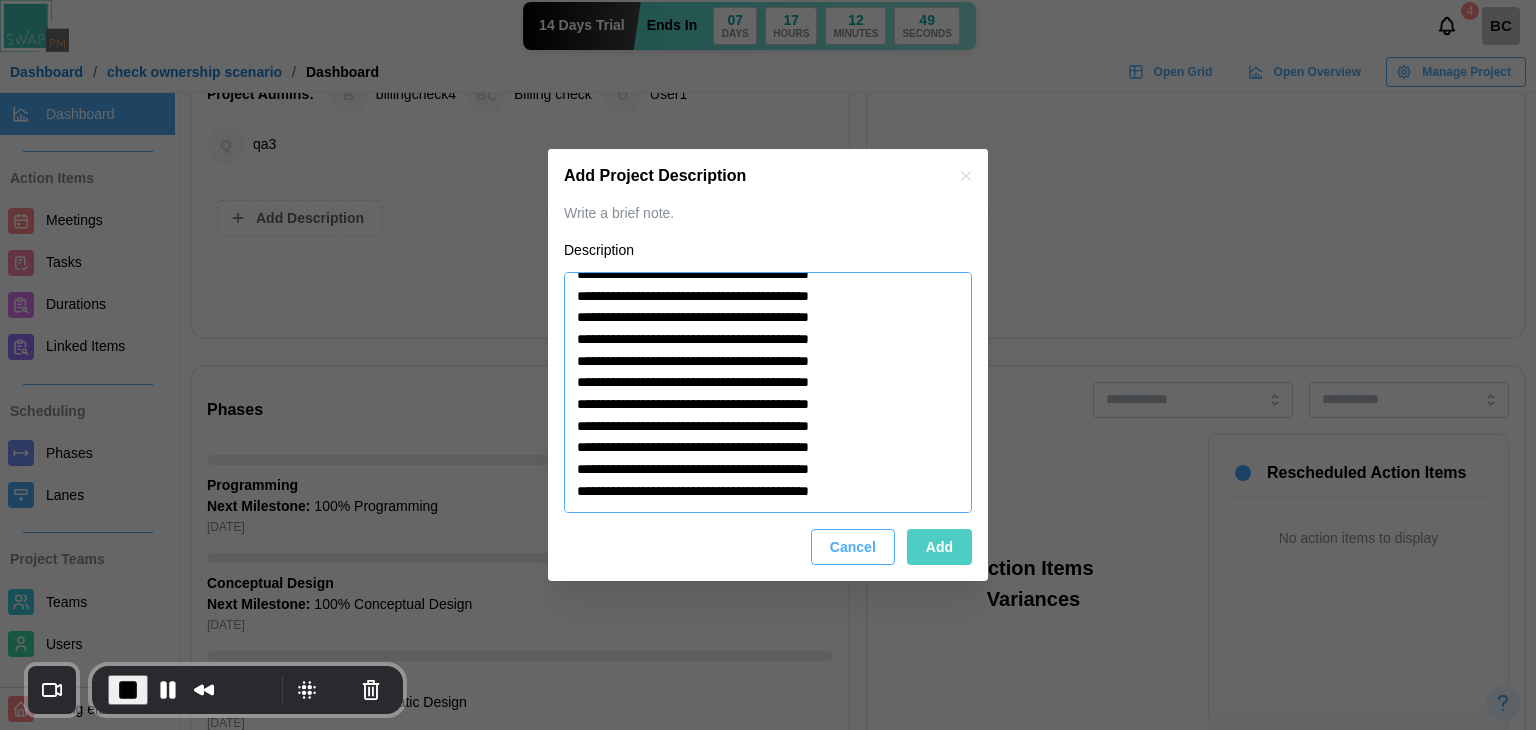 type on "**********" 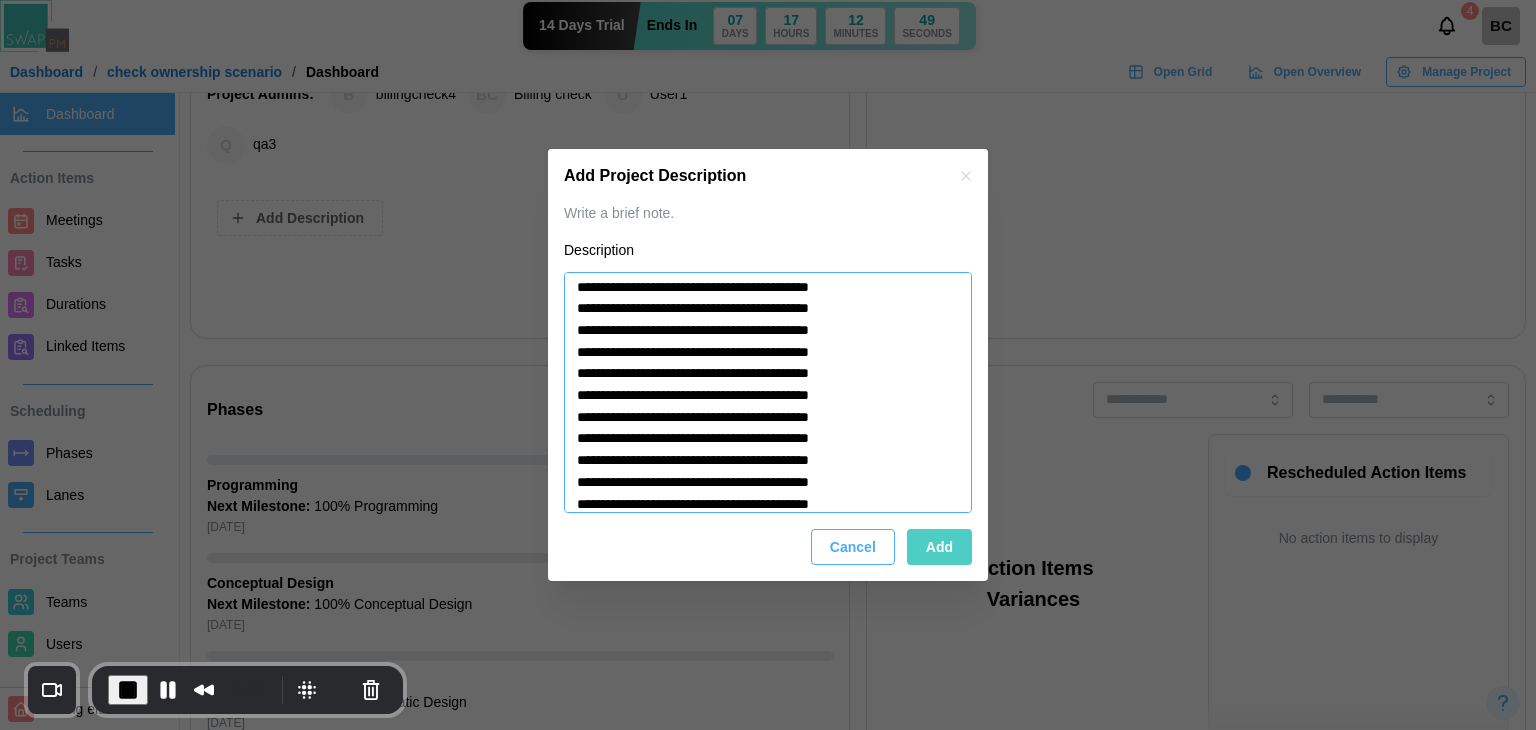 type on "*" 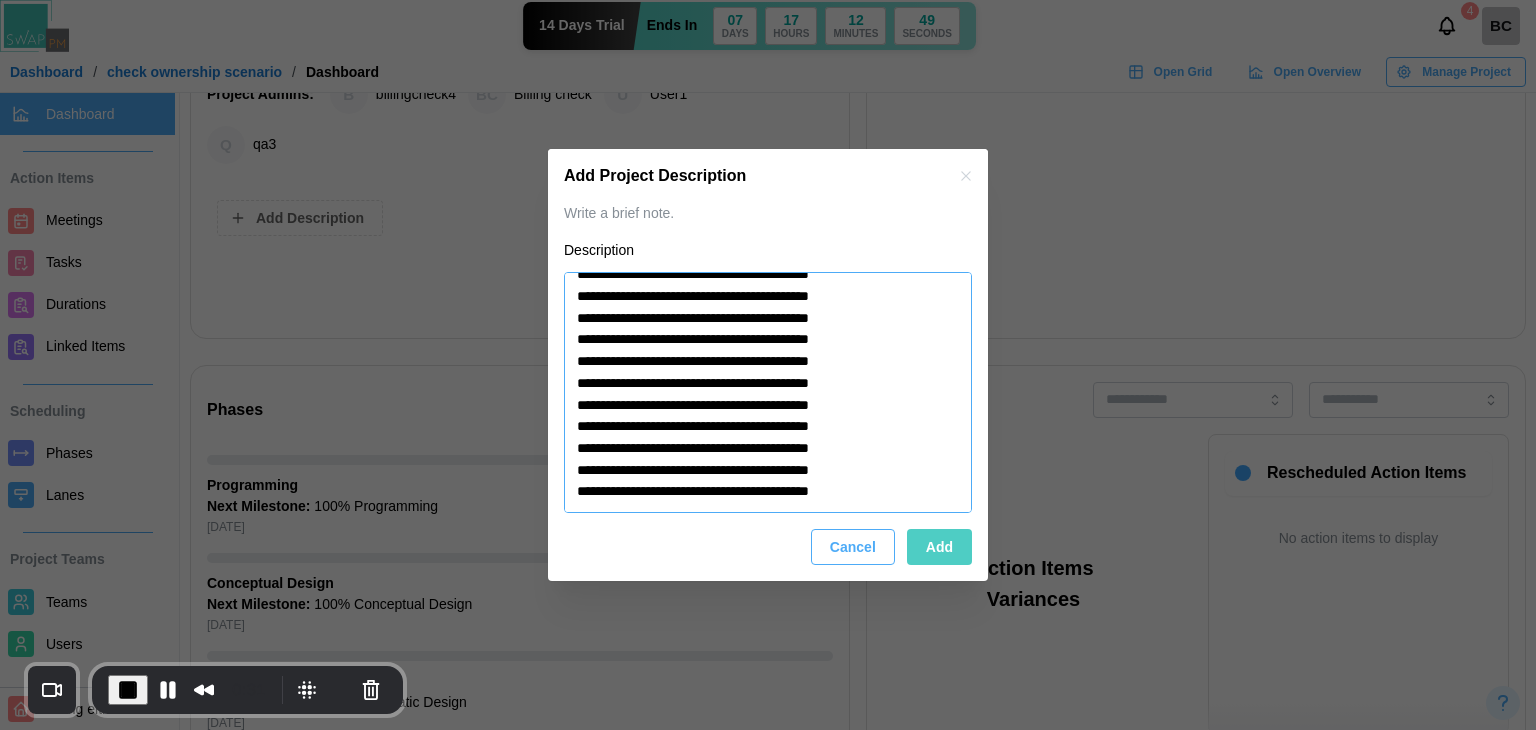type on "*" 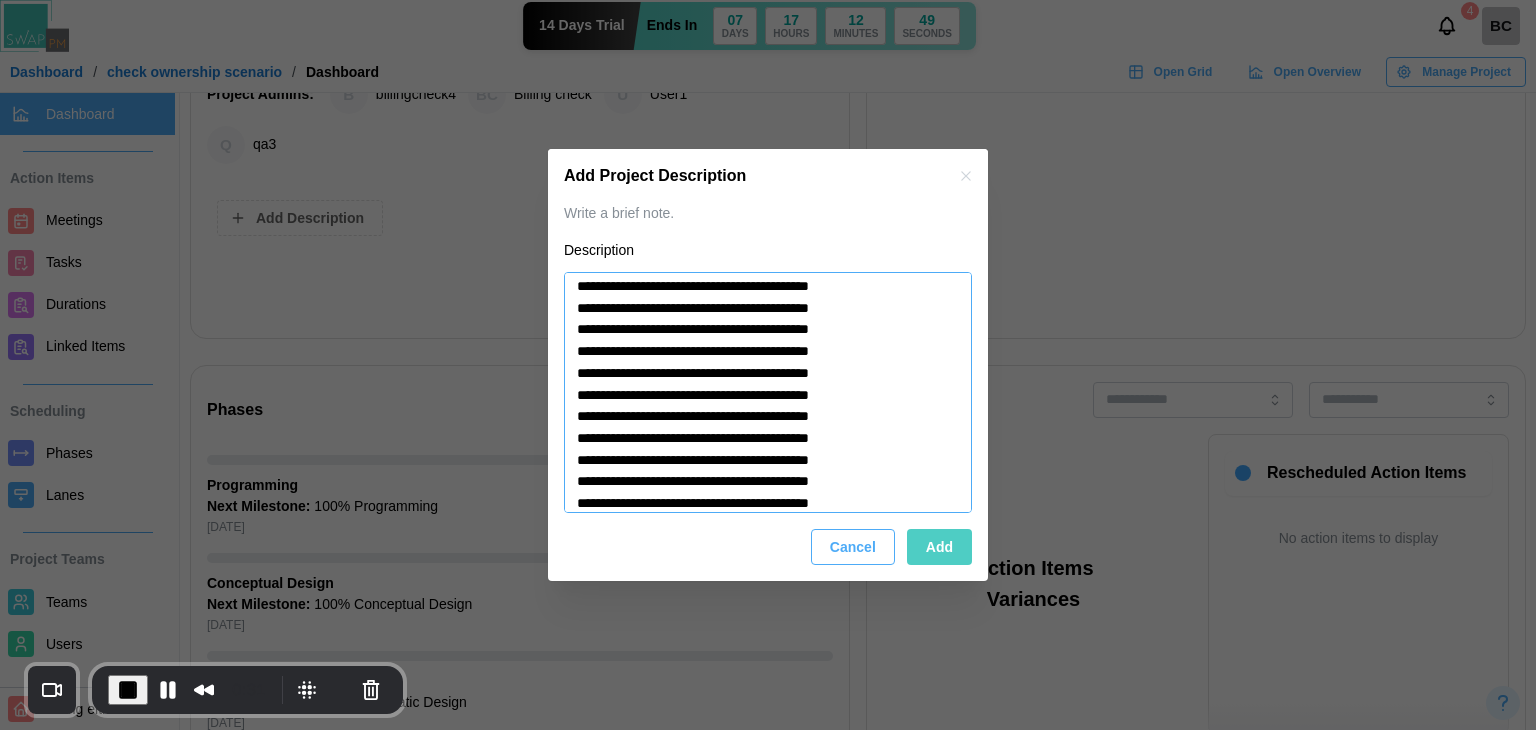 type on "*" 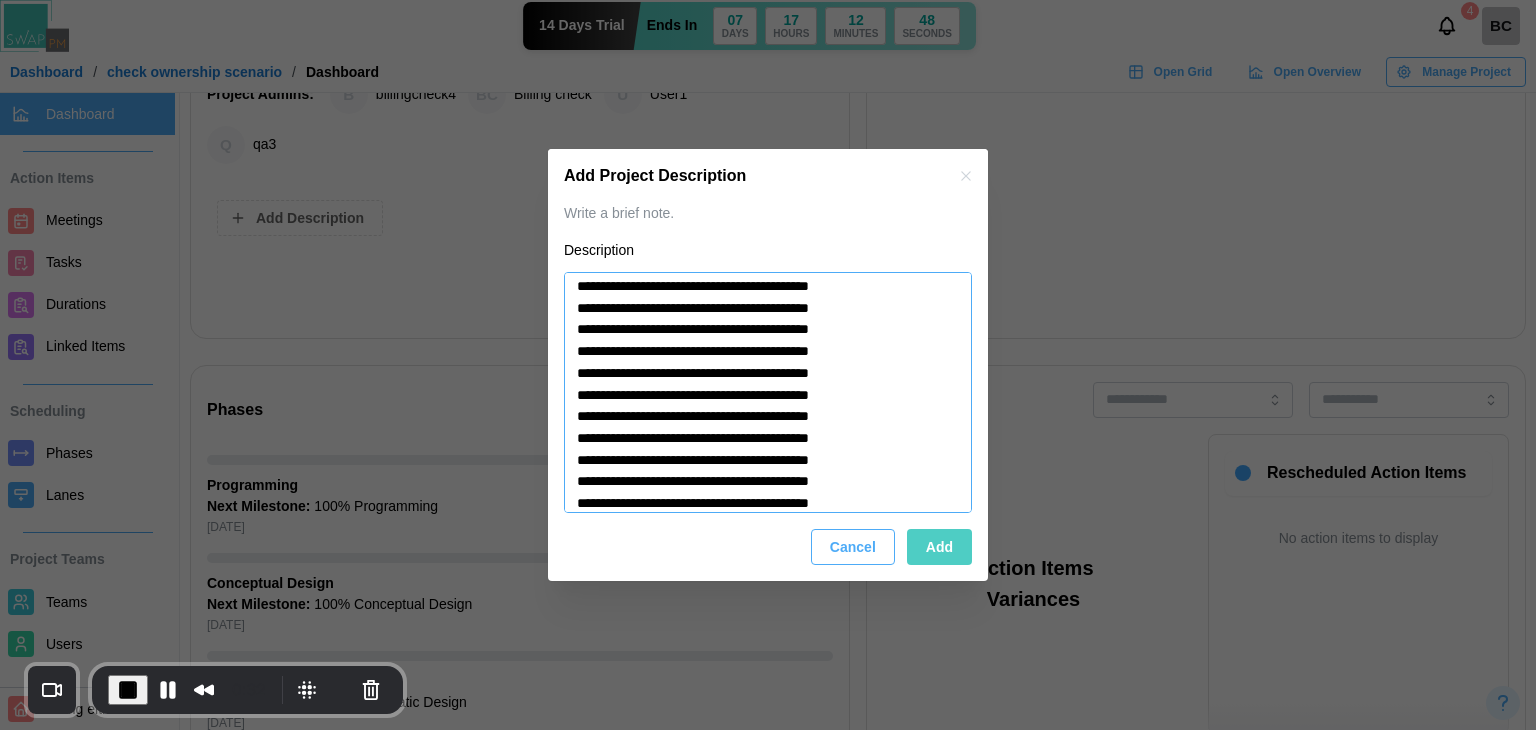 type on "*" 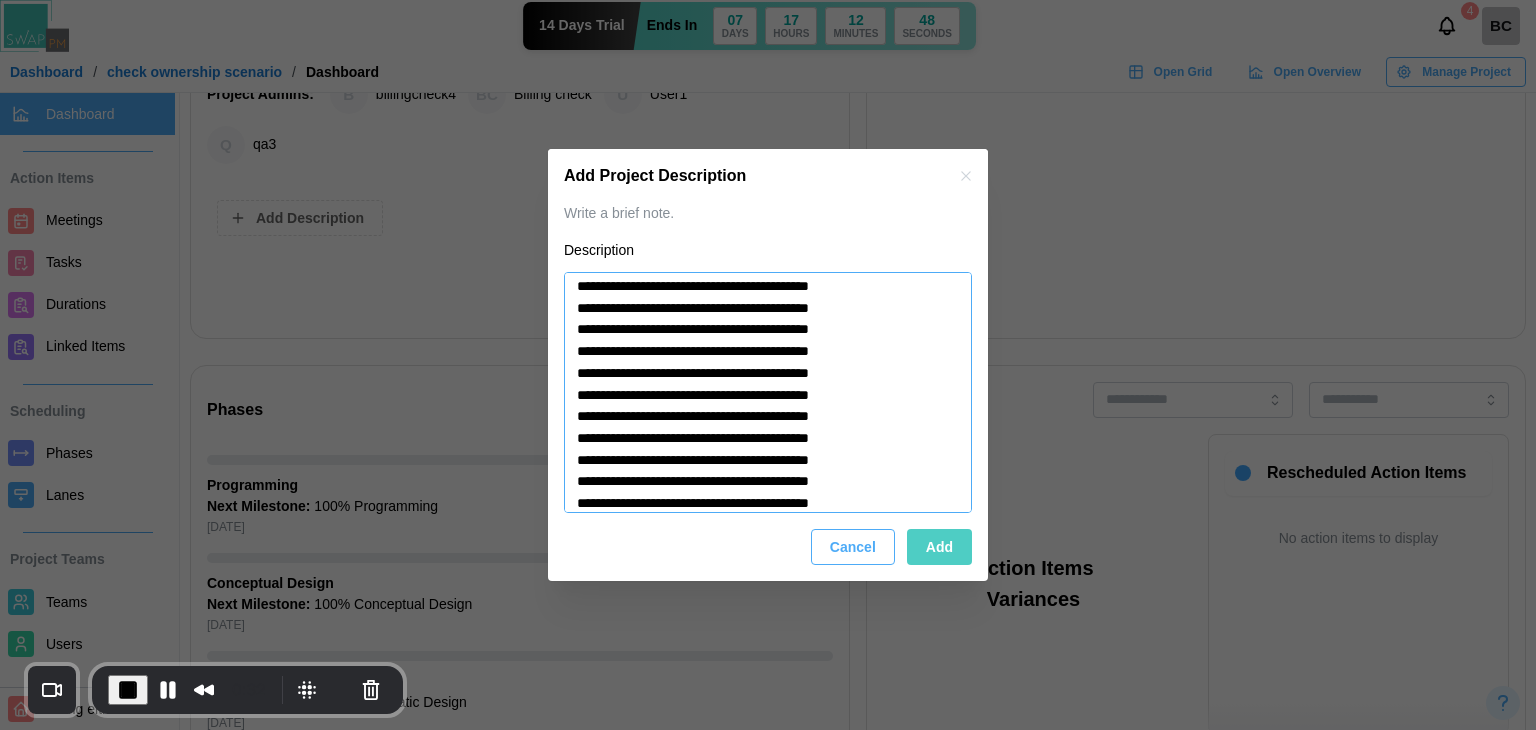 type on "**********" 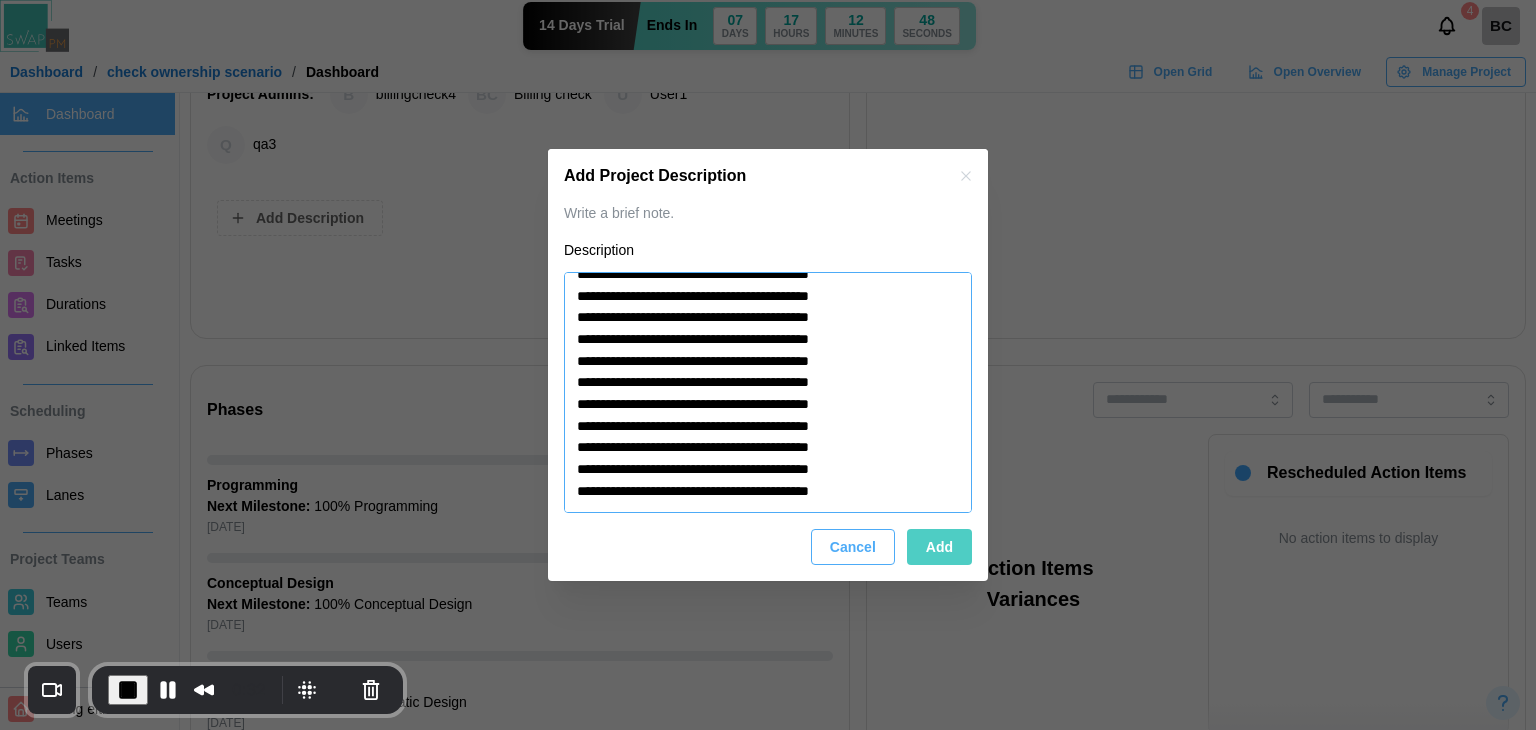 type on "*" 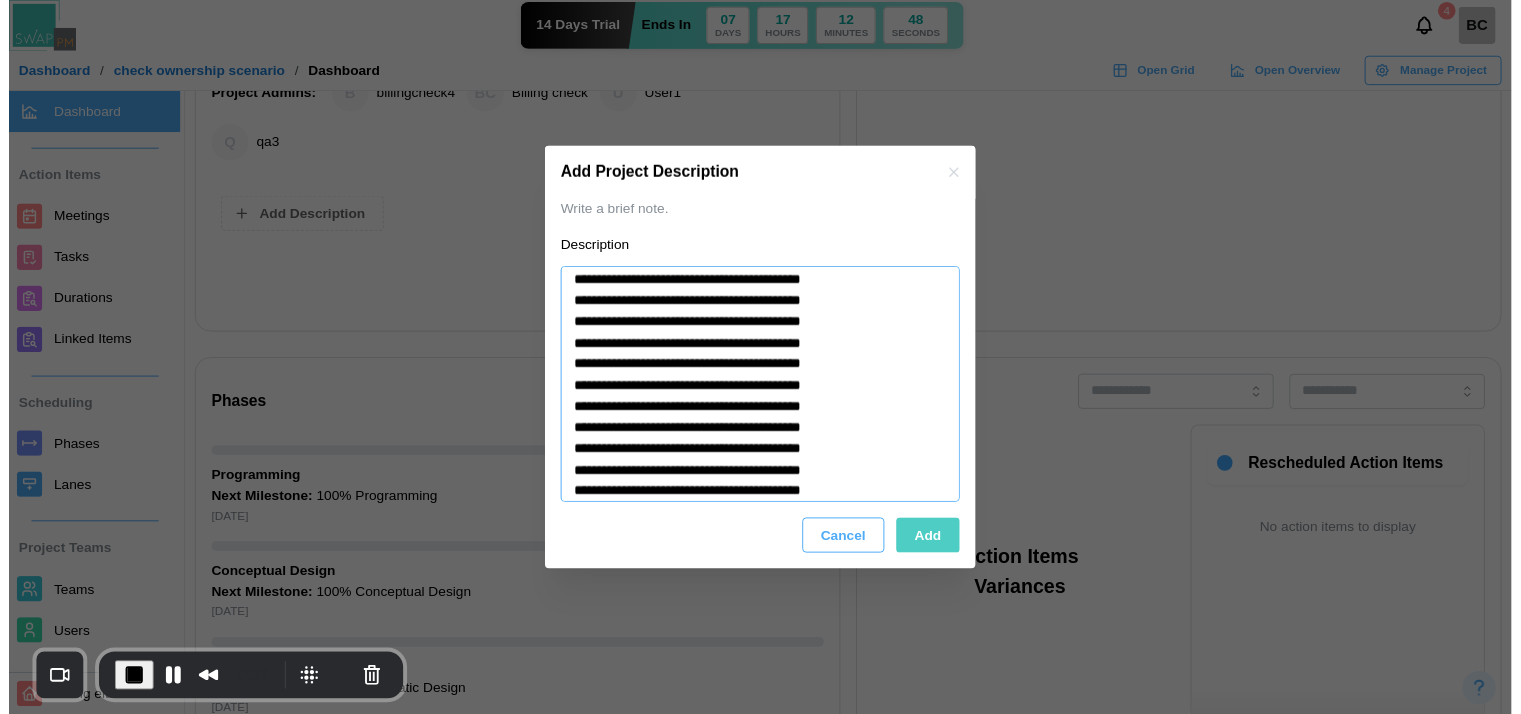 scroll, scrollTop: 680, scrollLeft: 0, axis: vertical 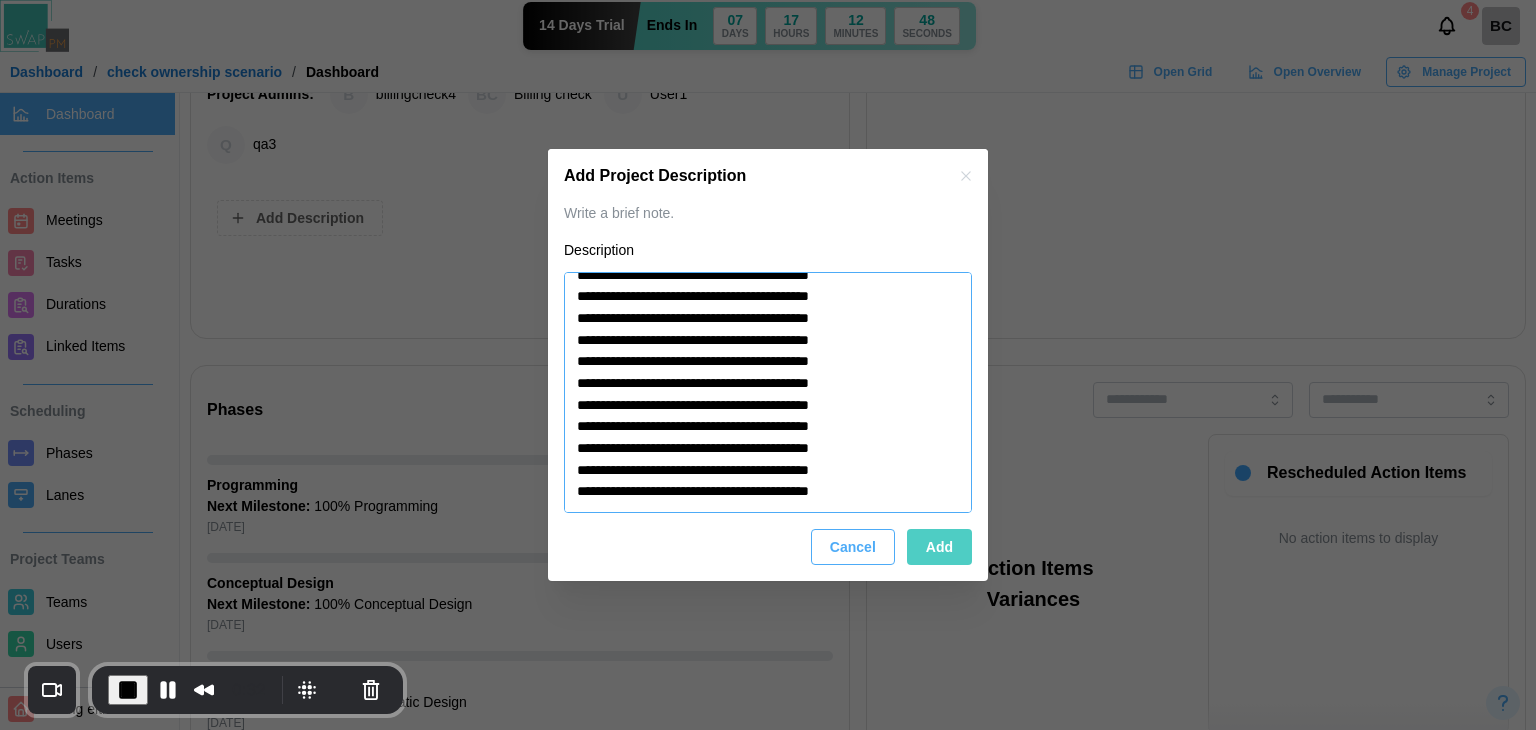type on "**********" 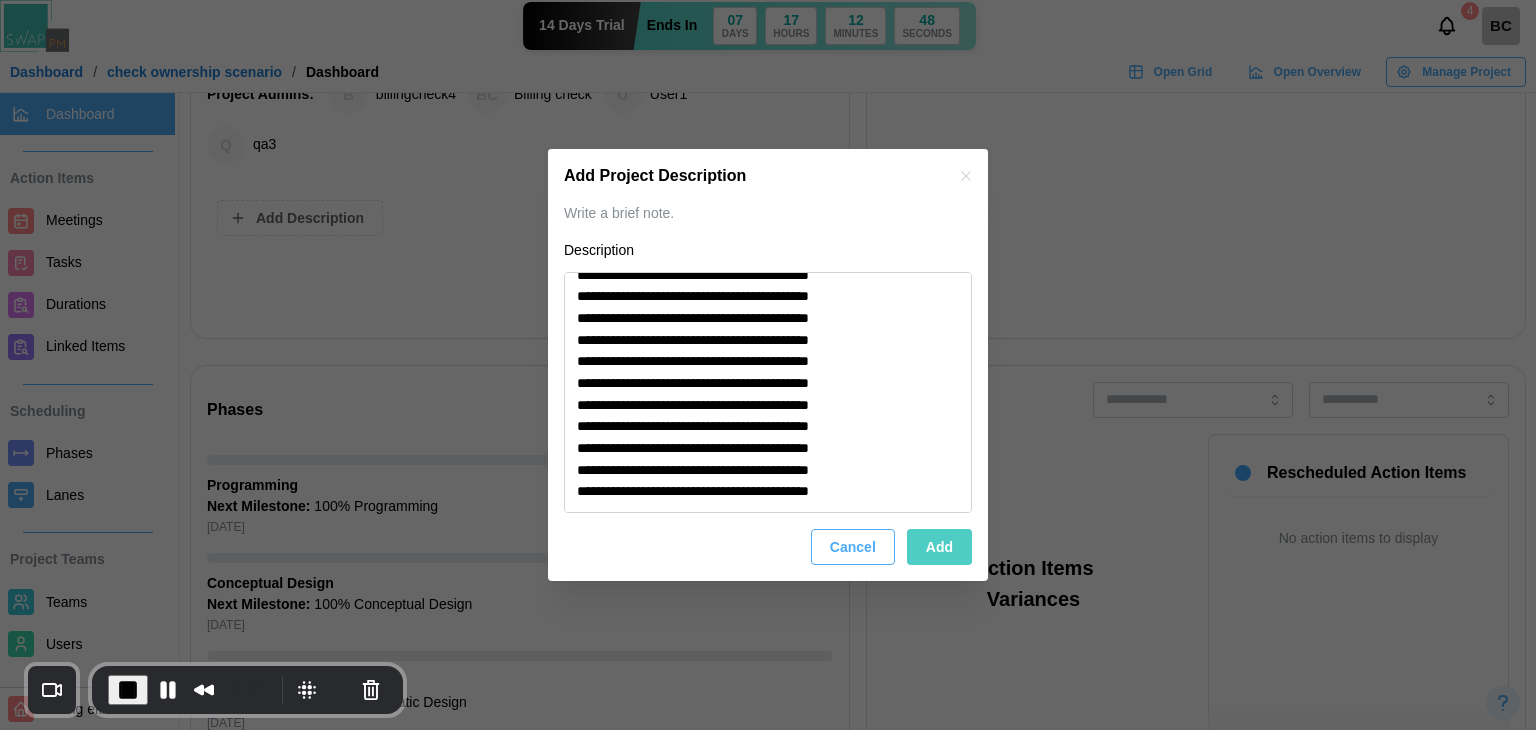 click on "Add" at bounding box center (939, 547) 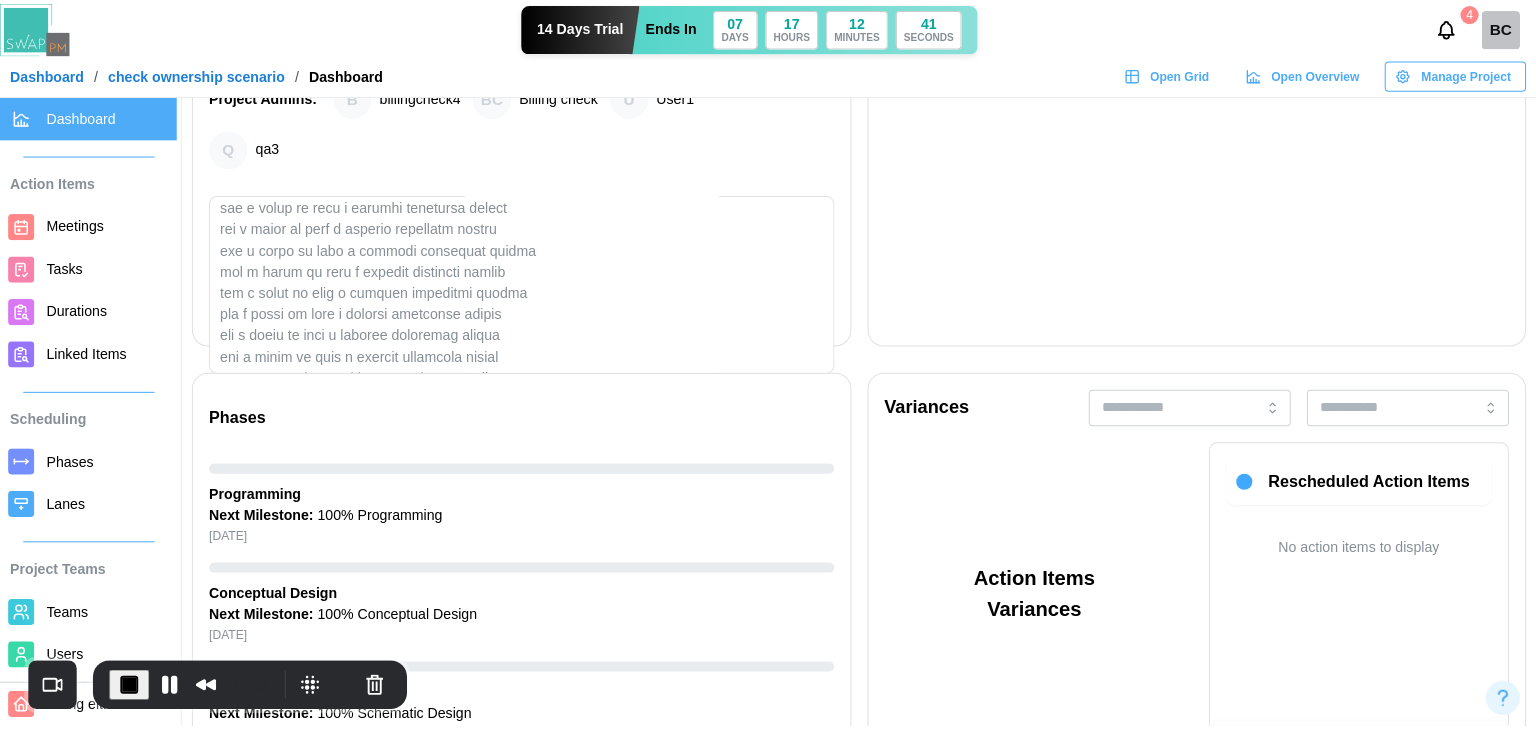 scroll, scrollTop: 0, scrollLeft: 0, axis: both 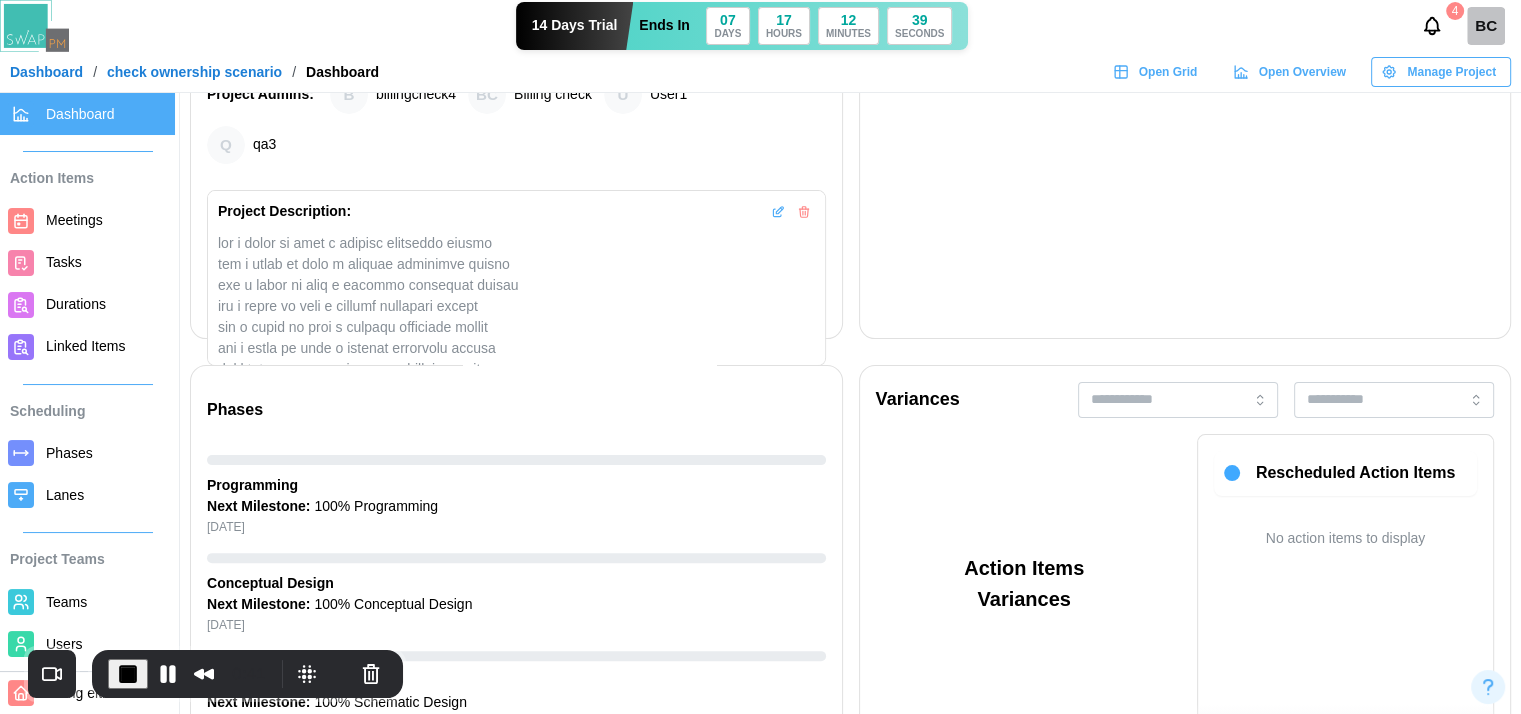 click at bounding box center (778, 212) 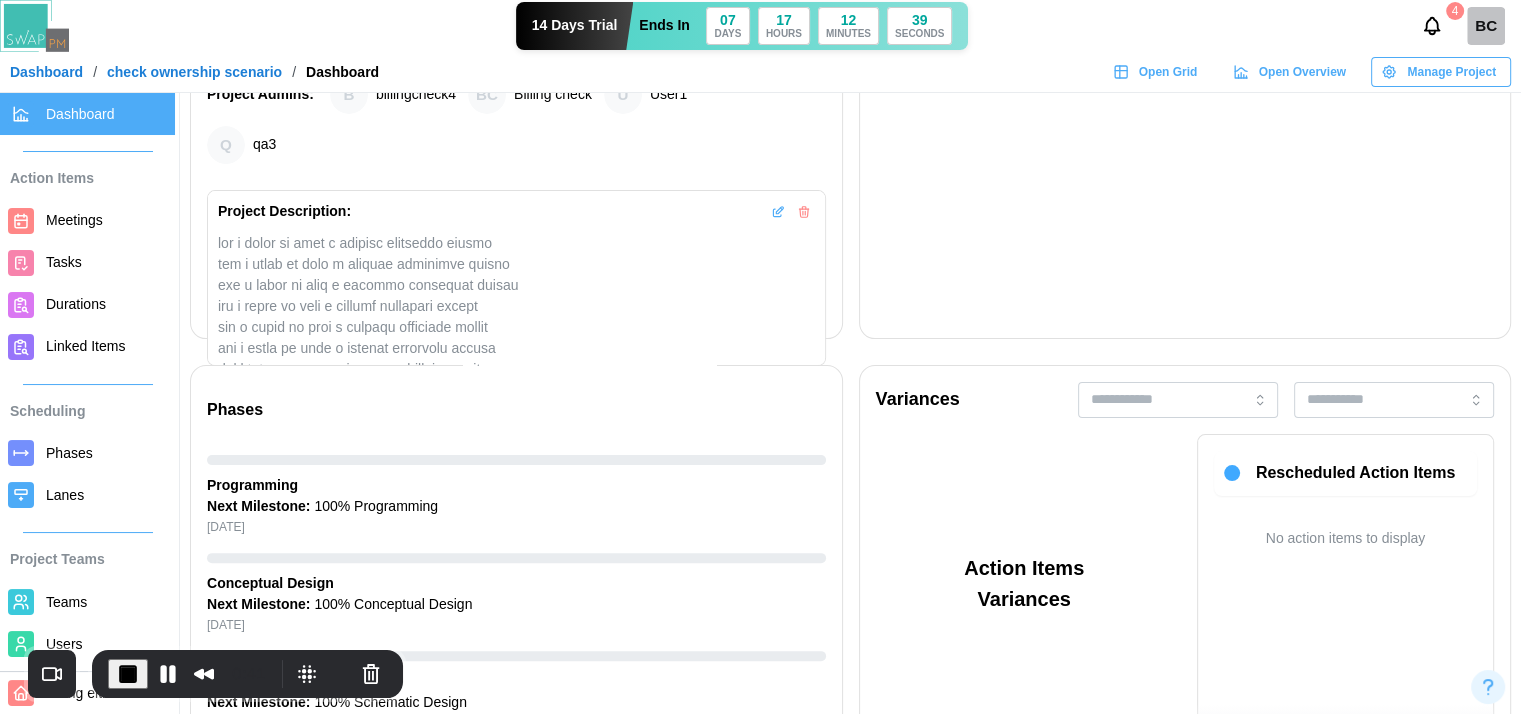 type on "*" 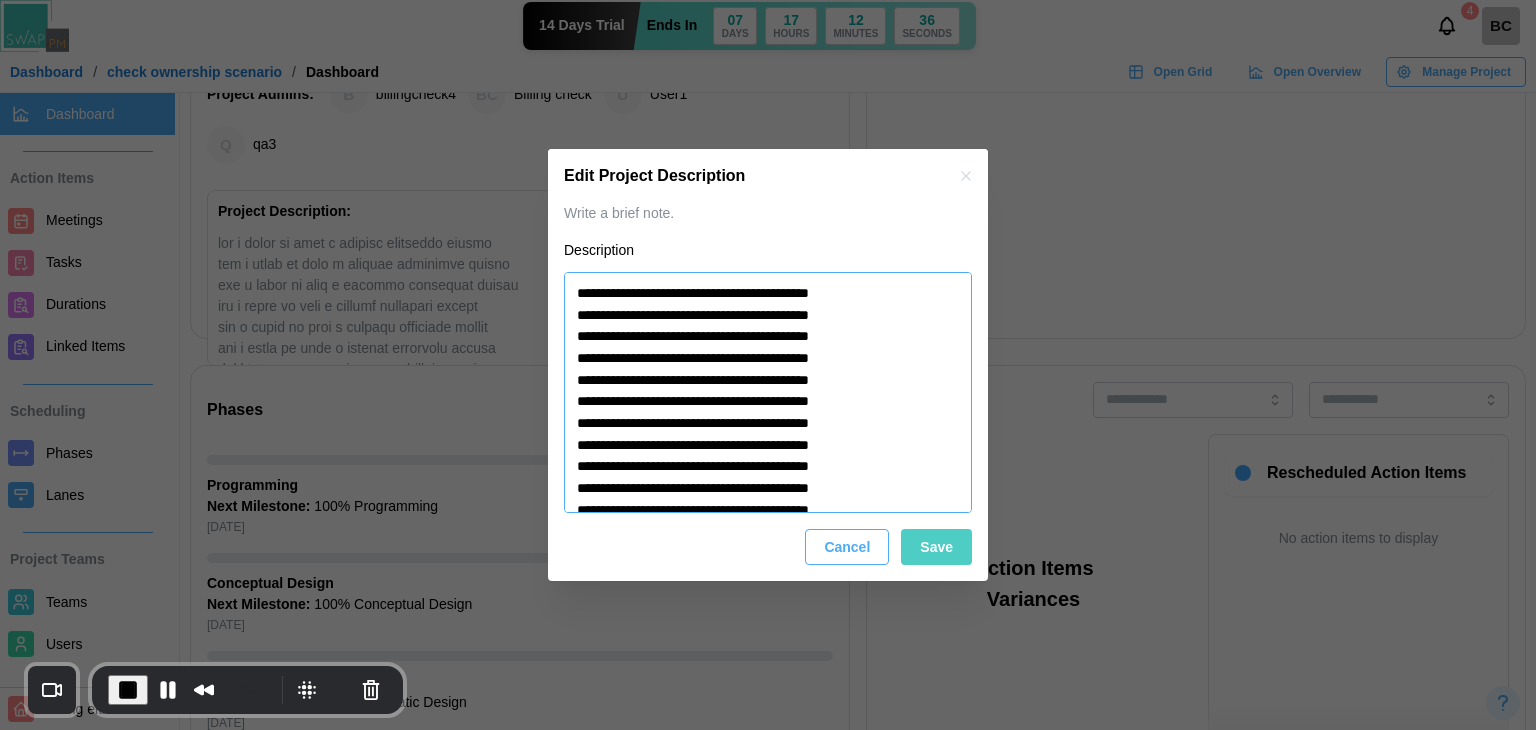 click at bounding box center (768, 393) 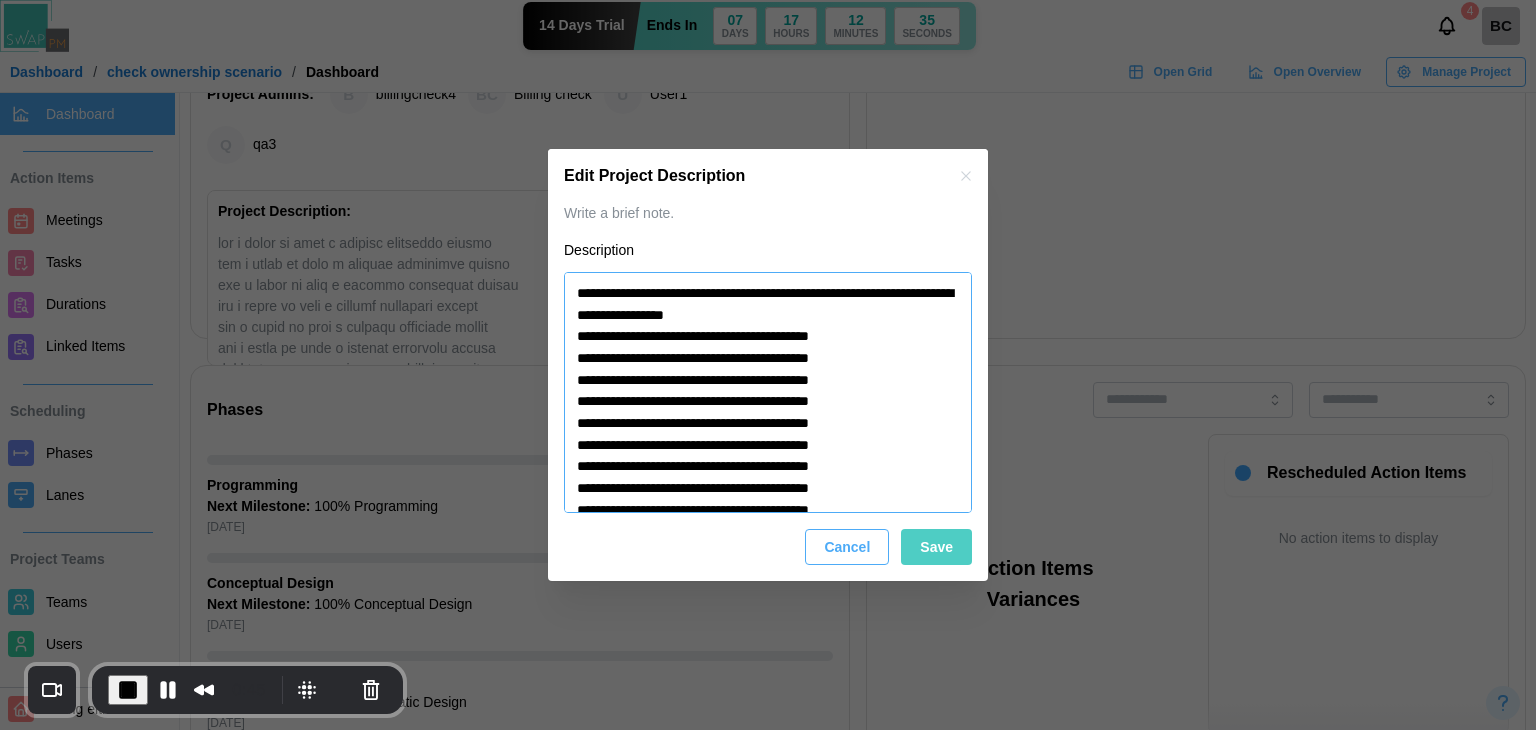 type on "**********" 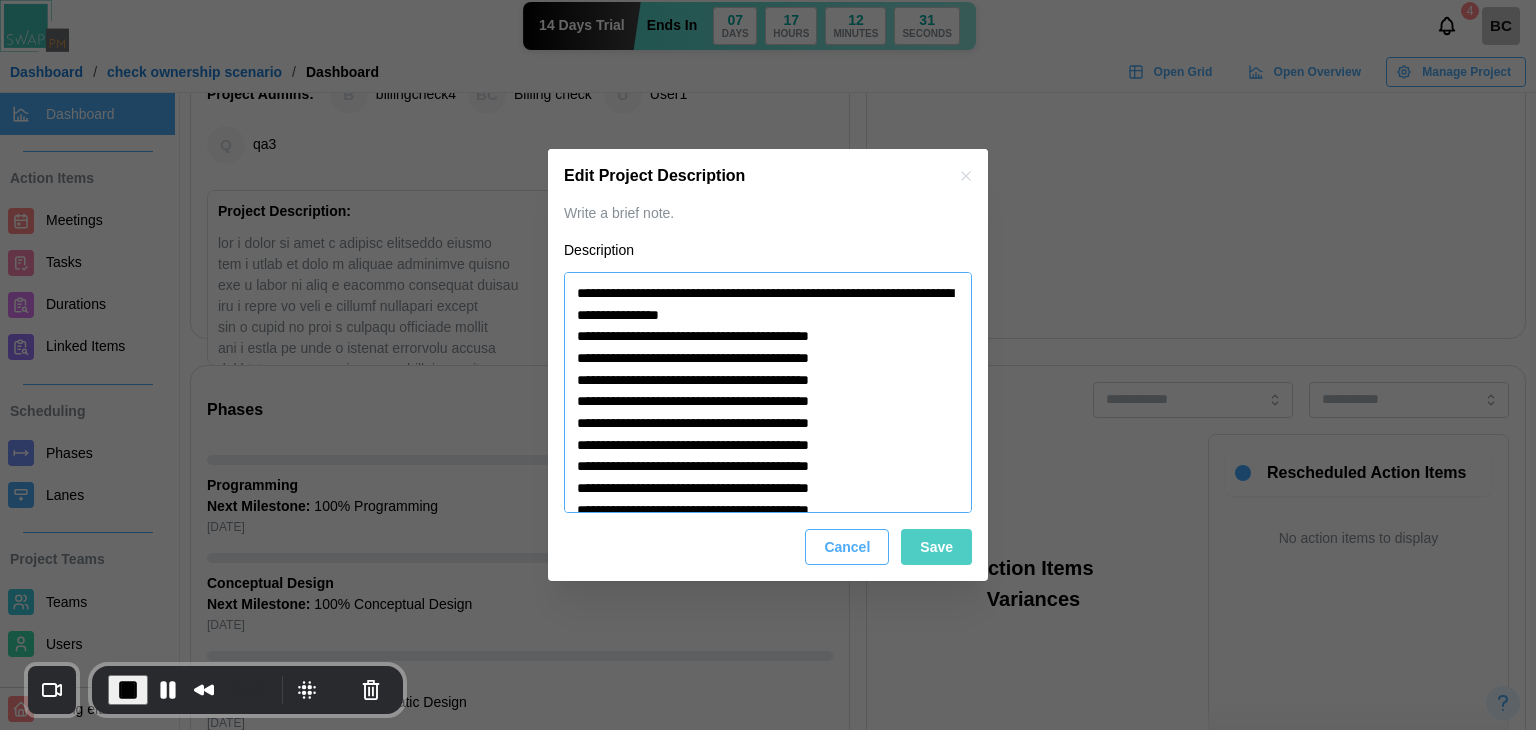 click at bounding box center [768, 393] 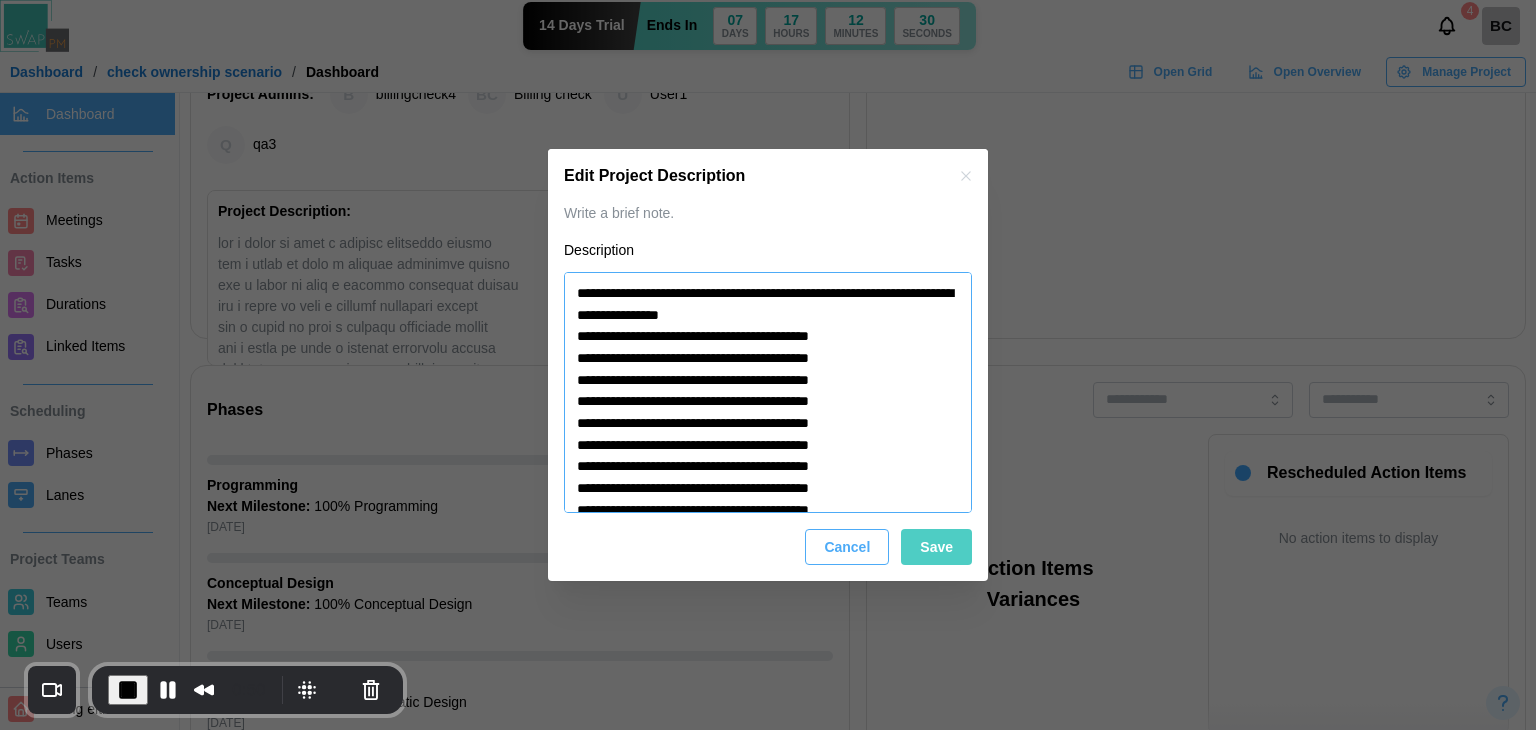 type on "*" 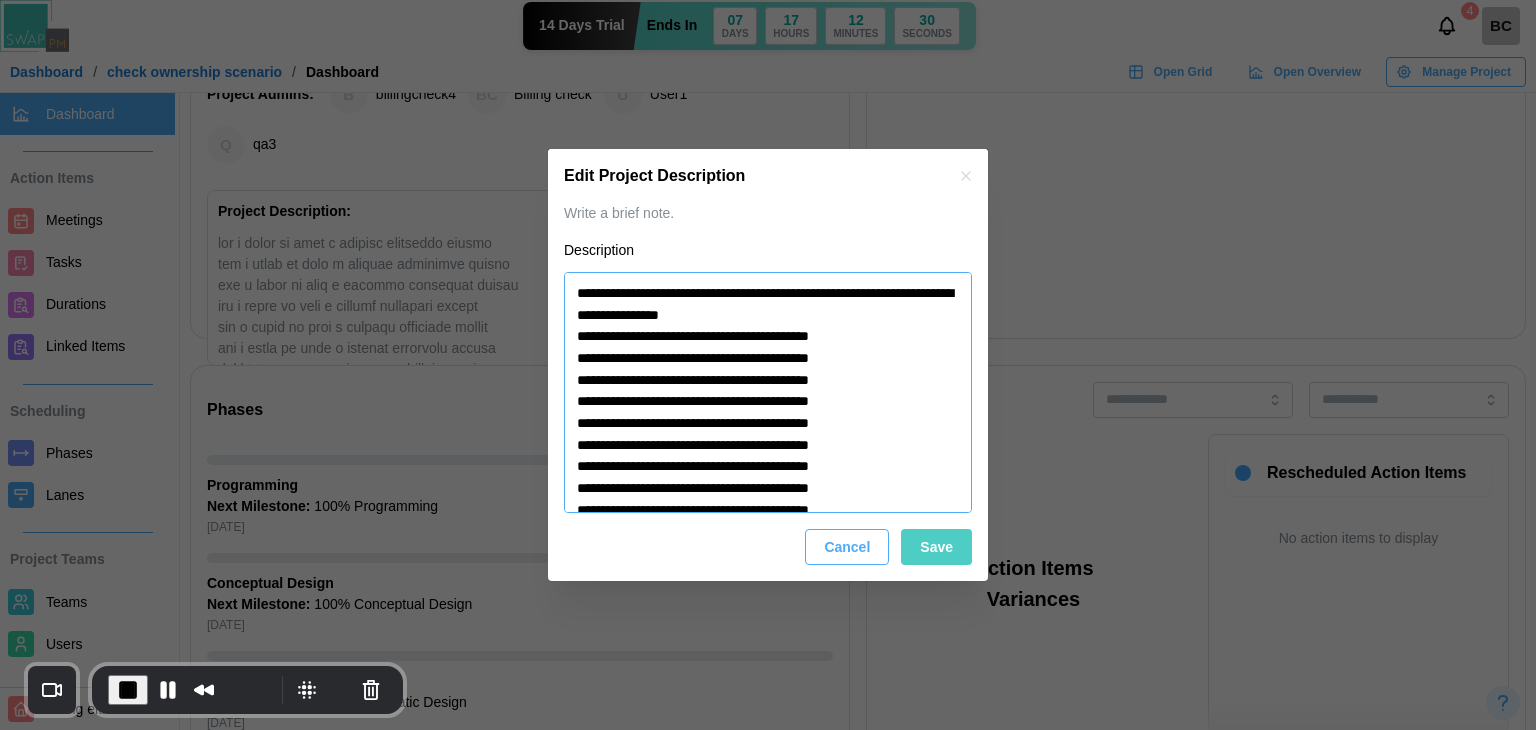 type on "**********" 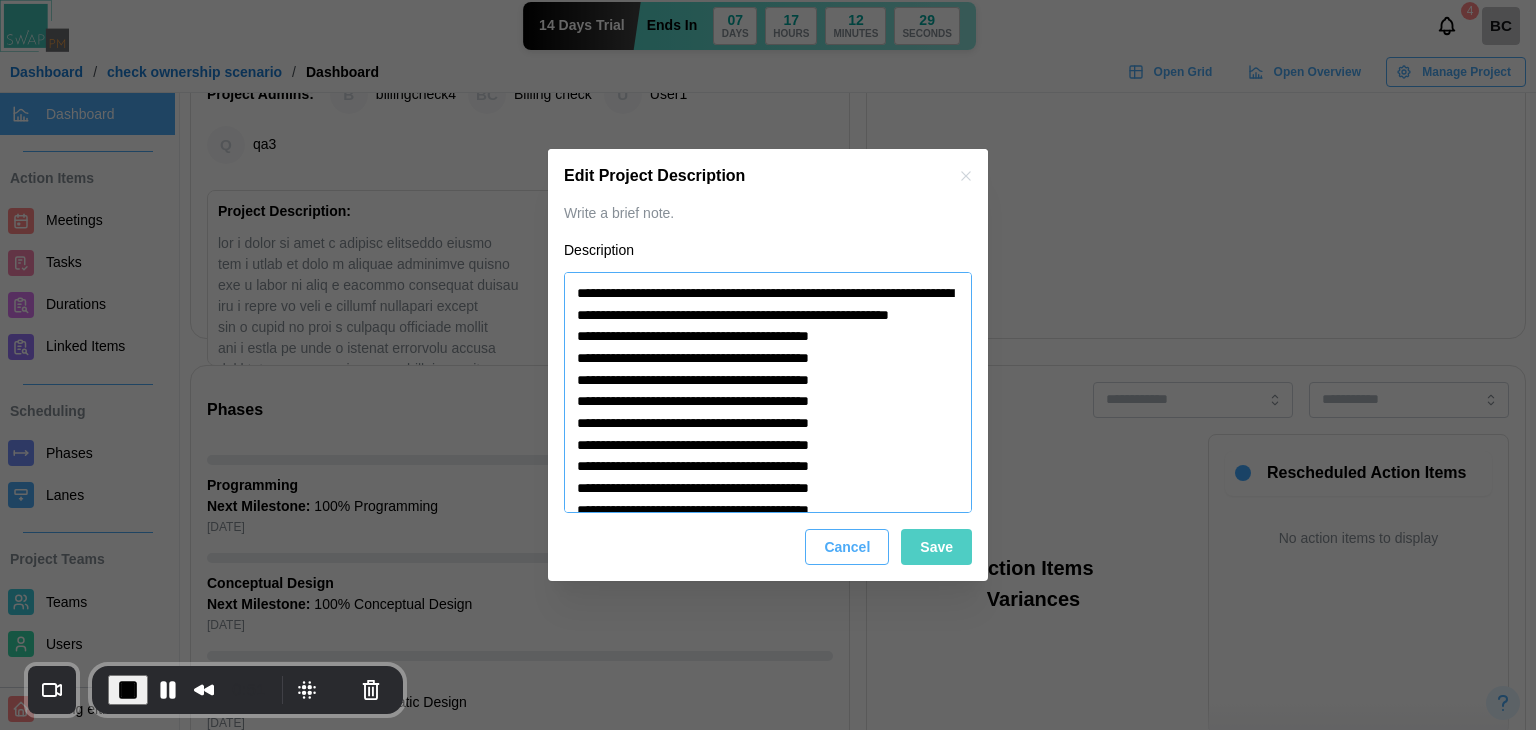 click at bounding box center (768, 393) 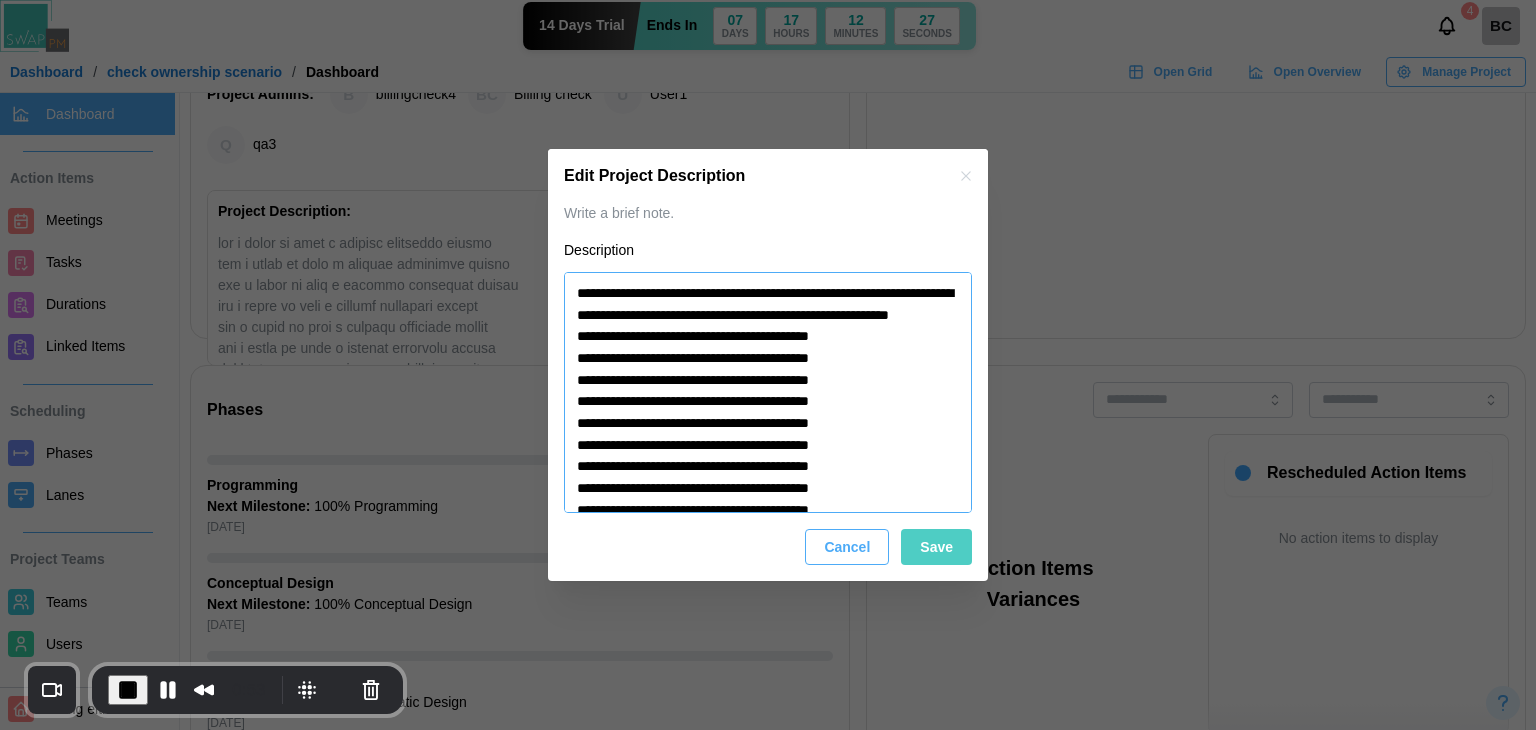 drag, startPoint x: 812, startPoint y: 344, endPoint x: 572, endPoint y: 281, distance: 248.13101 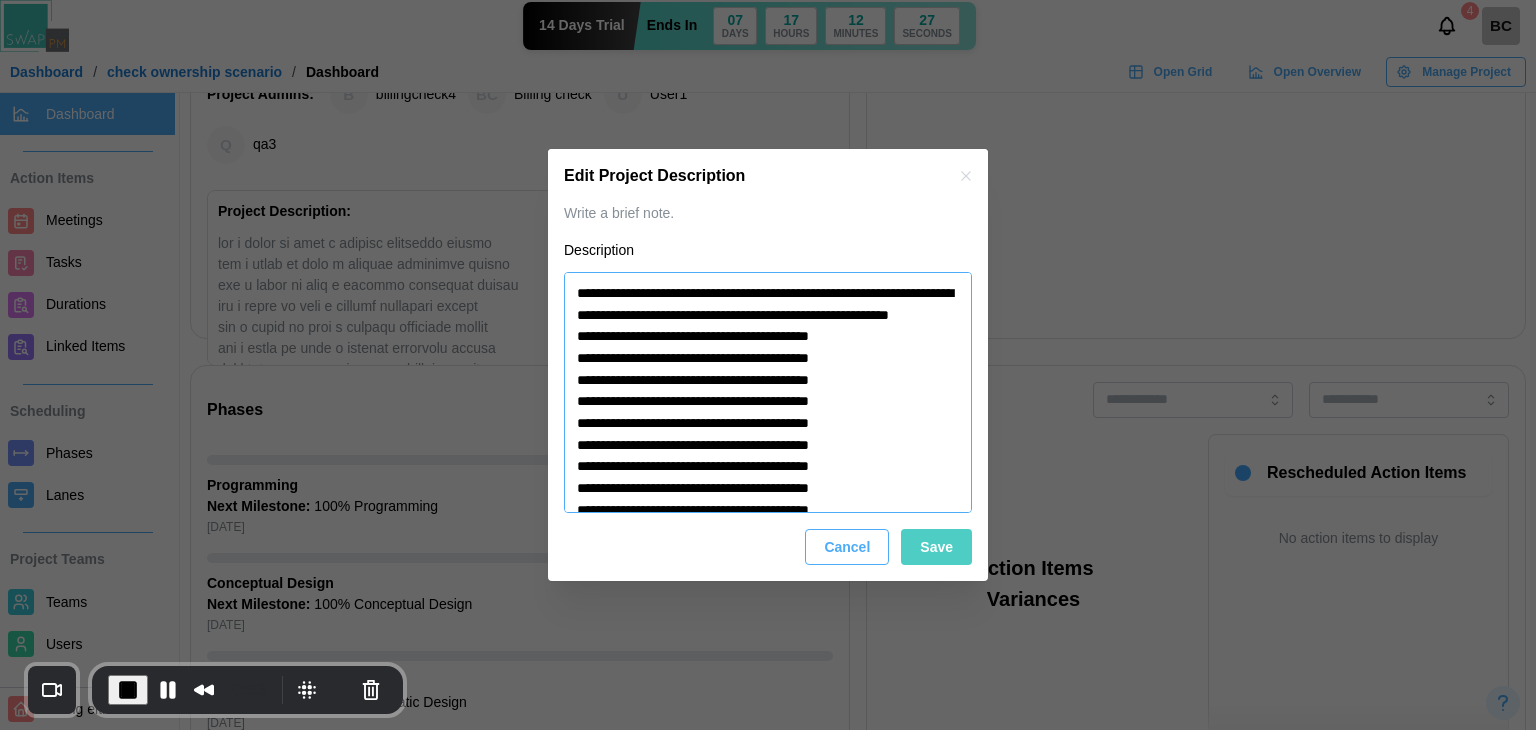 click at bounding box center [768, 393] 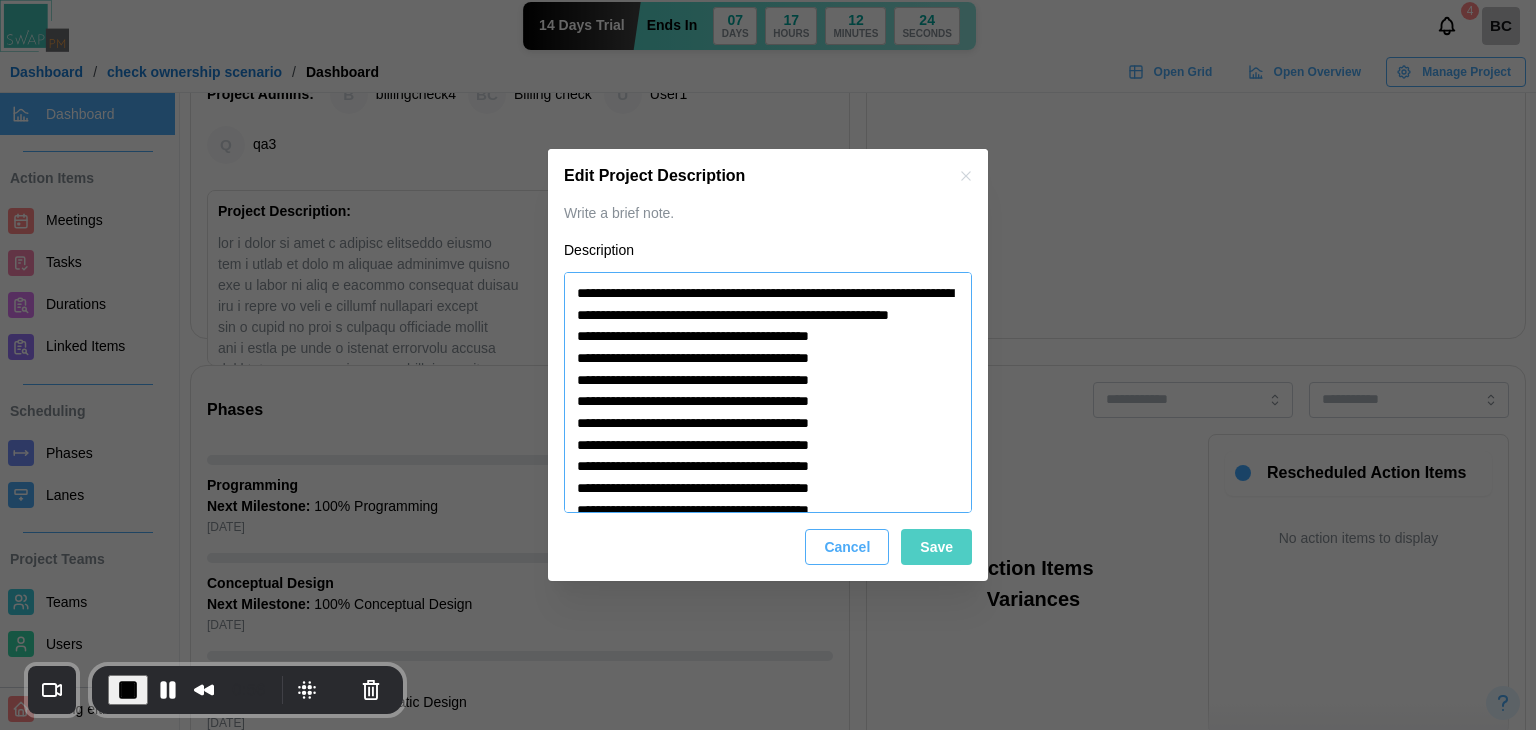 type on "*" 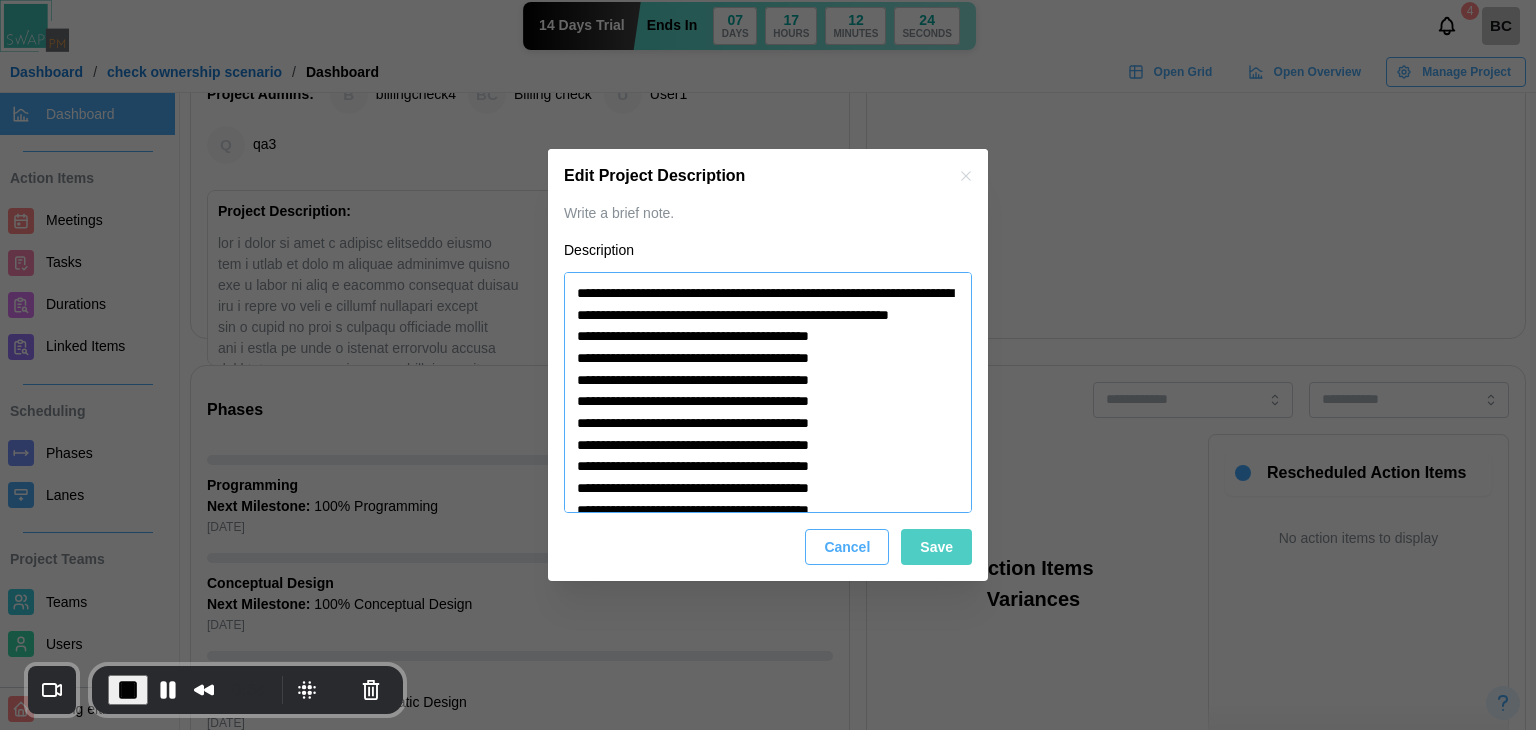 type on "**********" 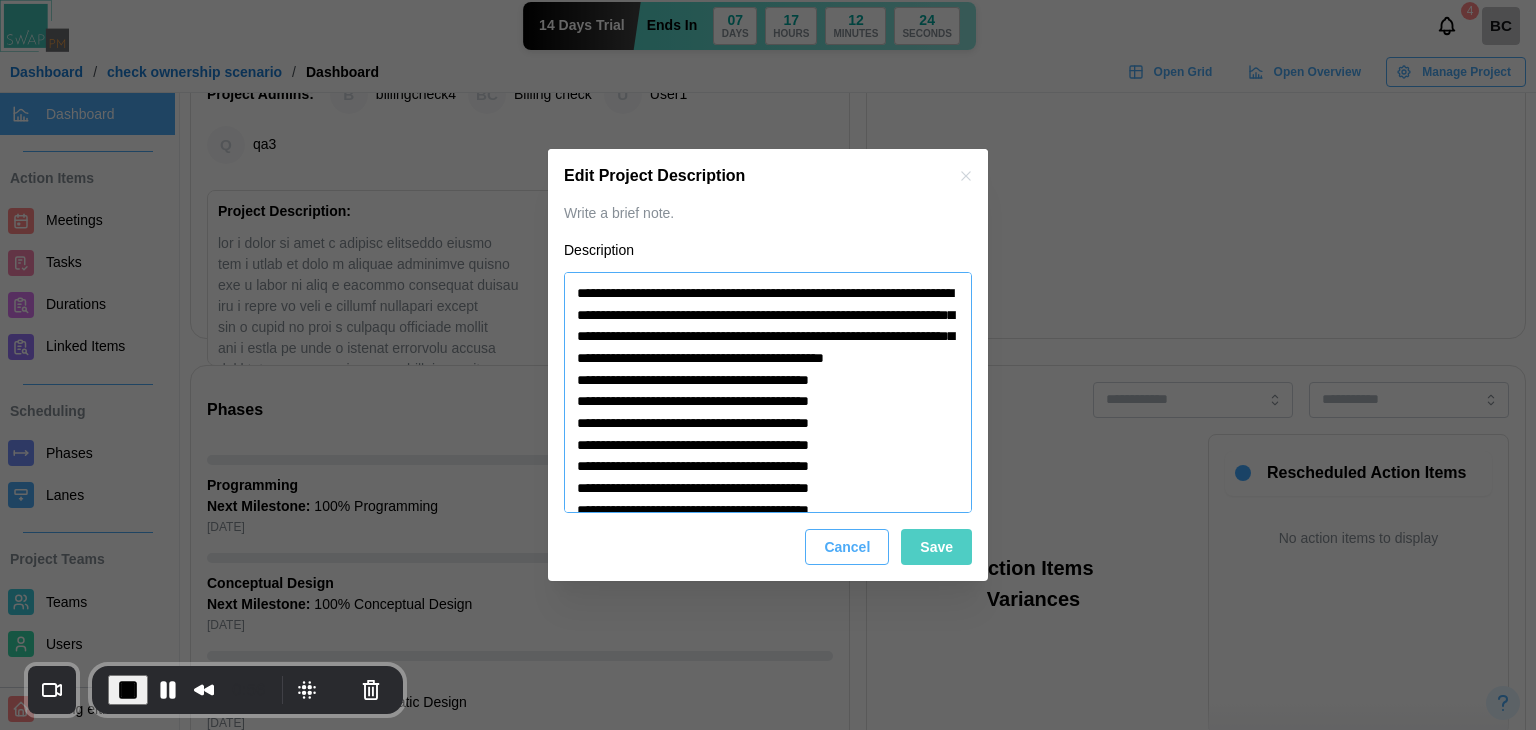type on "*" 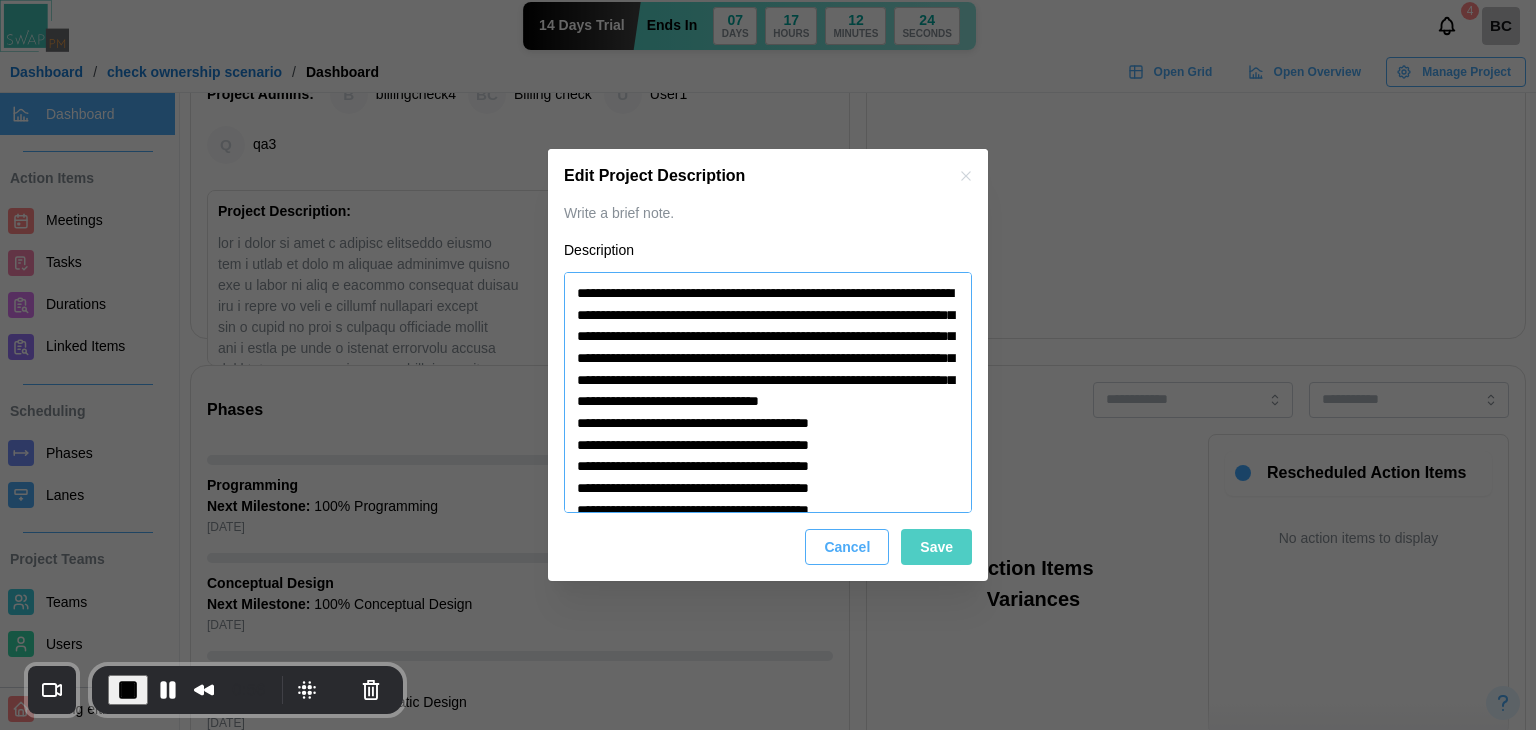 type on "*" 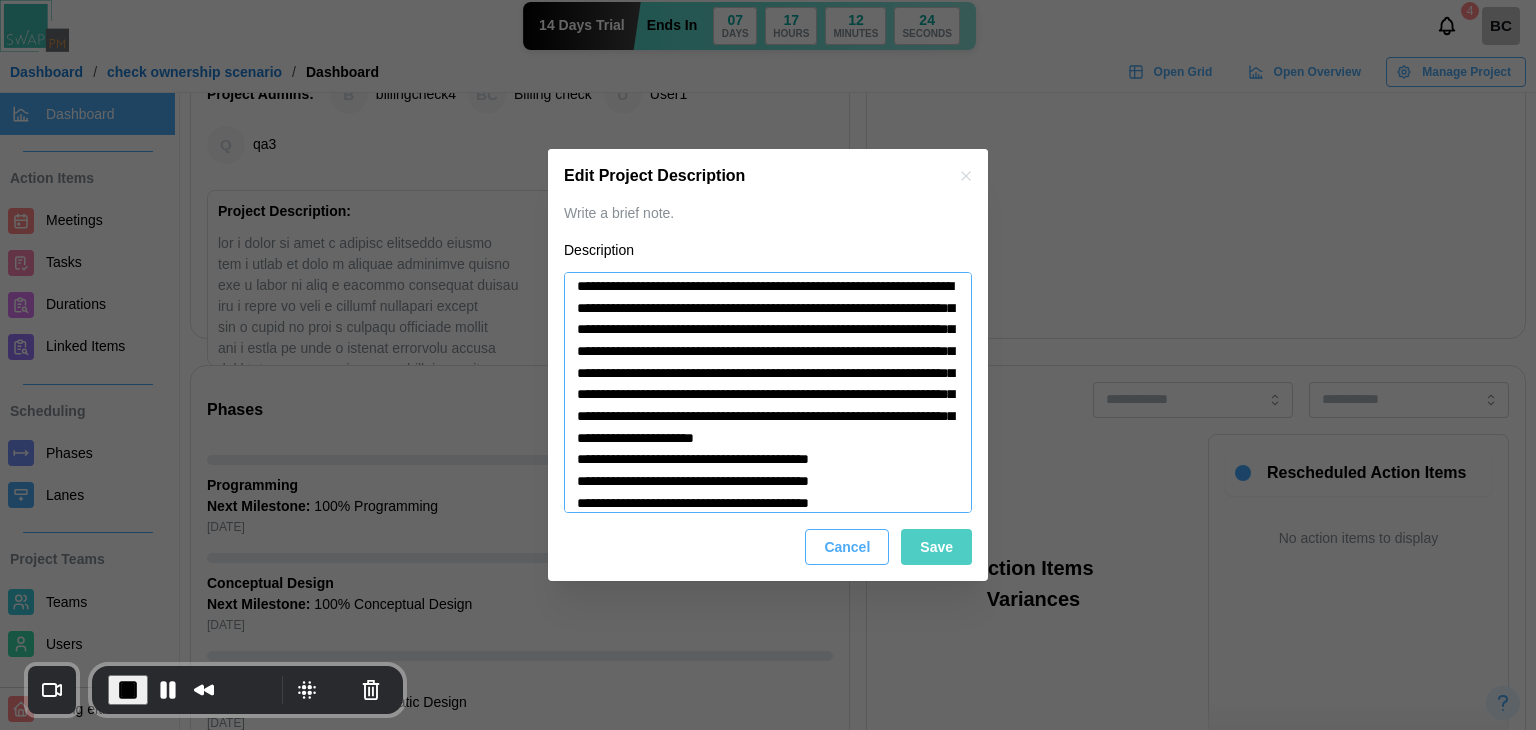 type on "*" 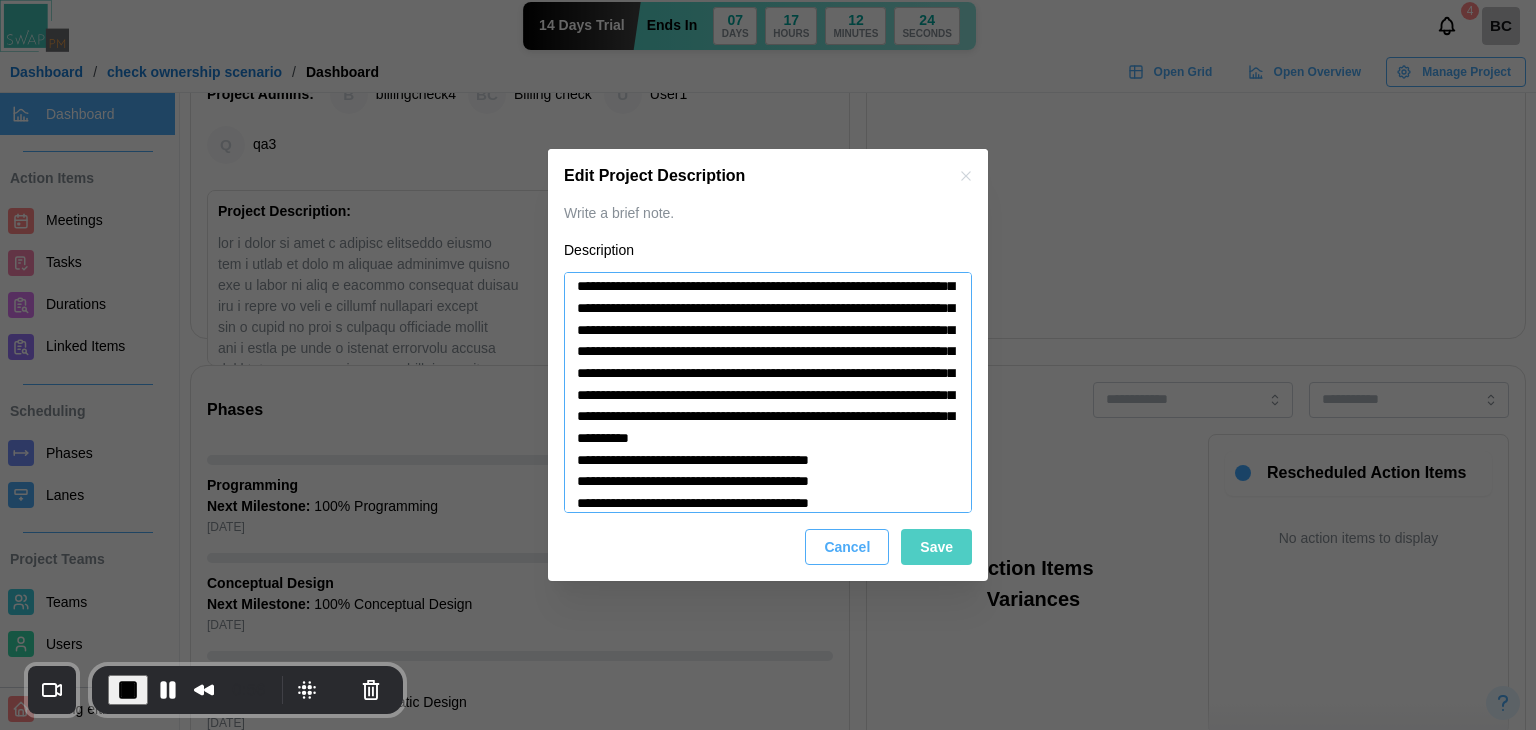 type on "*" 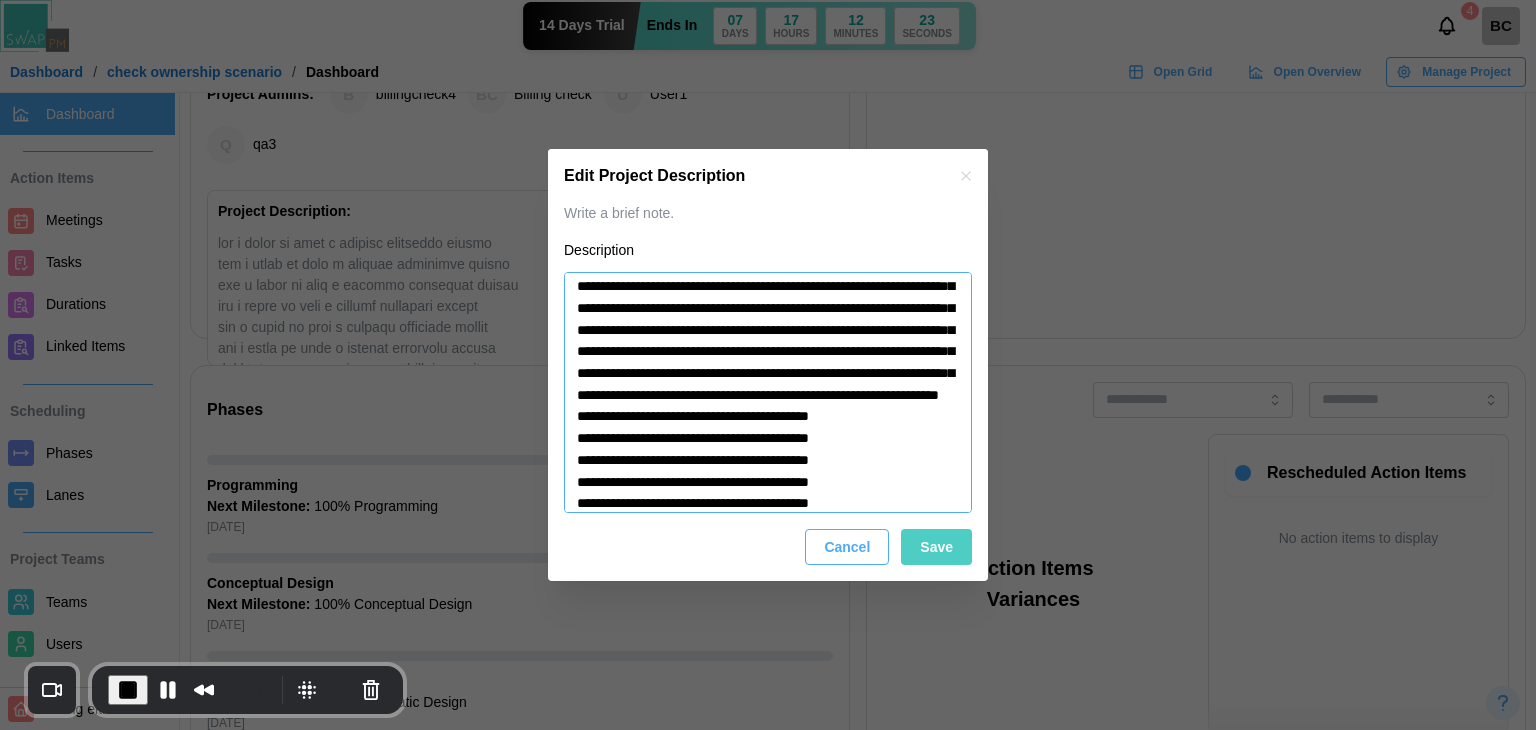 type on "*" 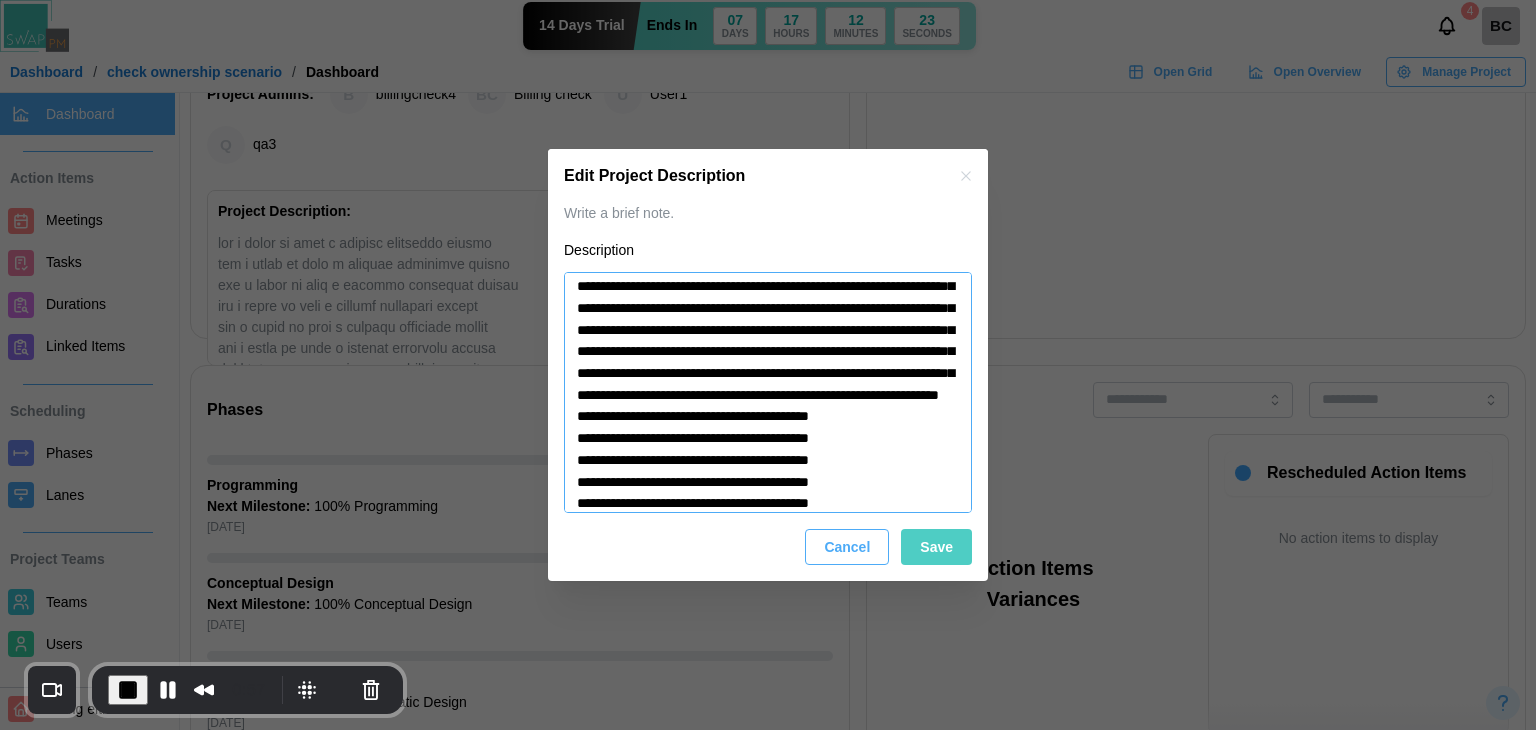 type on "**********" 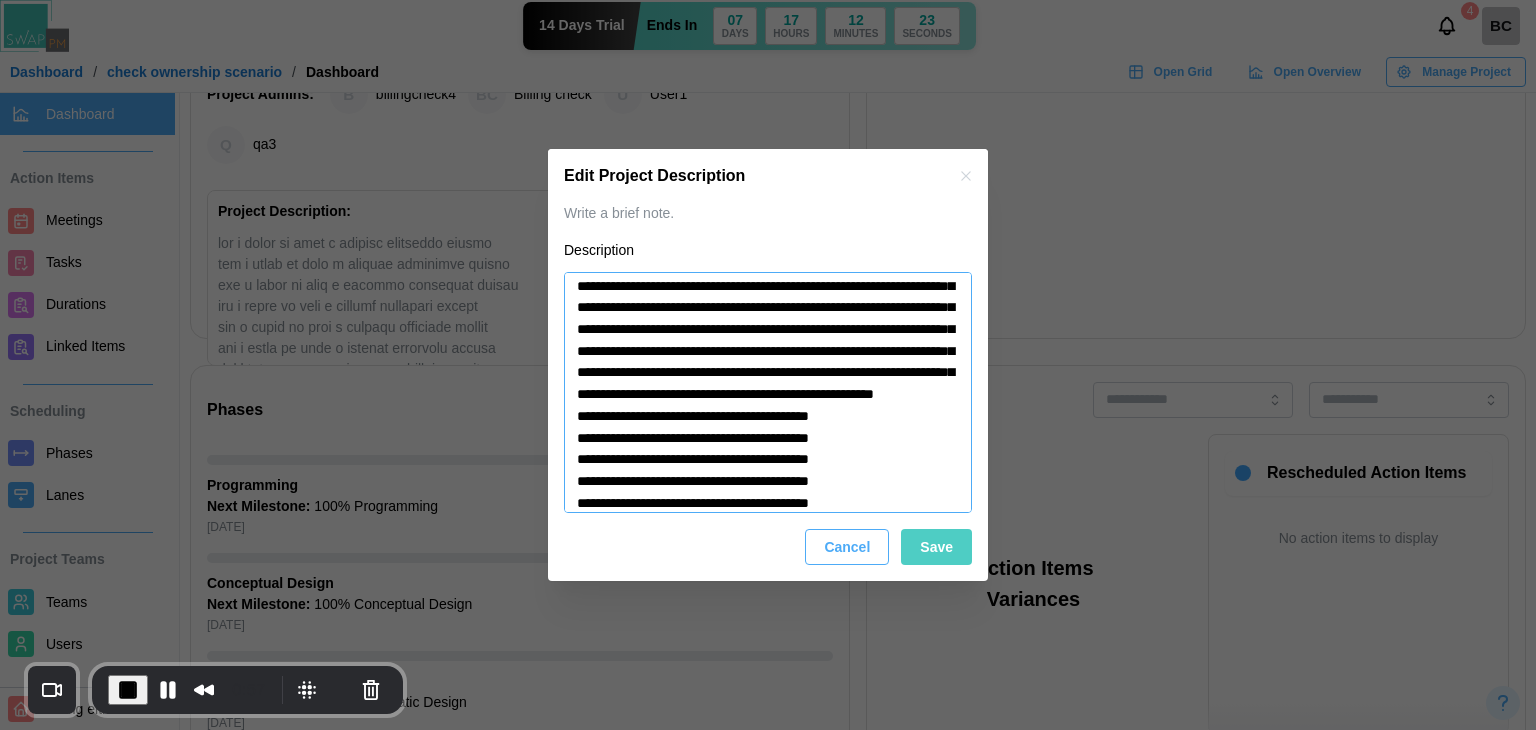 type on "*" 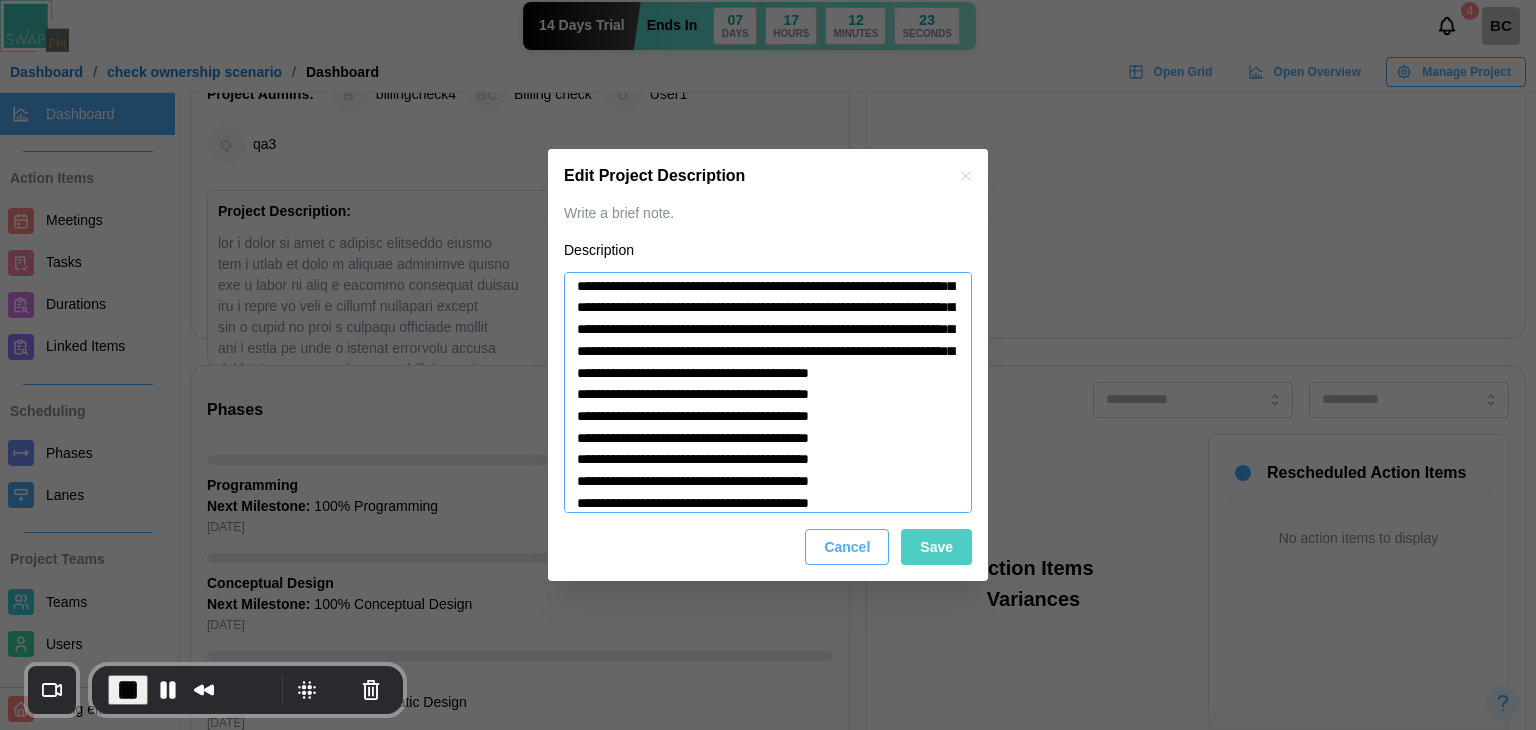 type on "*" 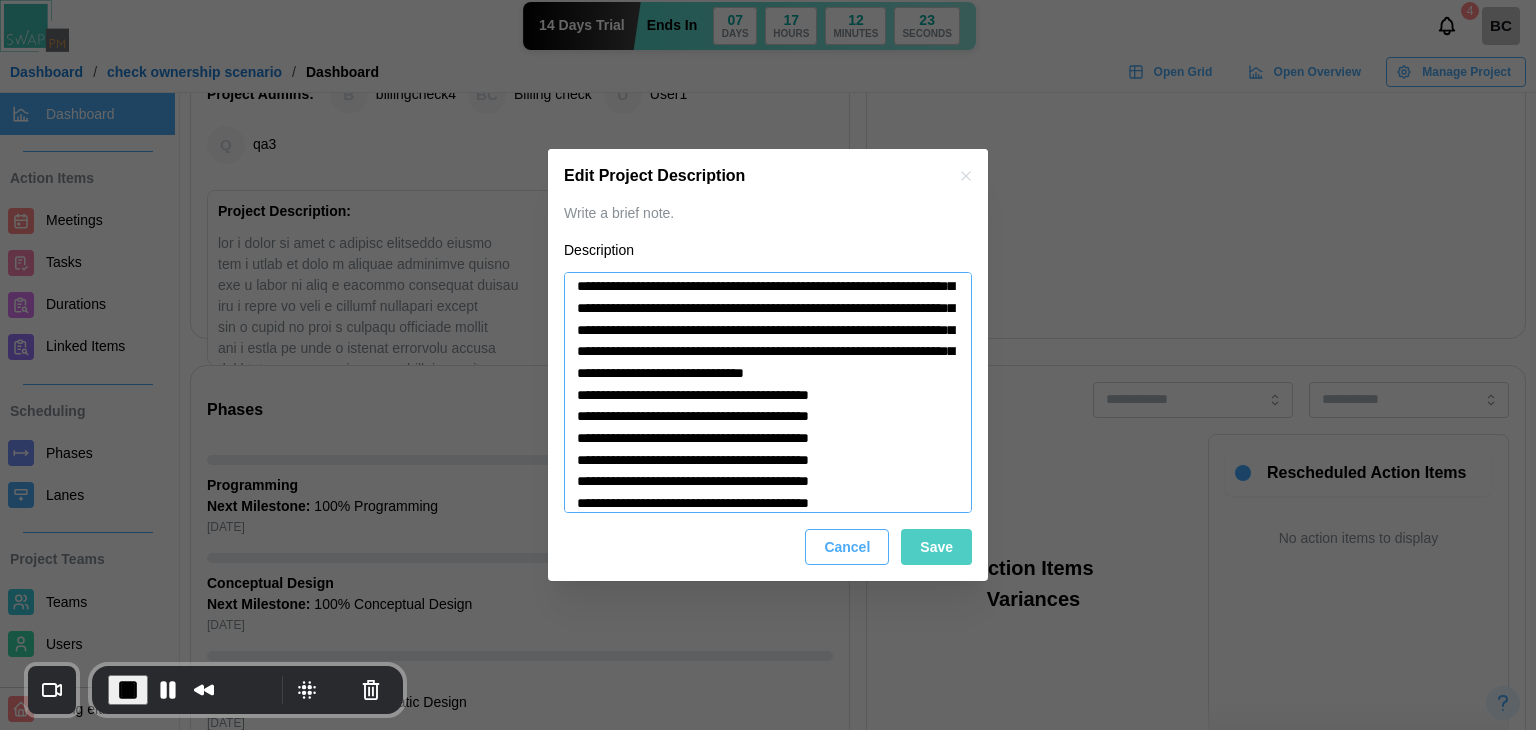 type on "*" 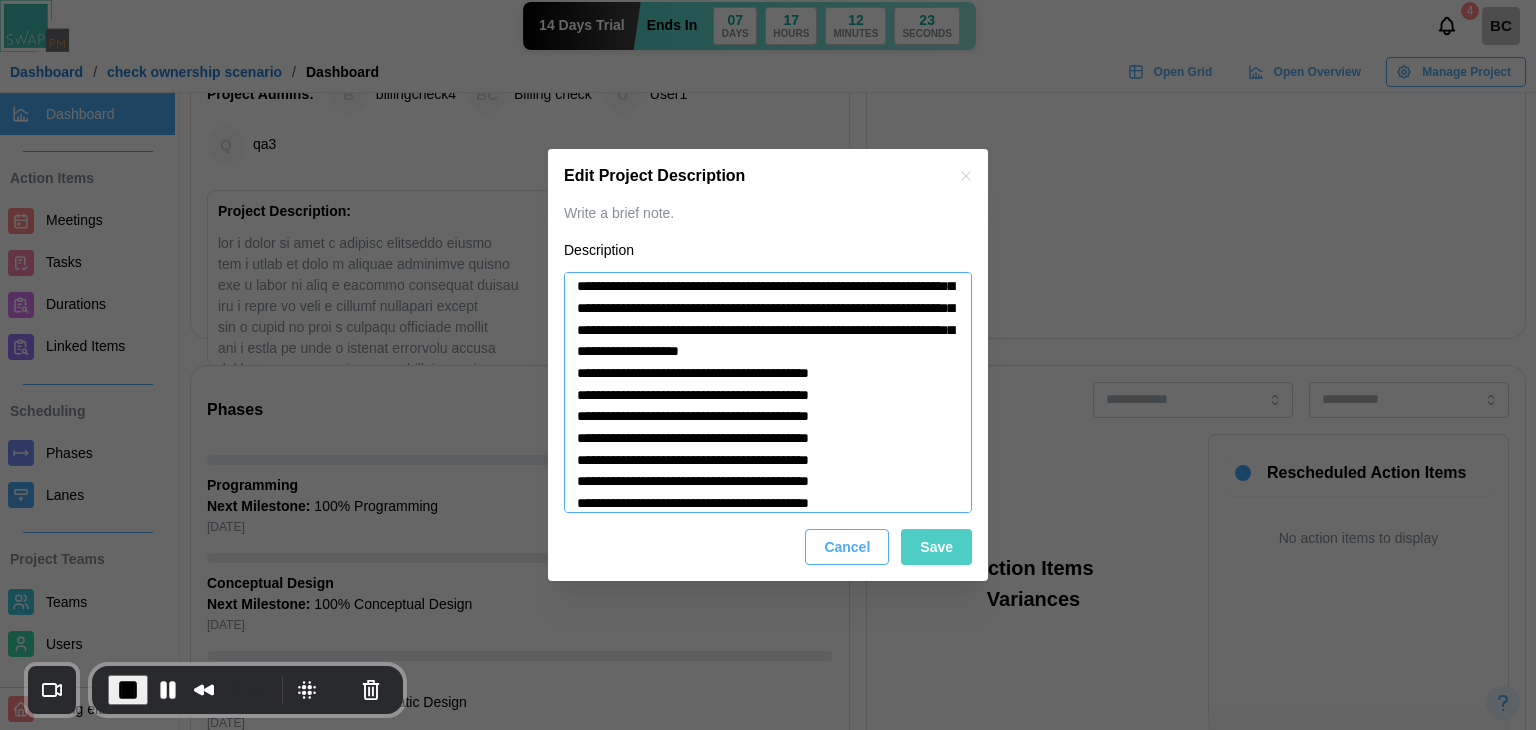 type on "*" 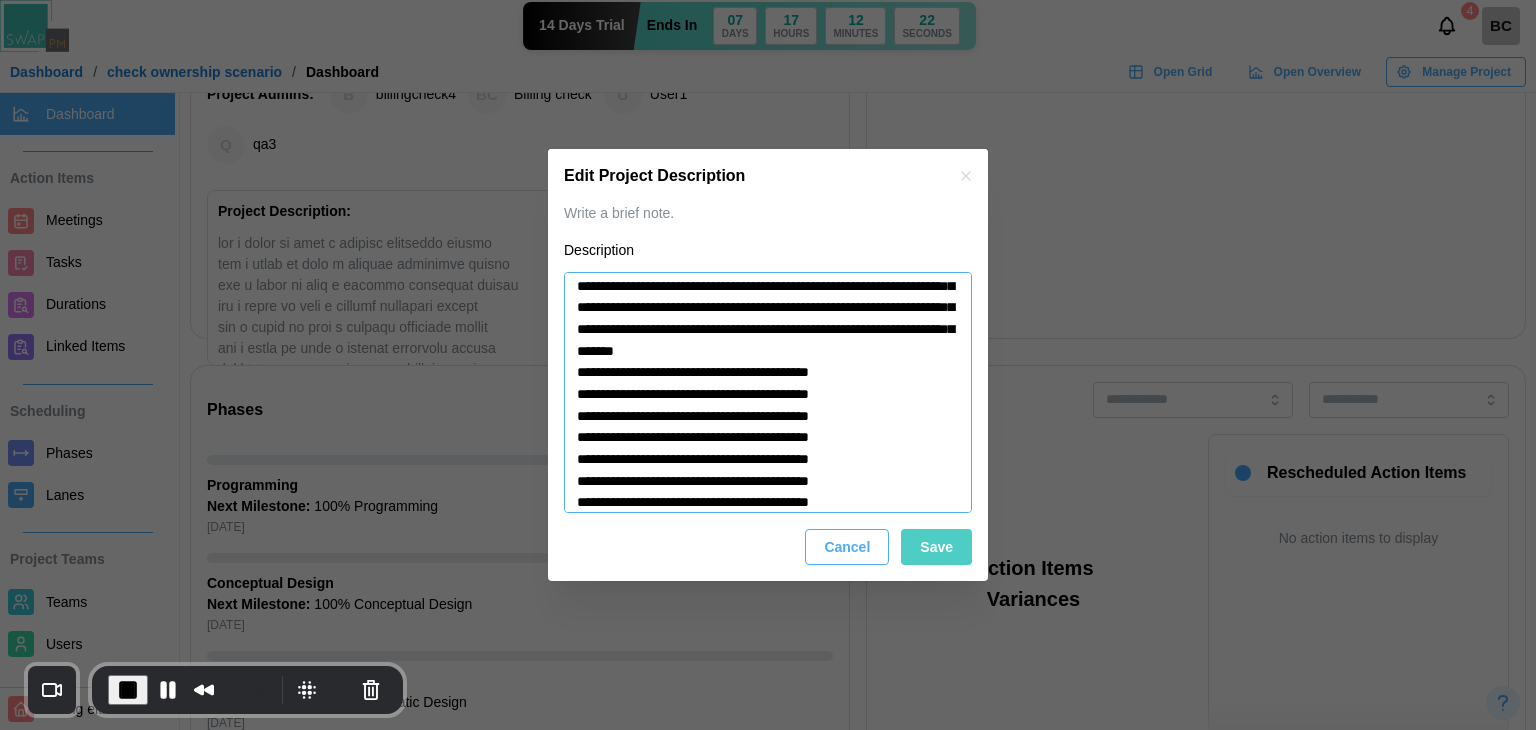 type on "*" 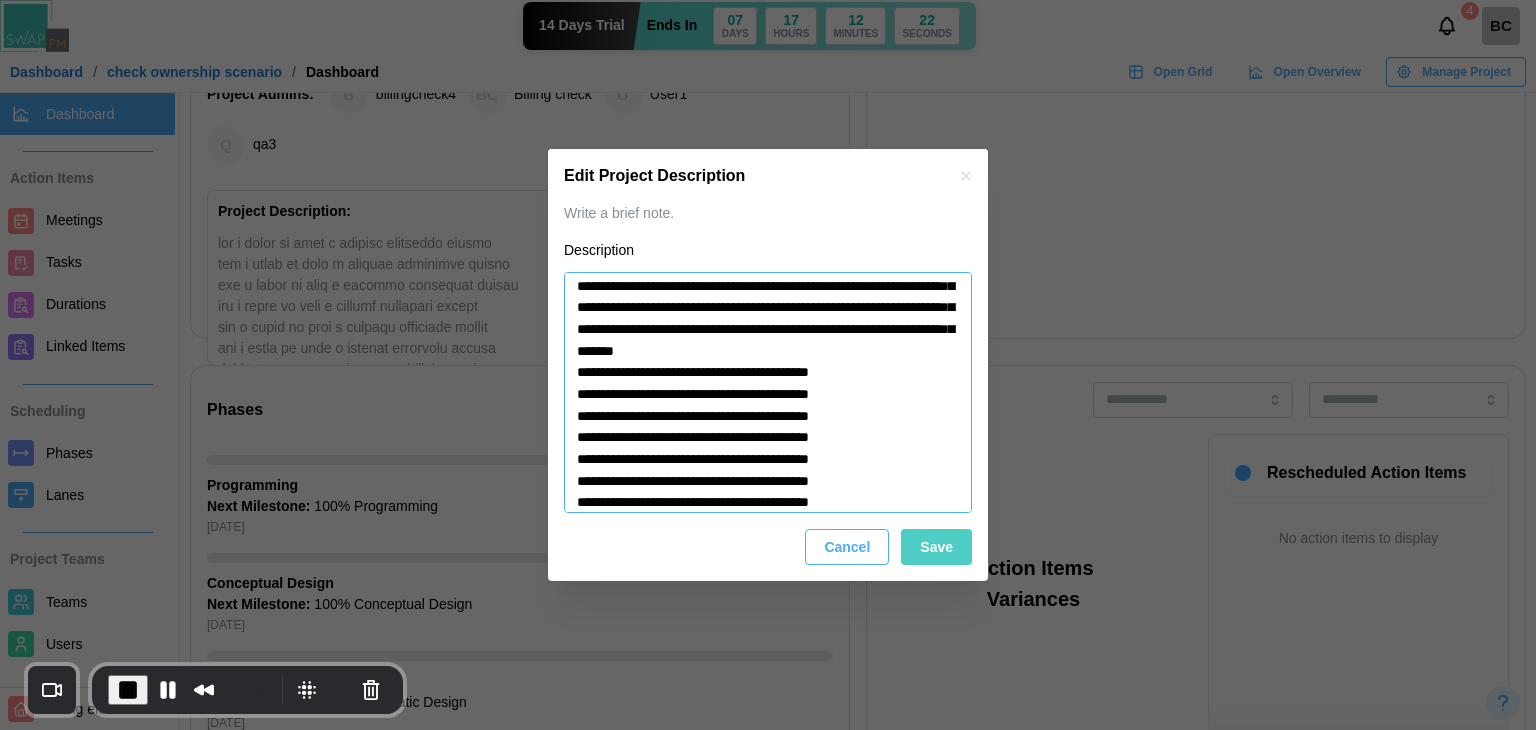 type on "**********" 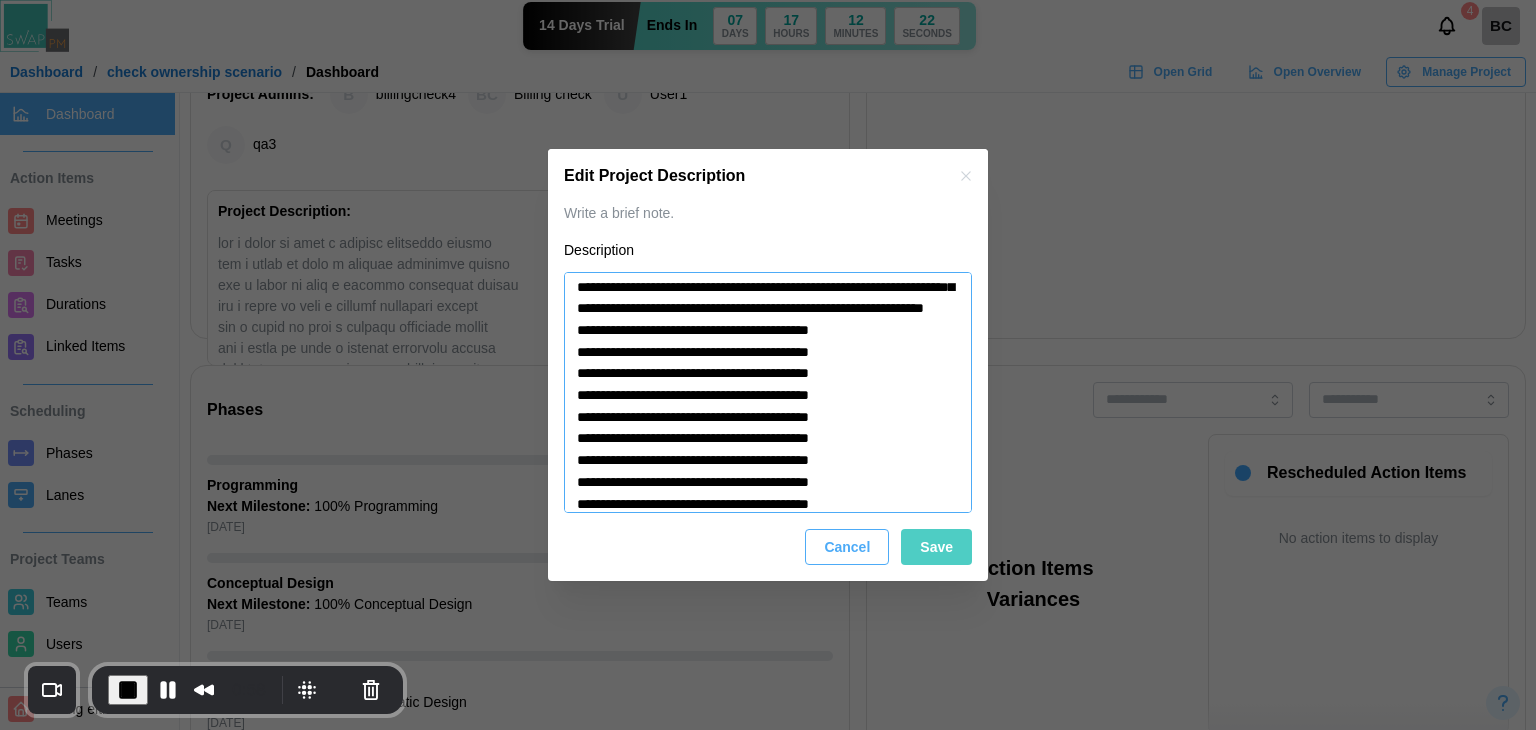 type on "*" 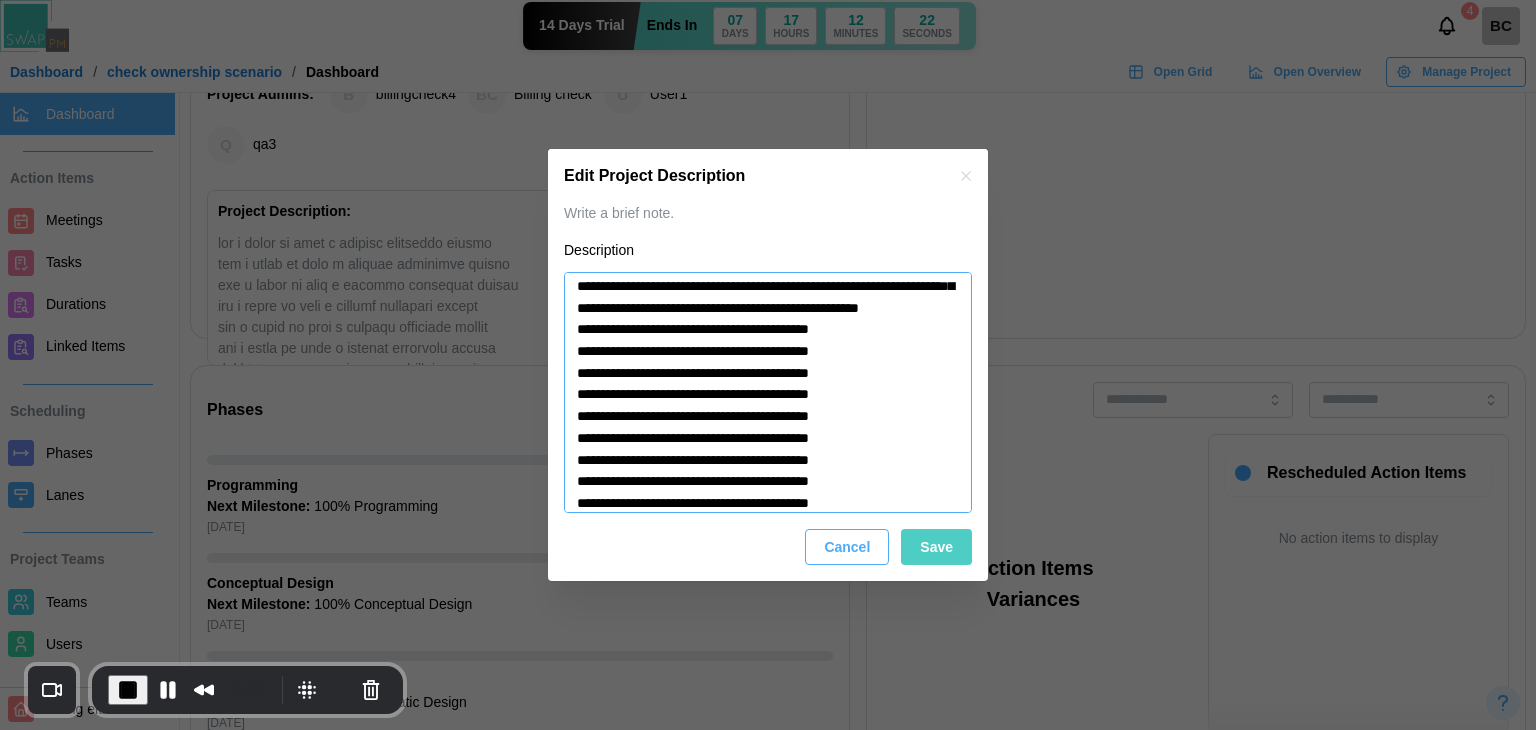 type on "*" 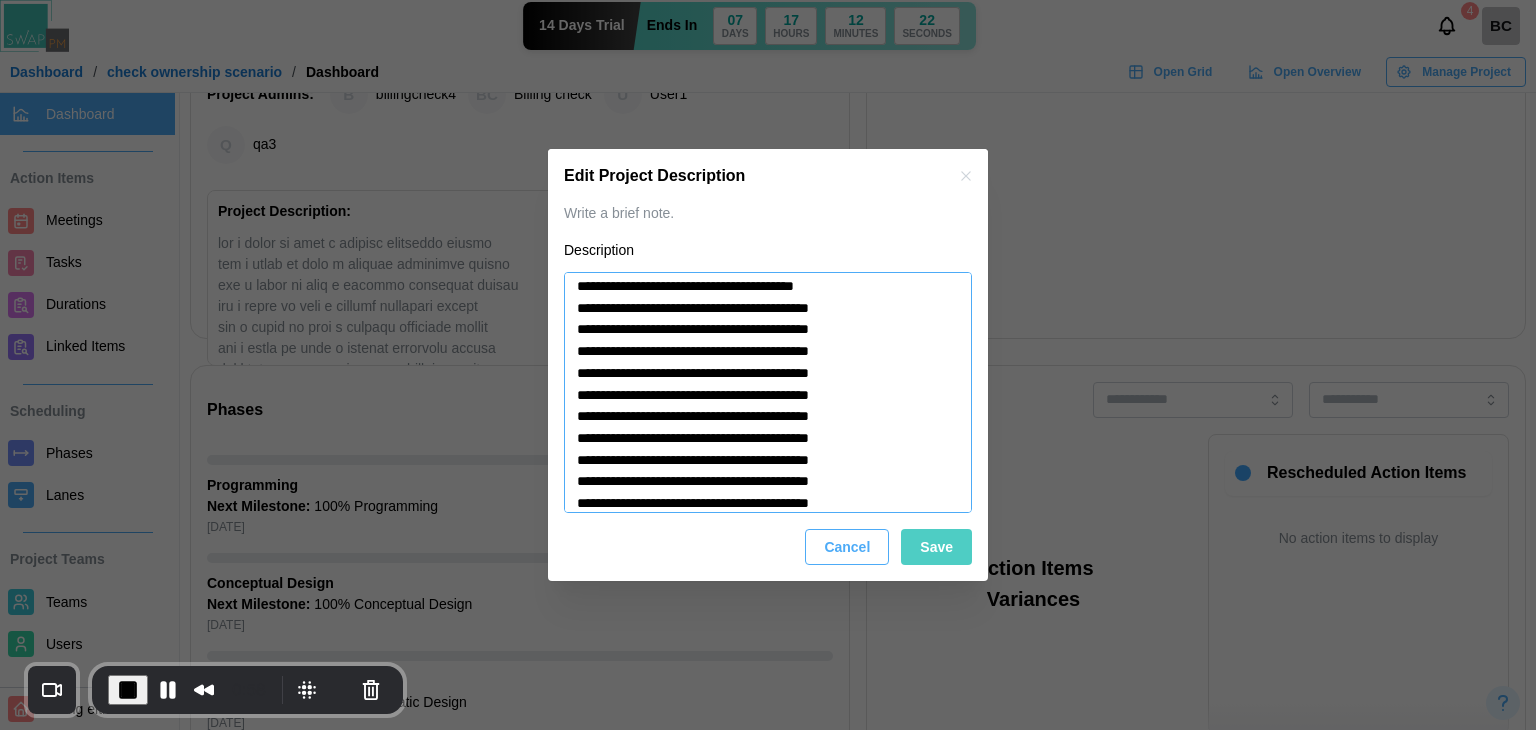 type on "*" 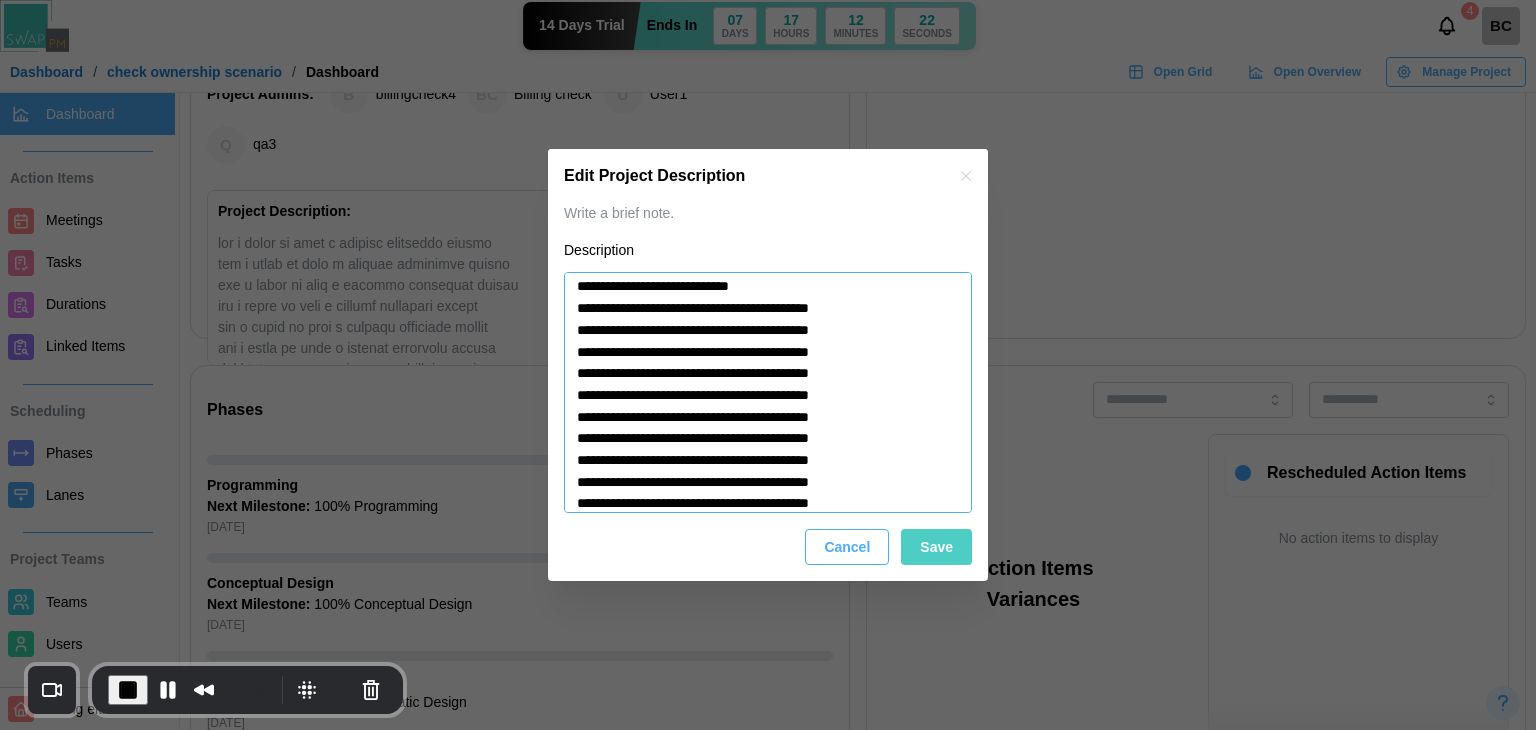 type on "*" 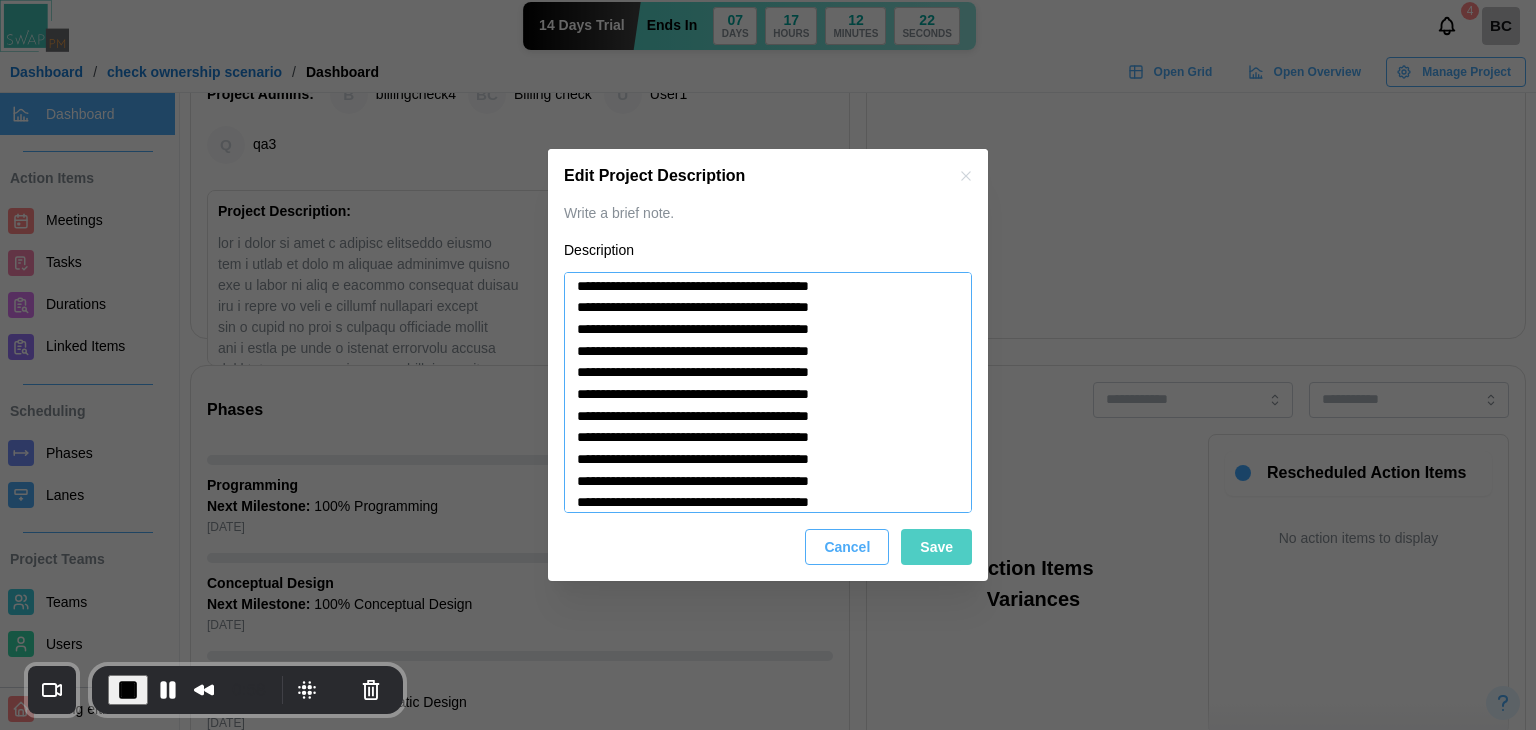 type on "*" 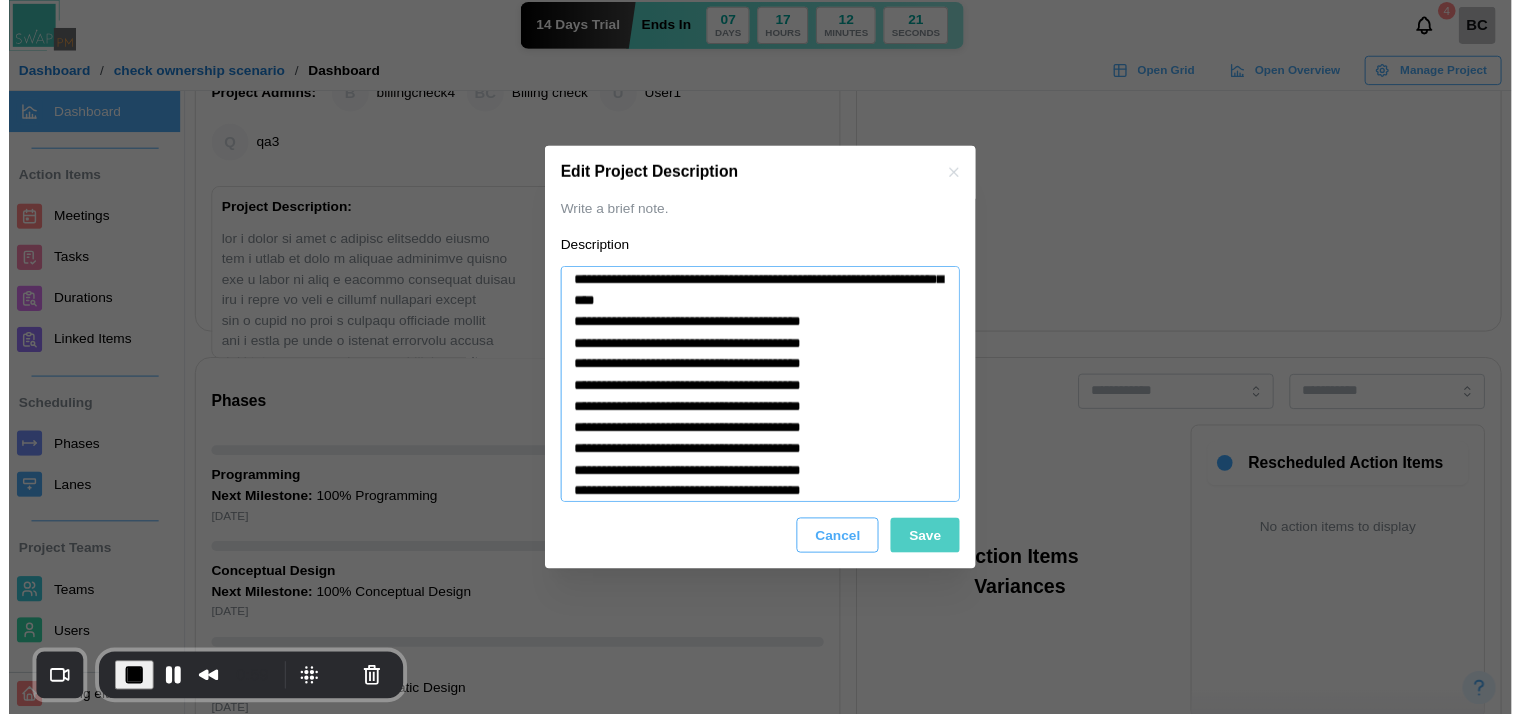 scroll, scrollTop: 701, scrollLeft: 0, axis: vertical 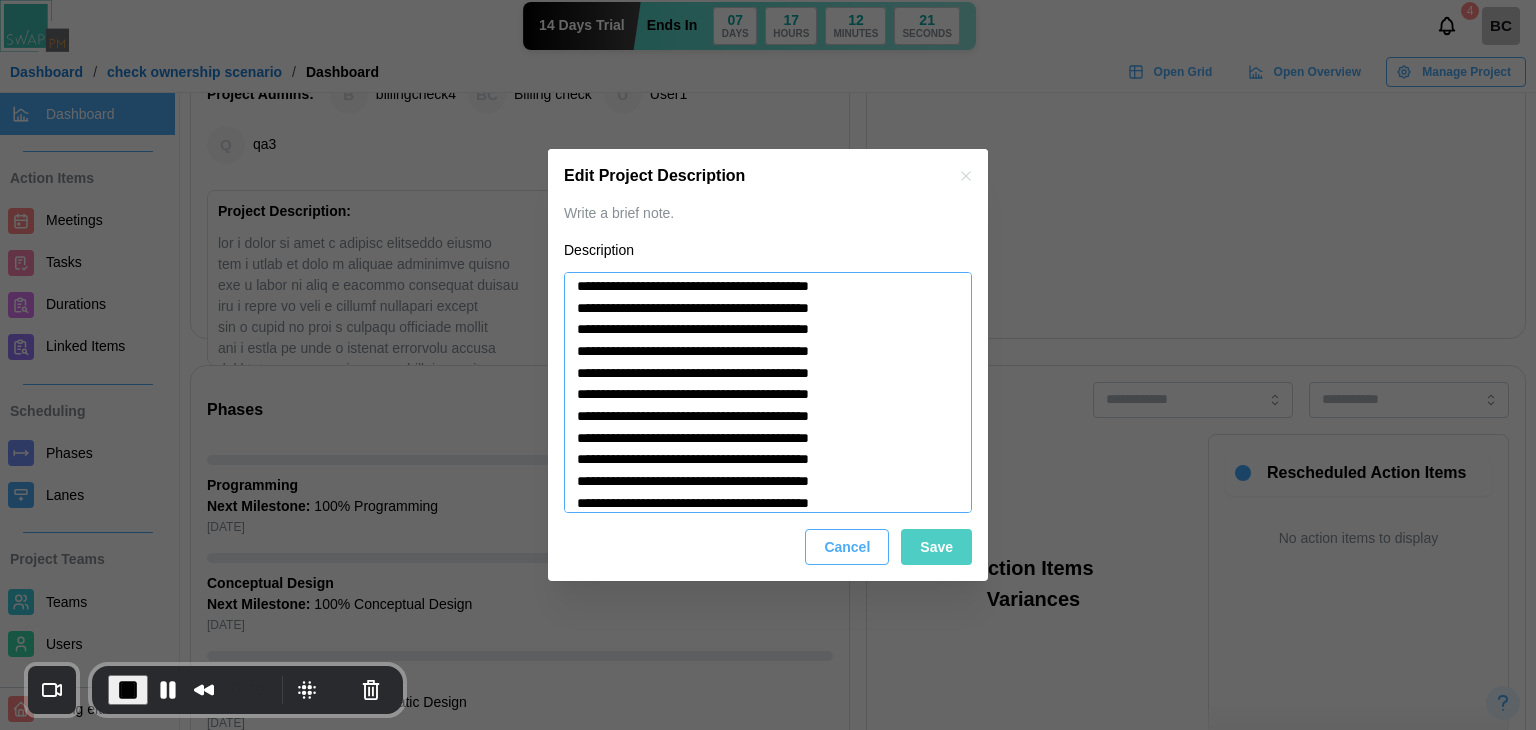 type on "**********" 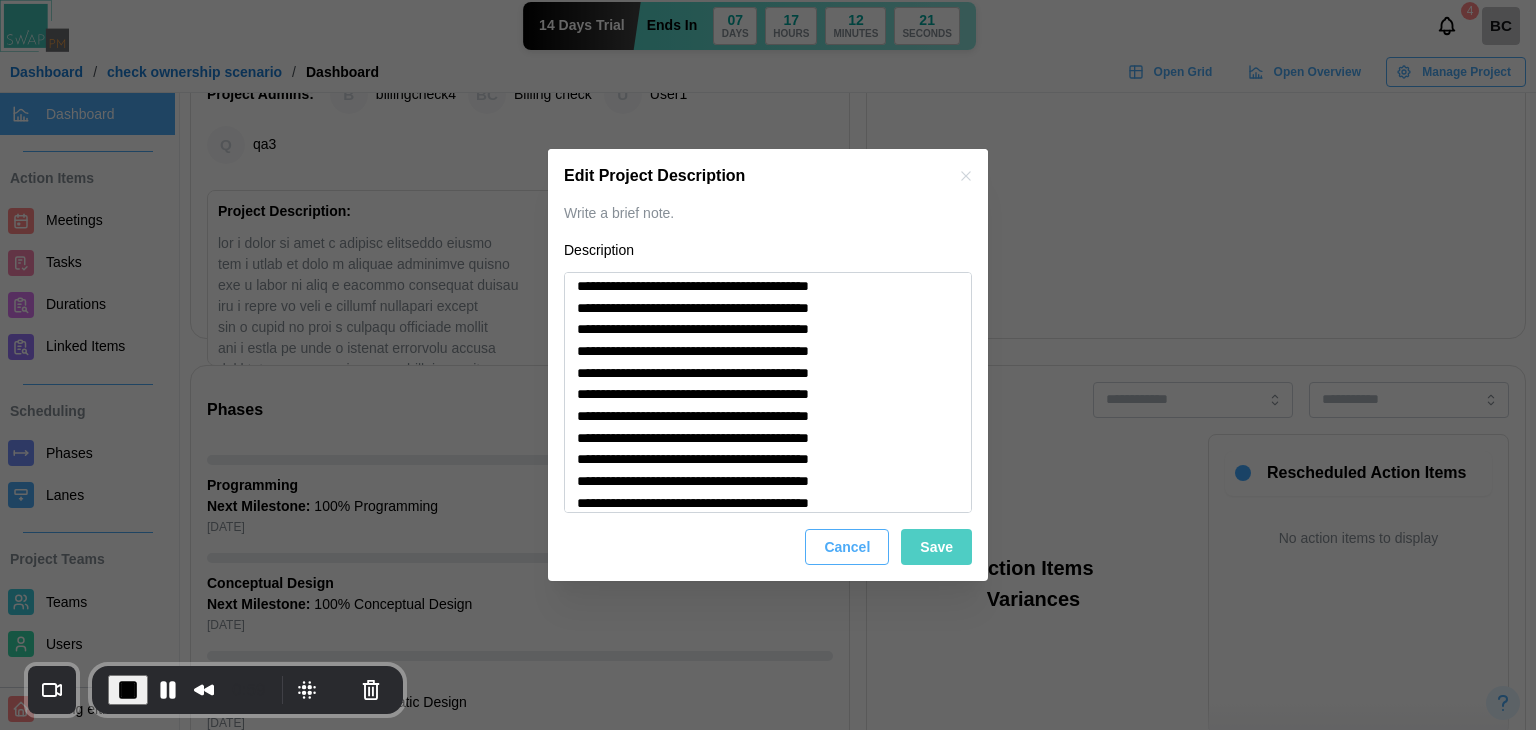 click on "Save" at bounding box center [936, 547] 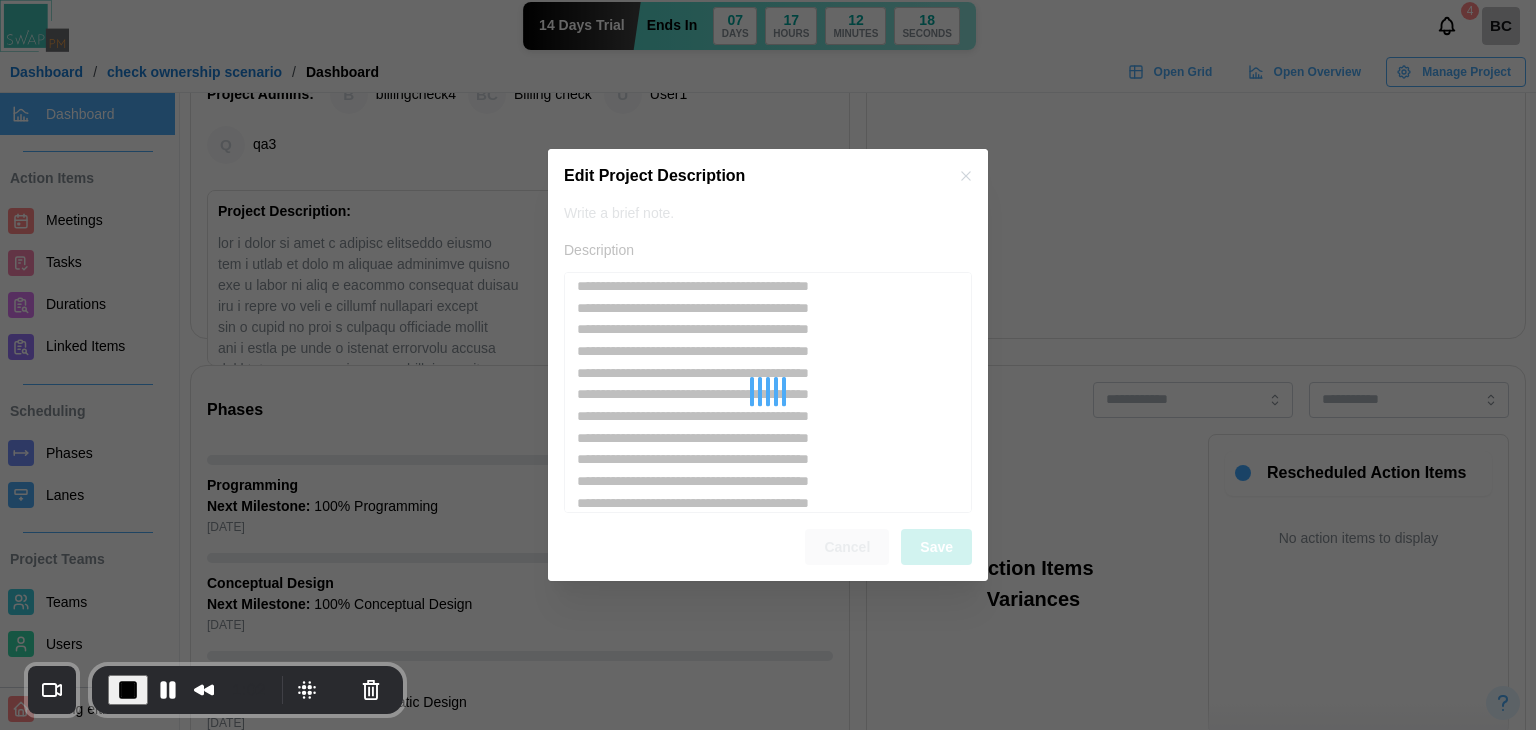 type on "*" 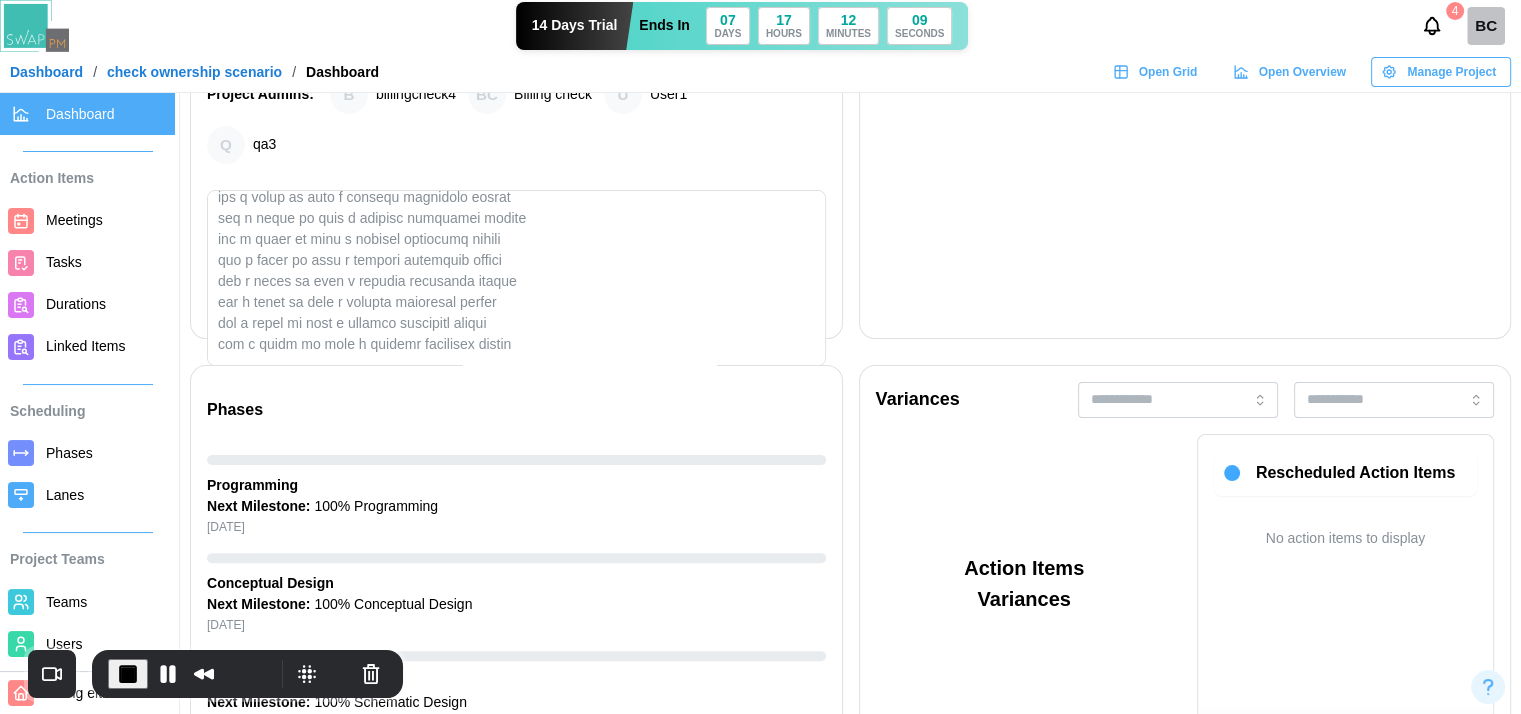 scroll, scrollTop: 1063, scrollLeft: 0, axis: vertical 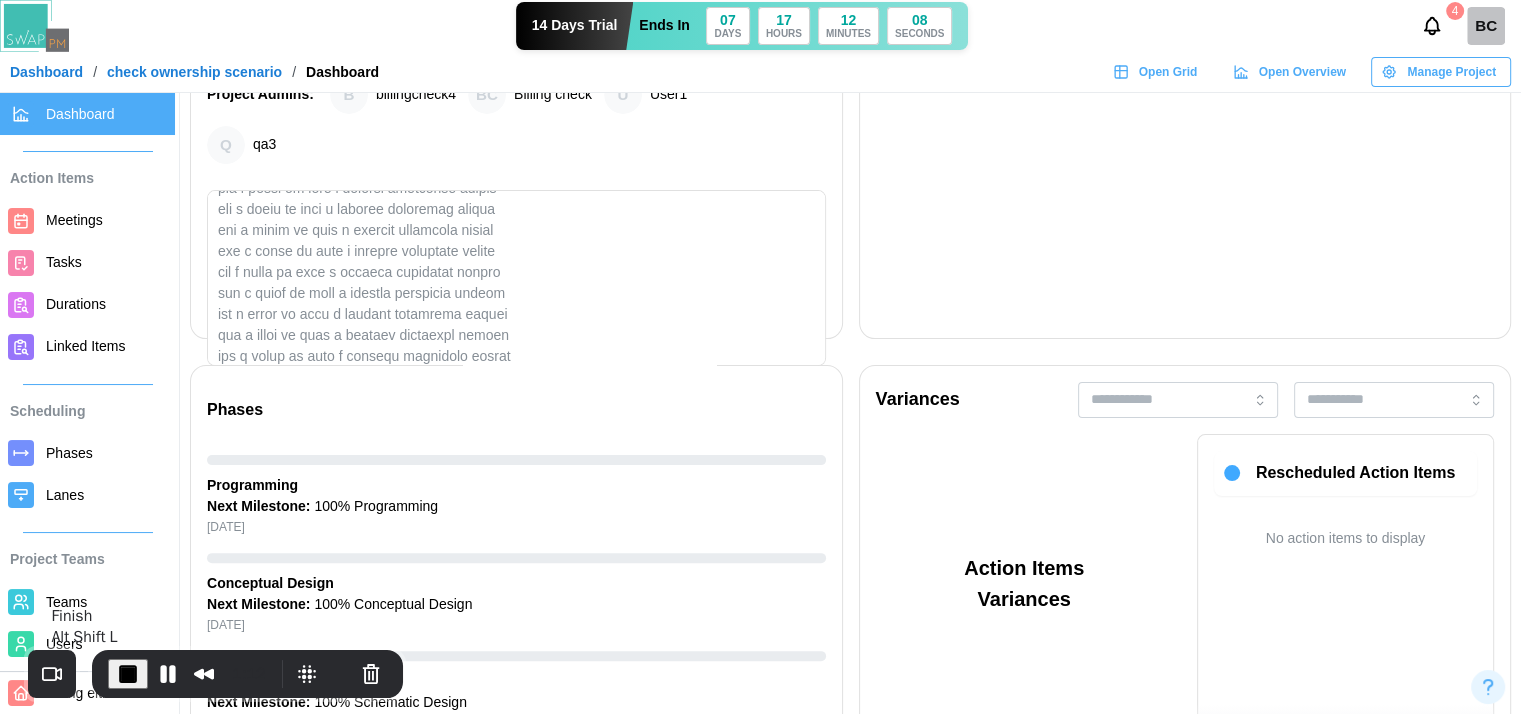click at bounding box center [128, 674] 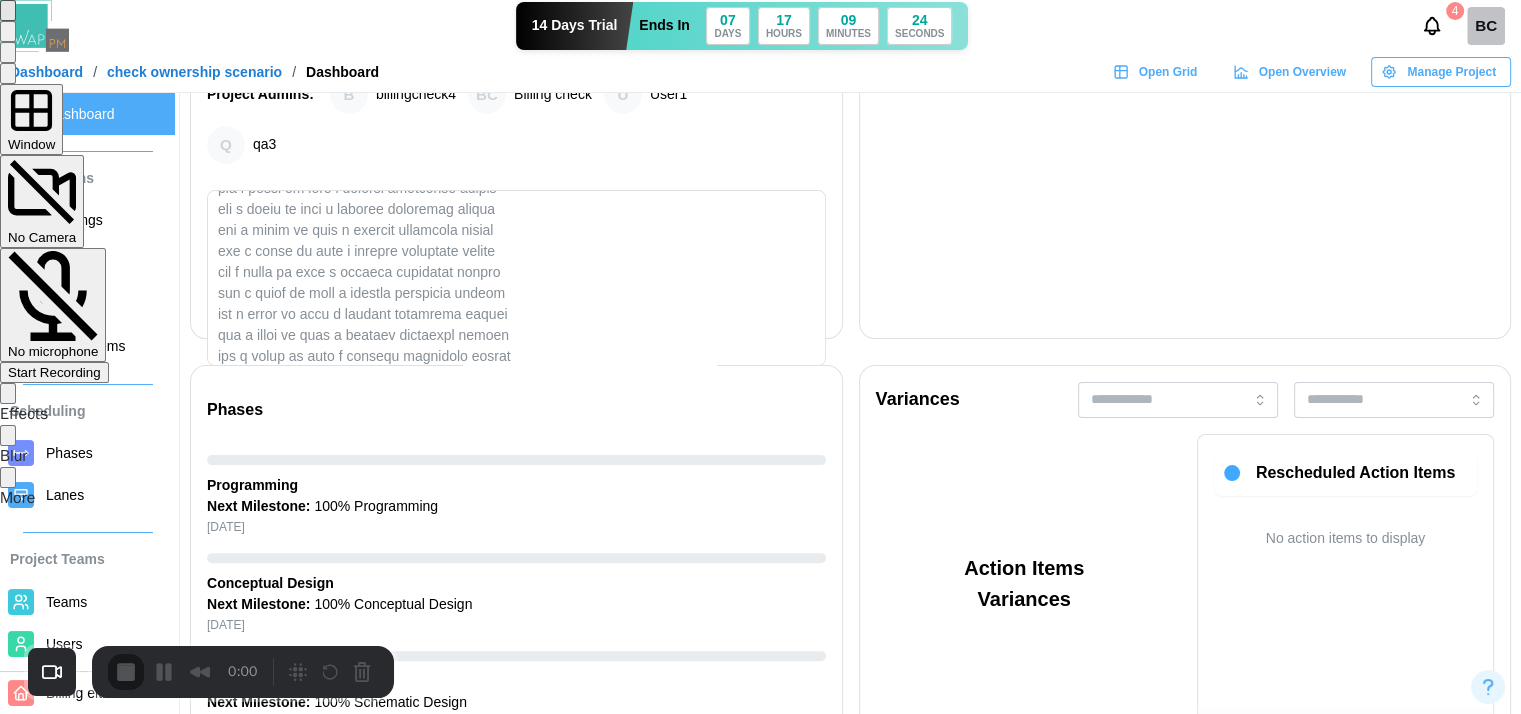 click on "Start Recording" at bounding box center [54, 372] 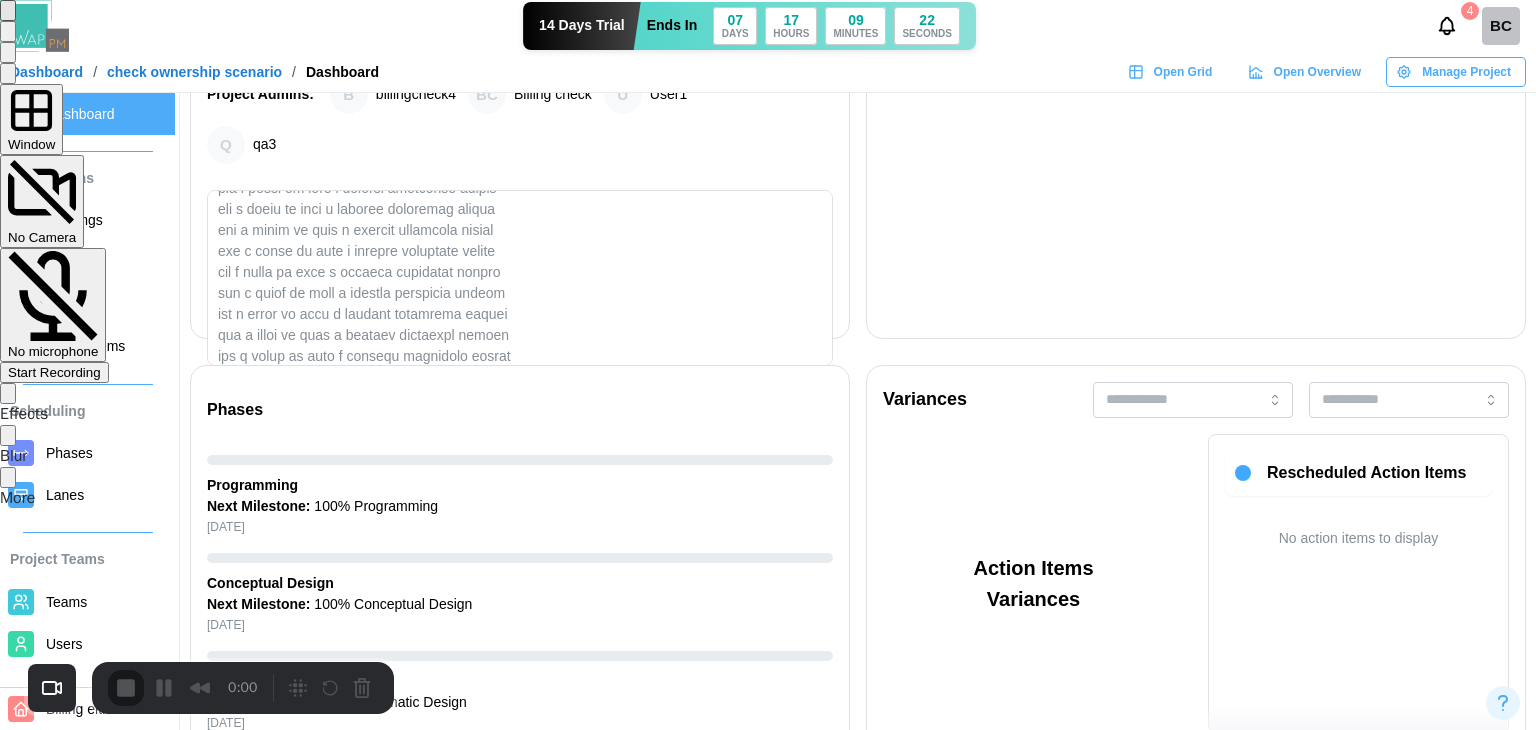 click on "Yes, proceed" at bounding box center [435, 1418] 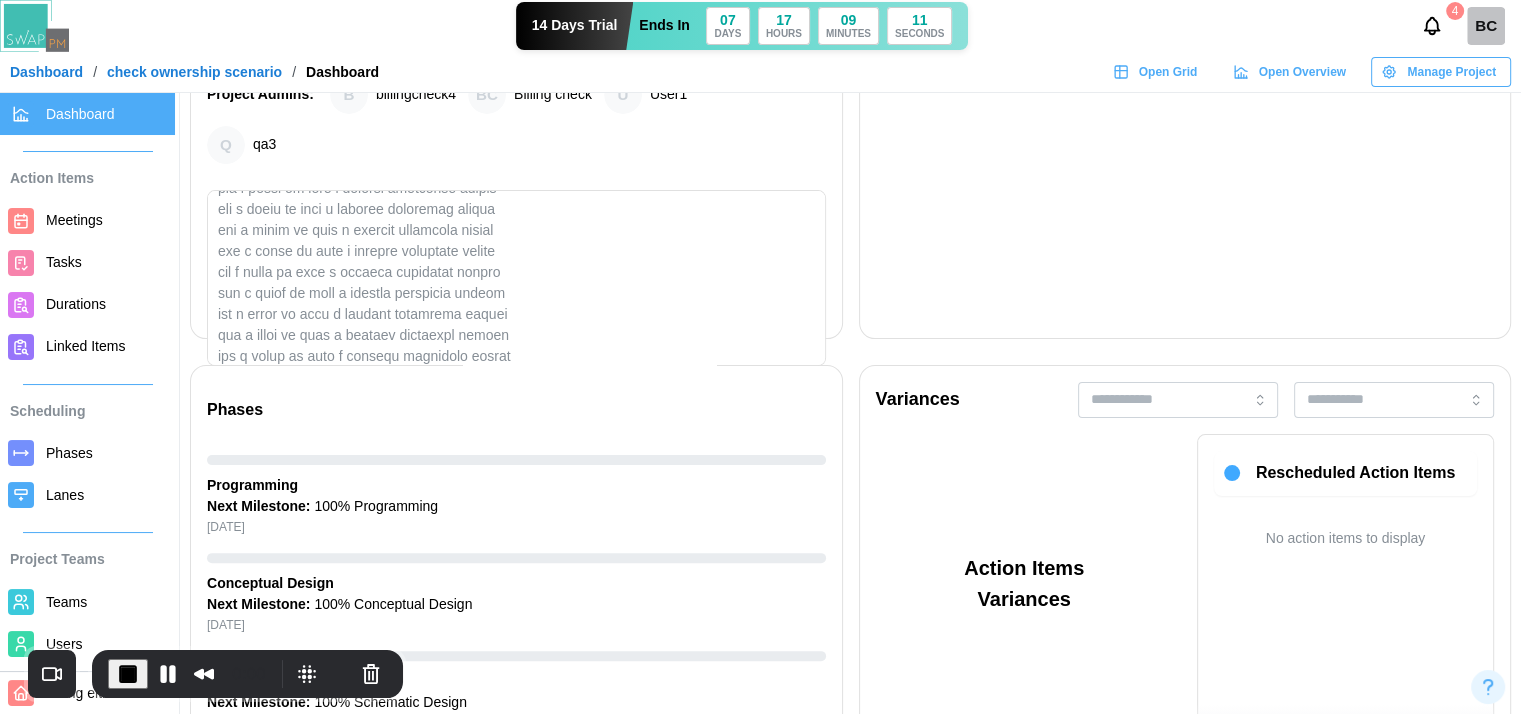 click on "Phases 0.0% Programming   Next Milestone:   100% Programming Jul 21, 2025 0.0% Conceptual Design   Next Milestone:   100% Conceptual Design Jul 21, 2025 0.0% Schematic Design   Next Milestone:   100% Schematic Design Jul 21, 2025 0.0% Design Development   Next Milestone:   100% Design Development Jul 21, 2025 0.0% Construction Documents   Next Milestone:   100% Construction Documents Jul 21, 2025" at bounding box center (516, 667) 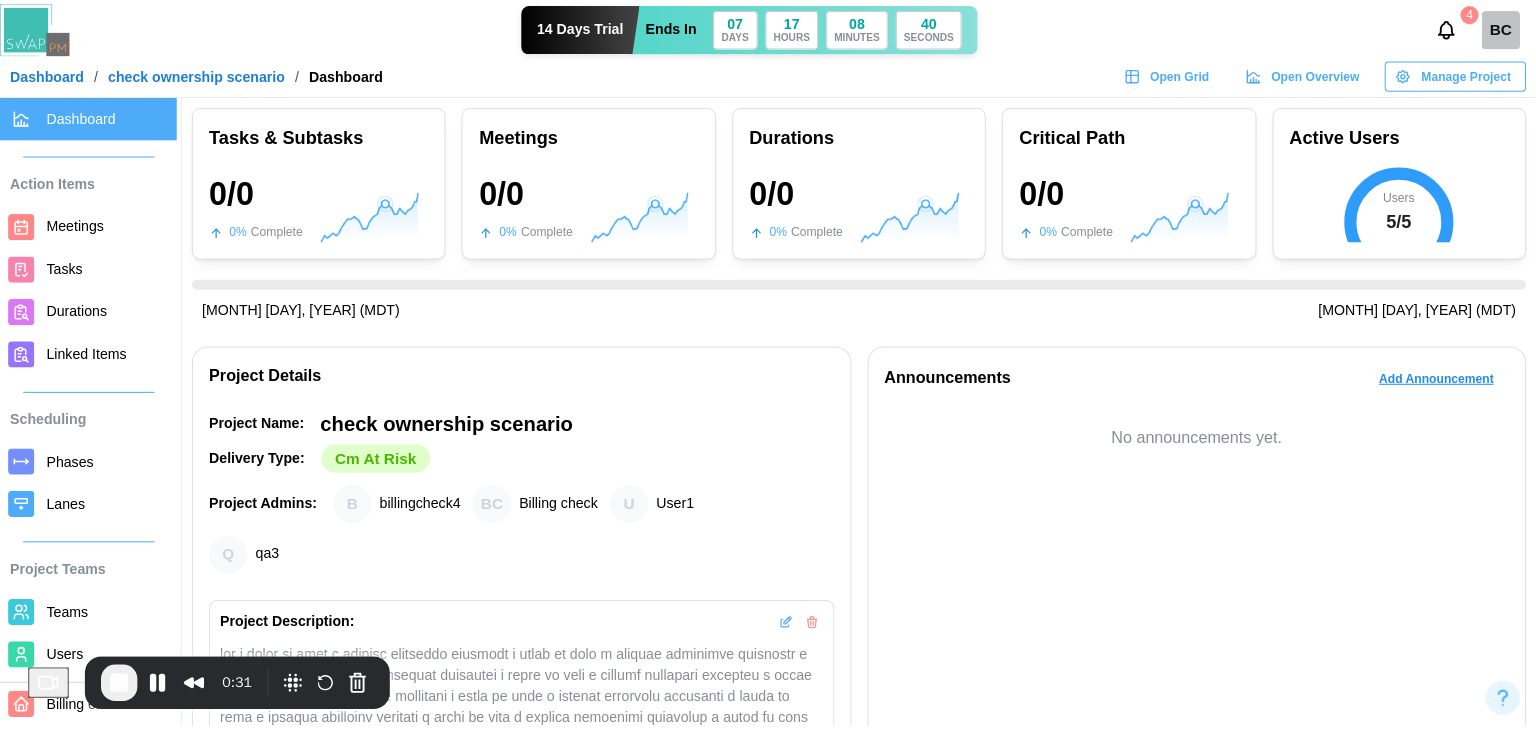 scroll, scrollTop: 300, scrollLeft: 0, axis: vertical 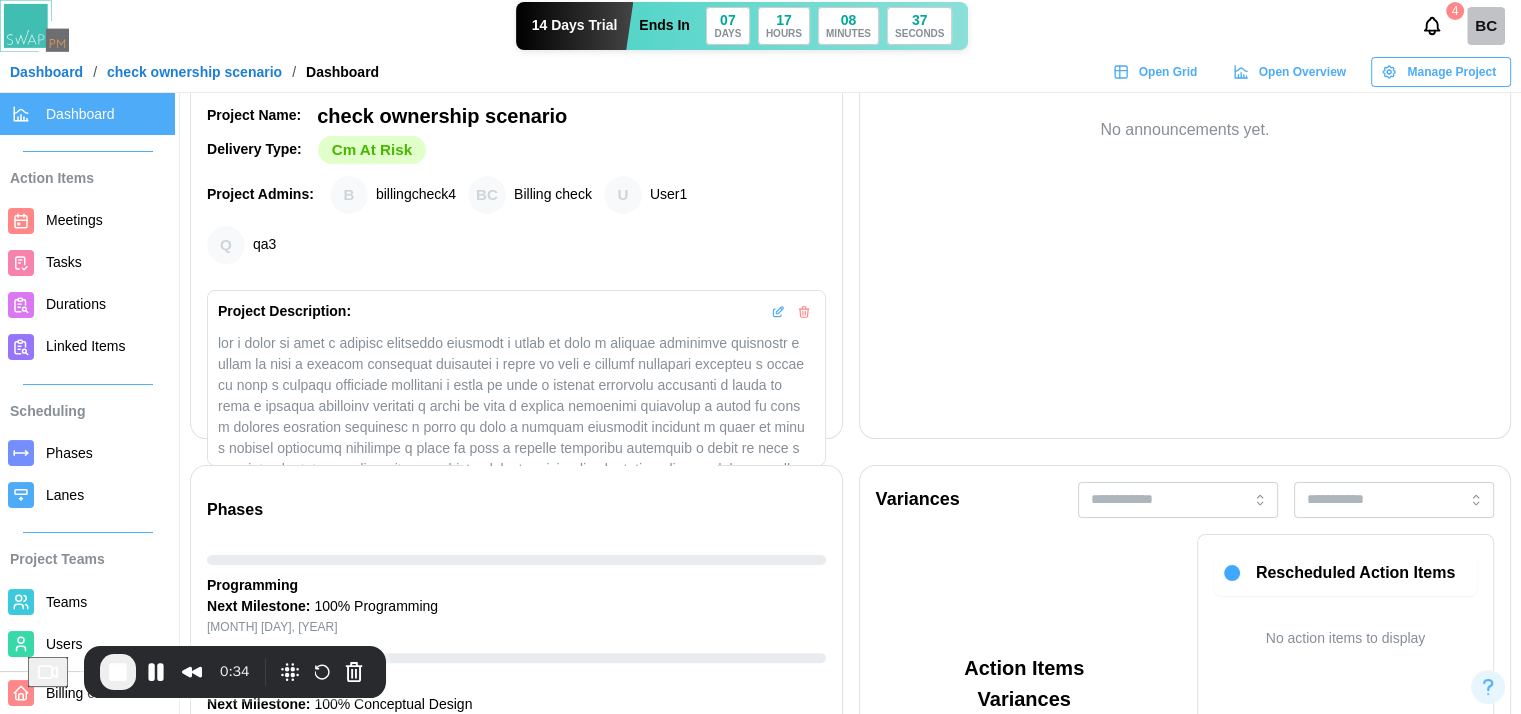 click 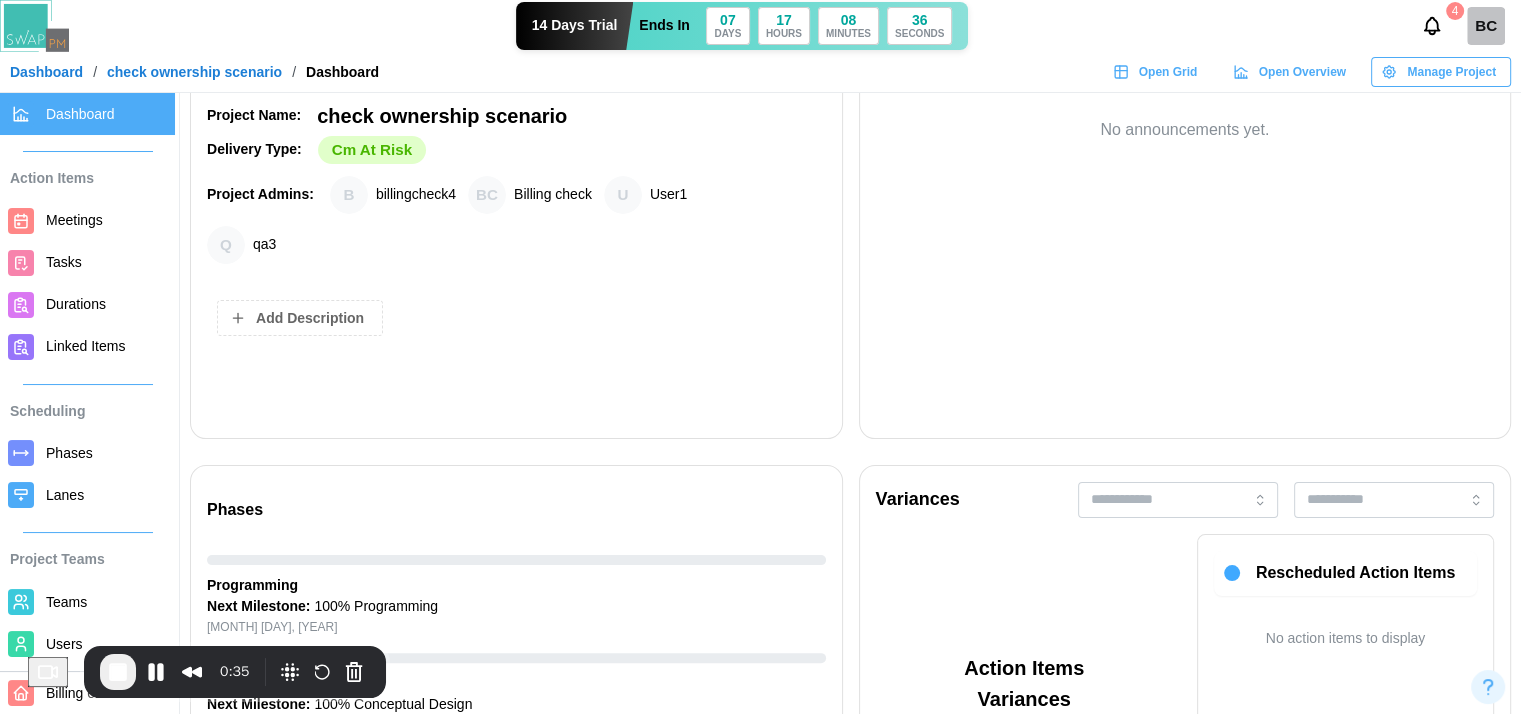 click on "Add Description" at bounding box center (310, 318) 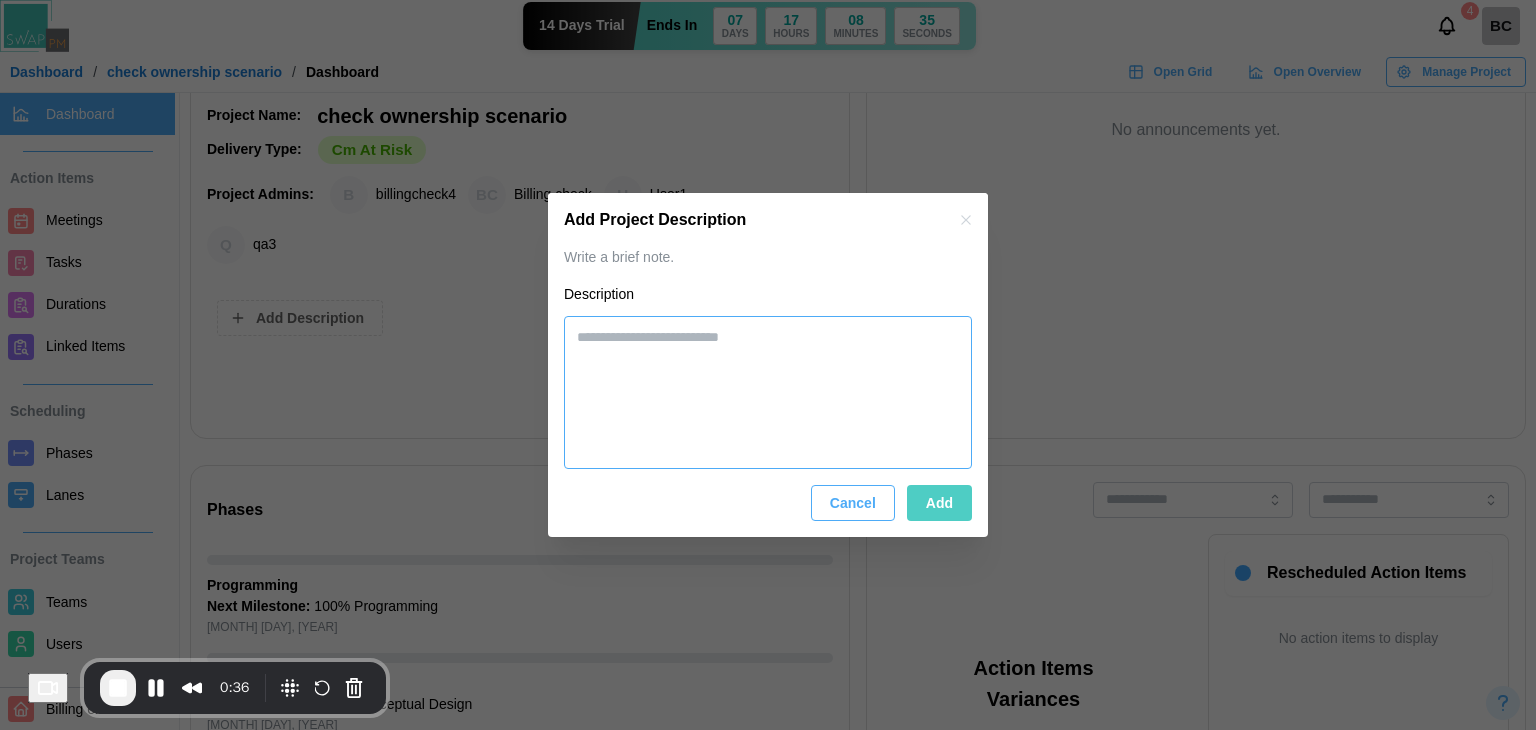 click at bounding box center (768, 393) 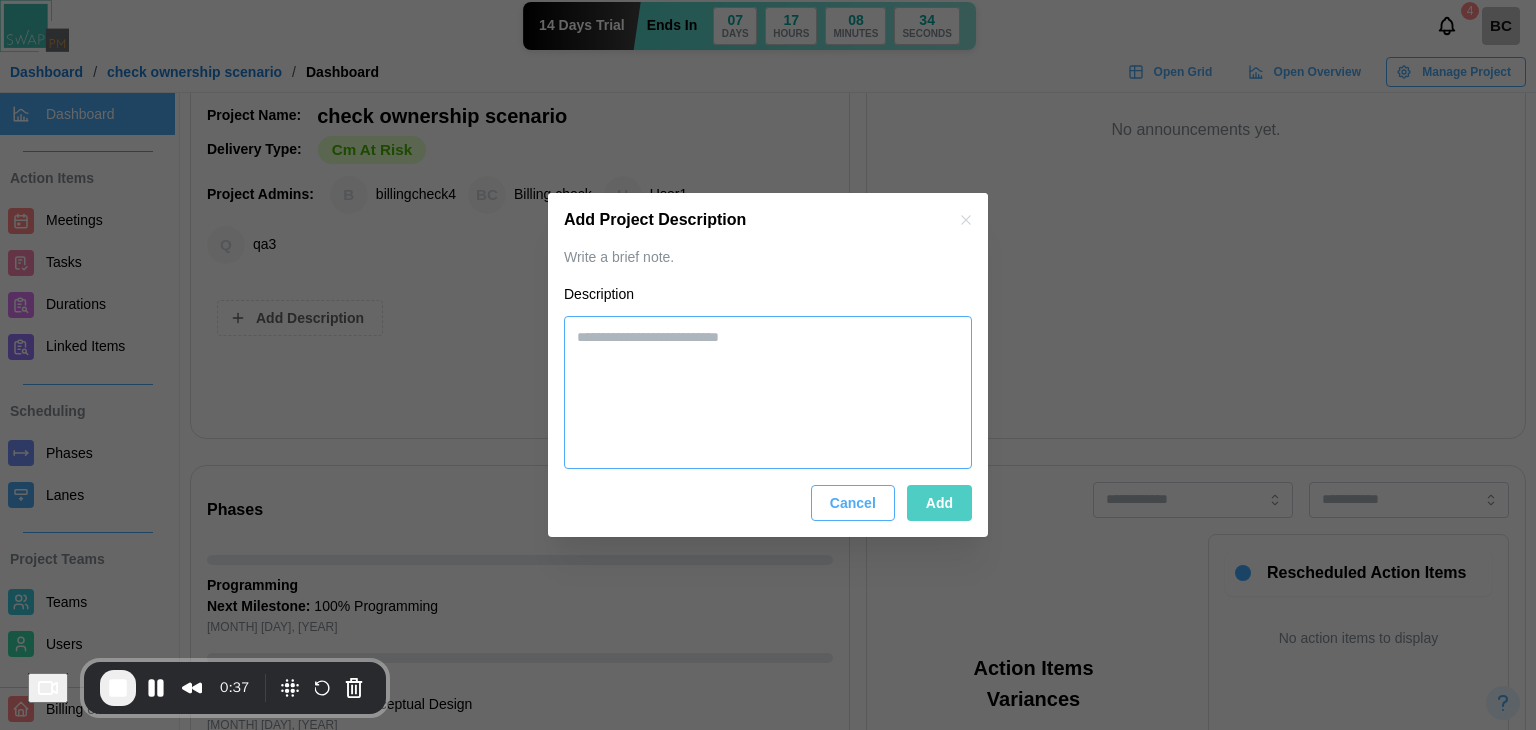 paste on "**********" 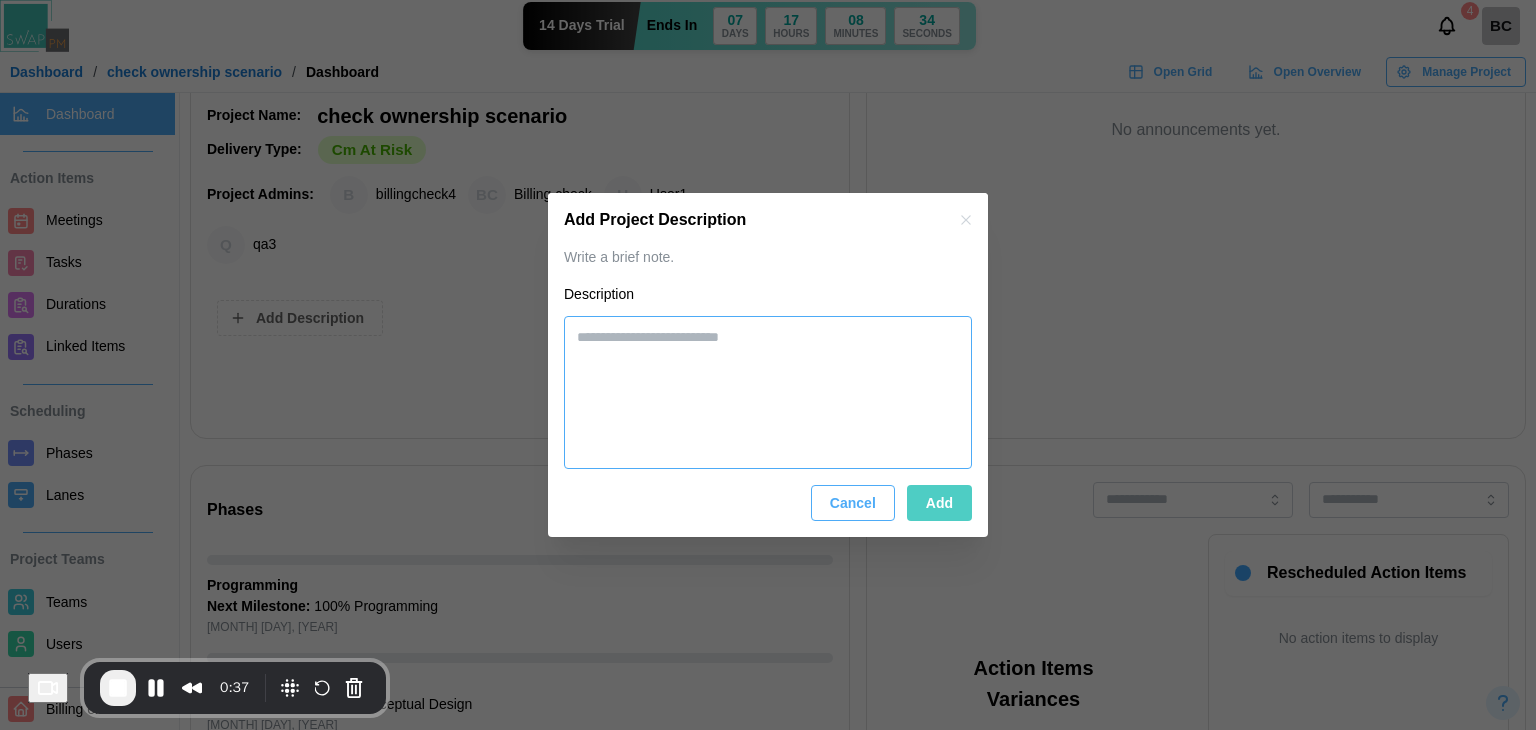 type on "**********" 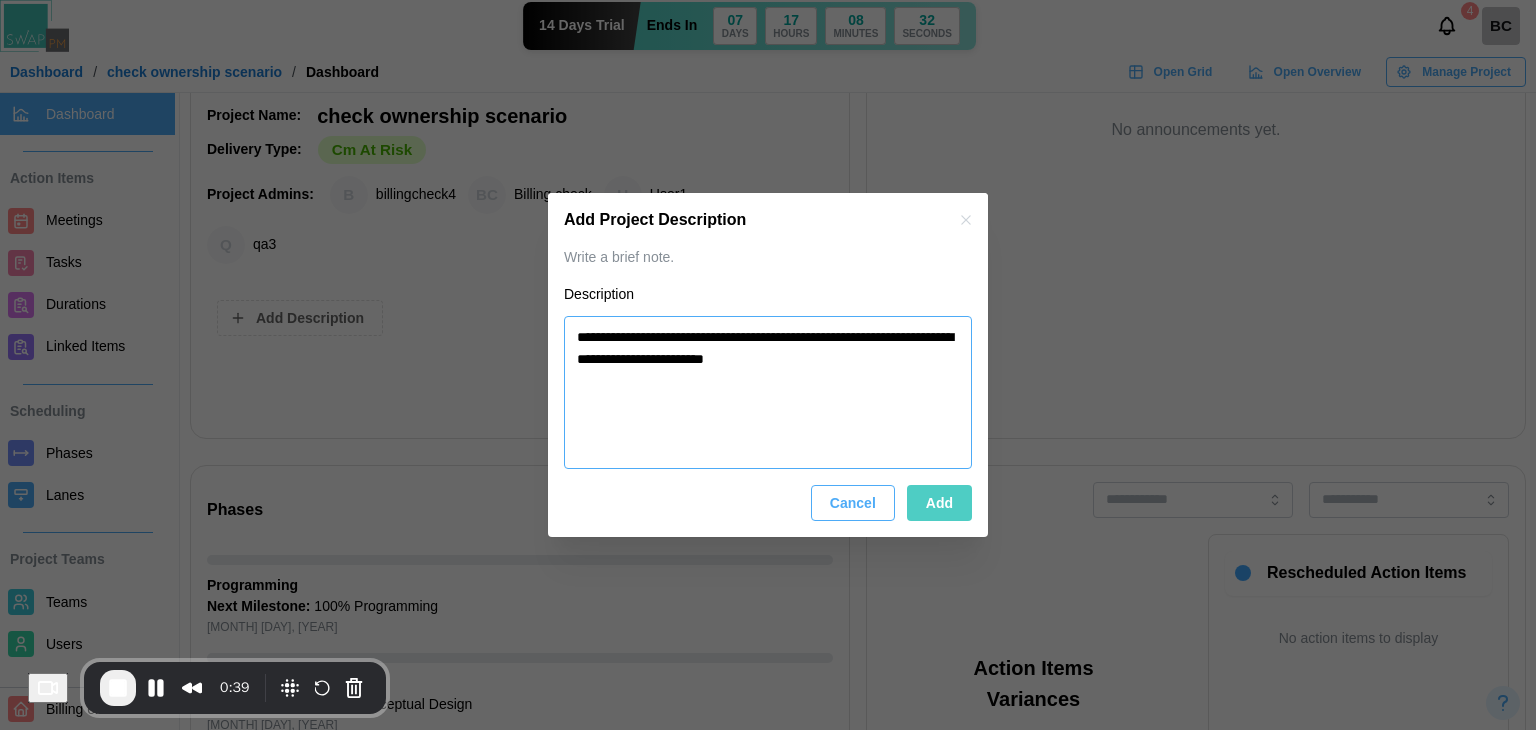 paste on "**********" 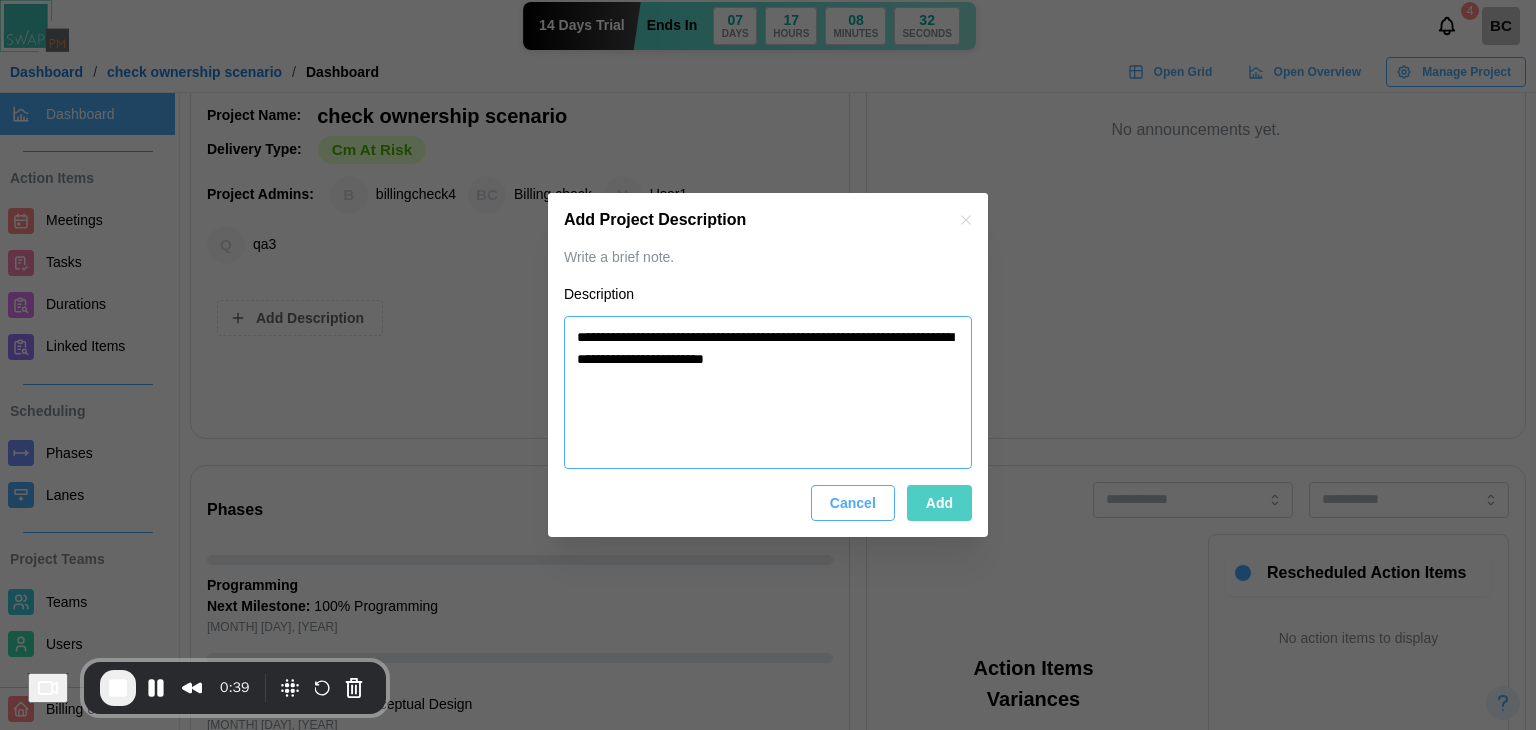 type on "*" 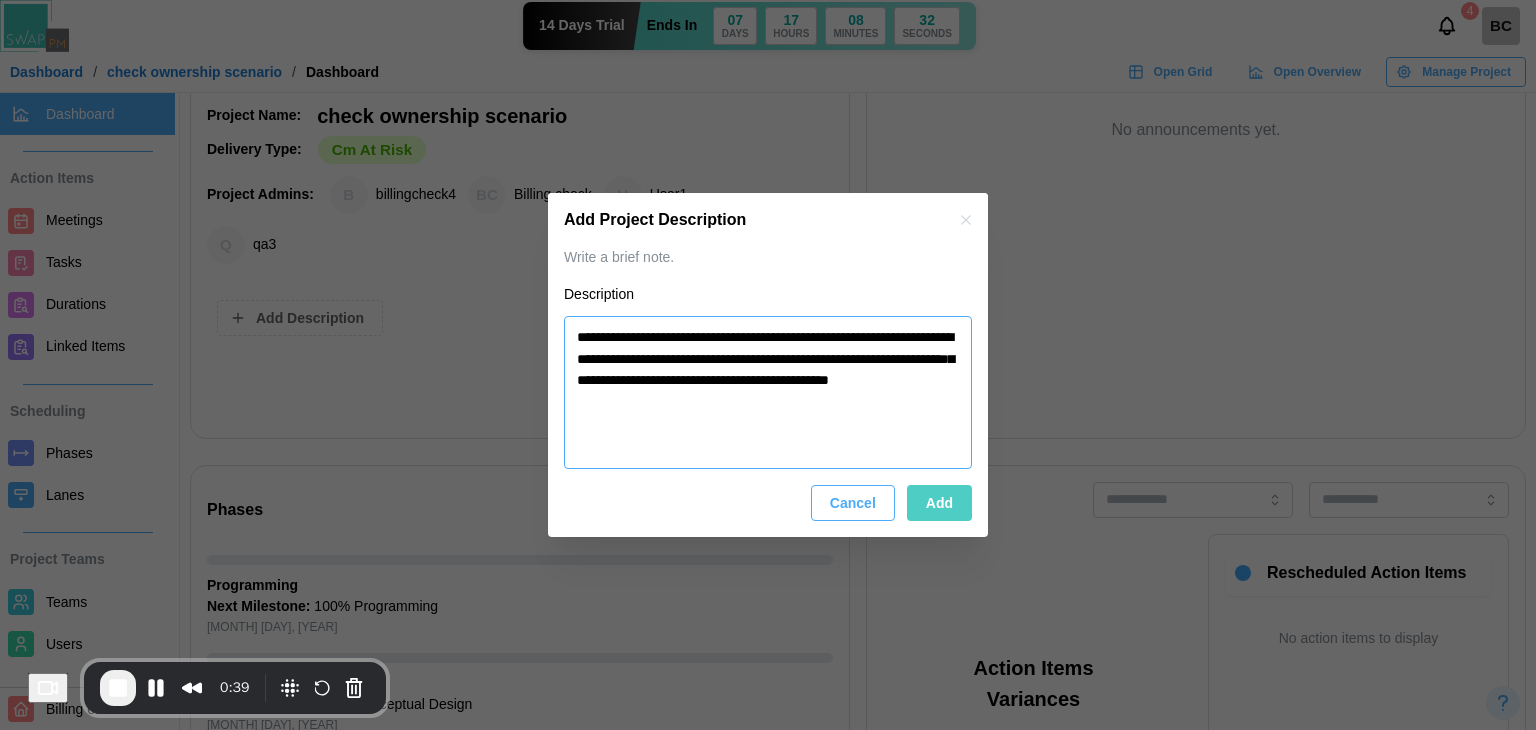 paste on "**********" 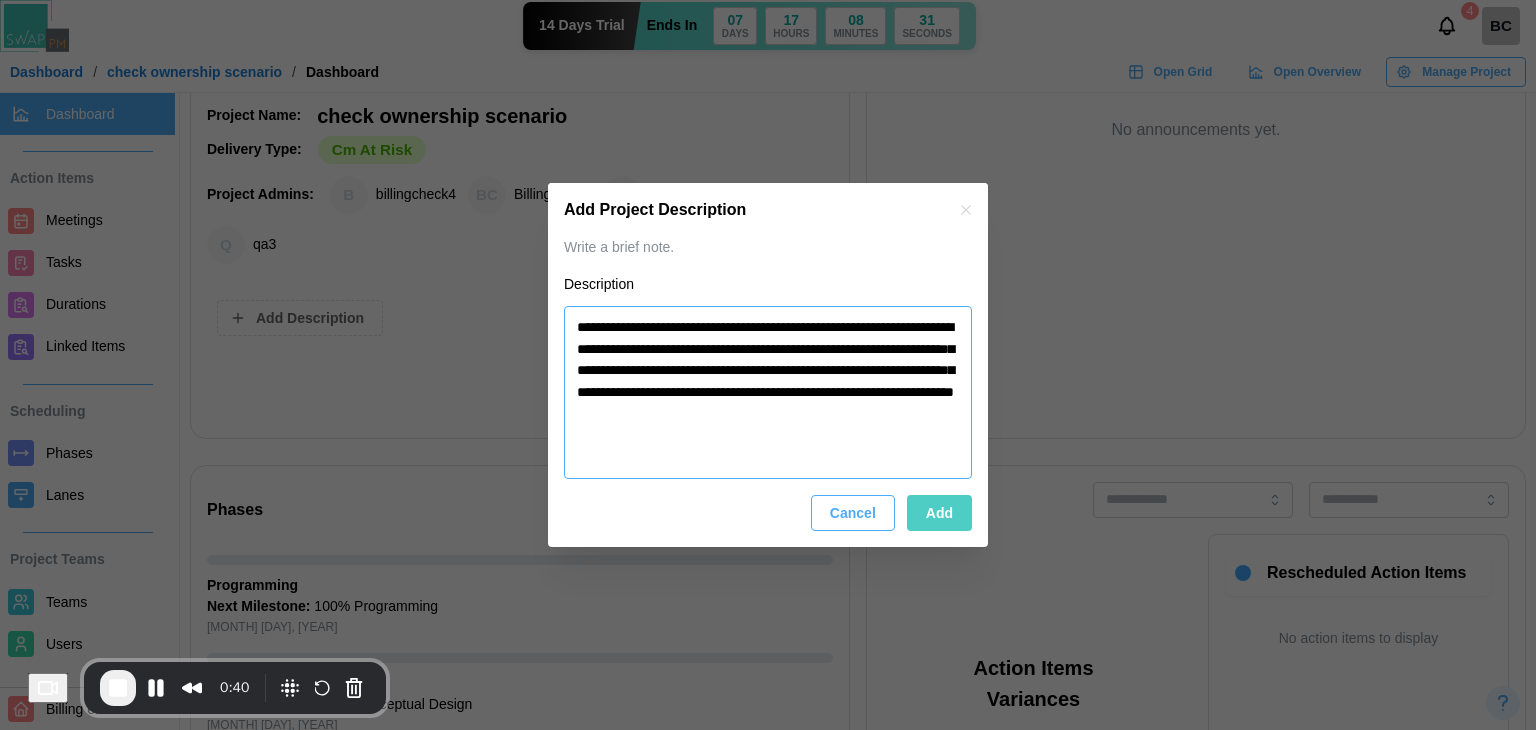 paste on "**********" 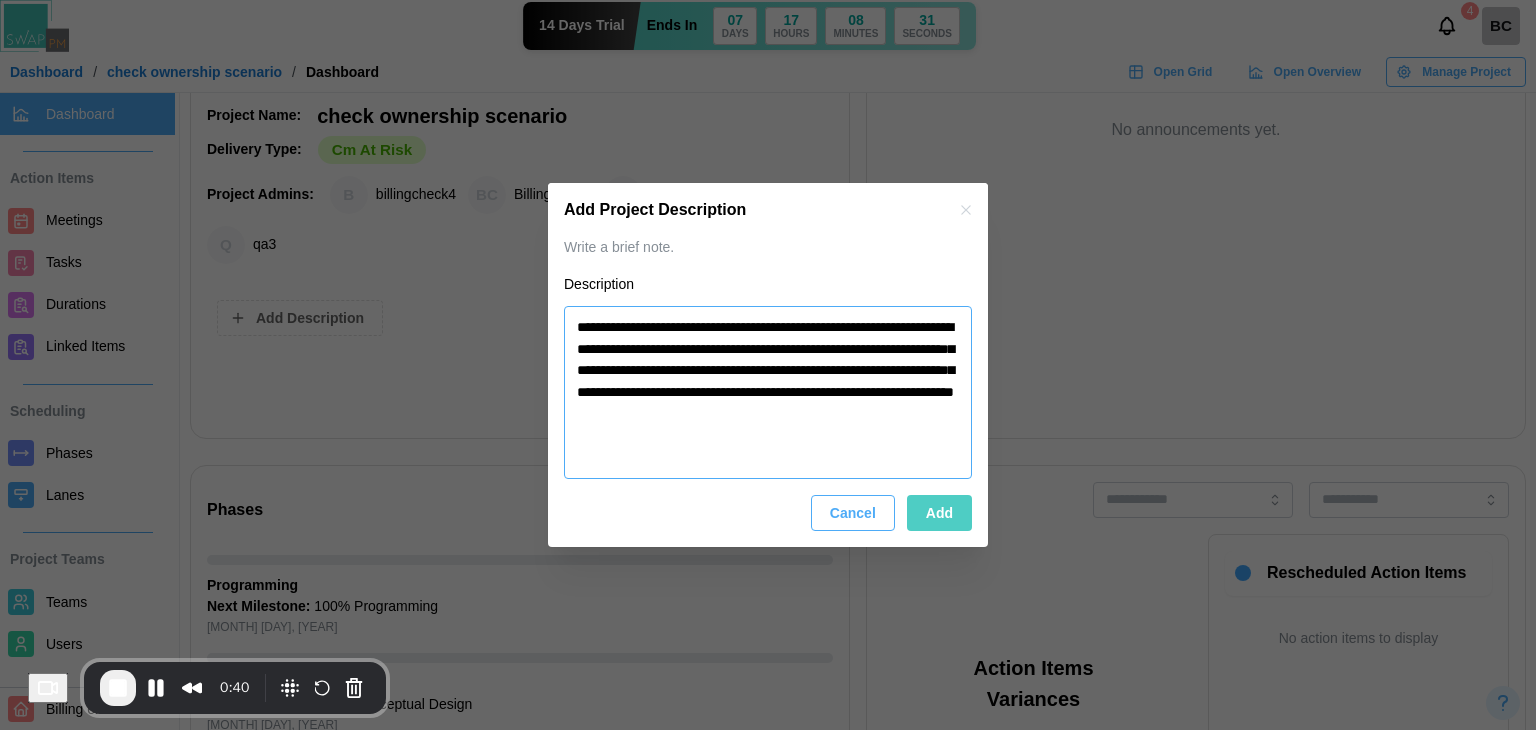 type on "*" 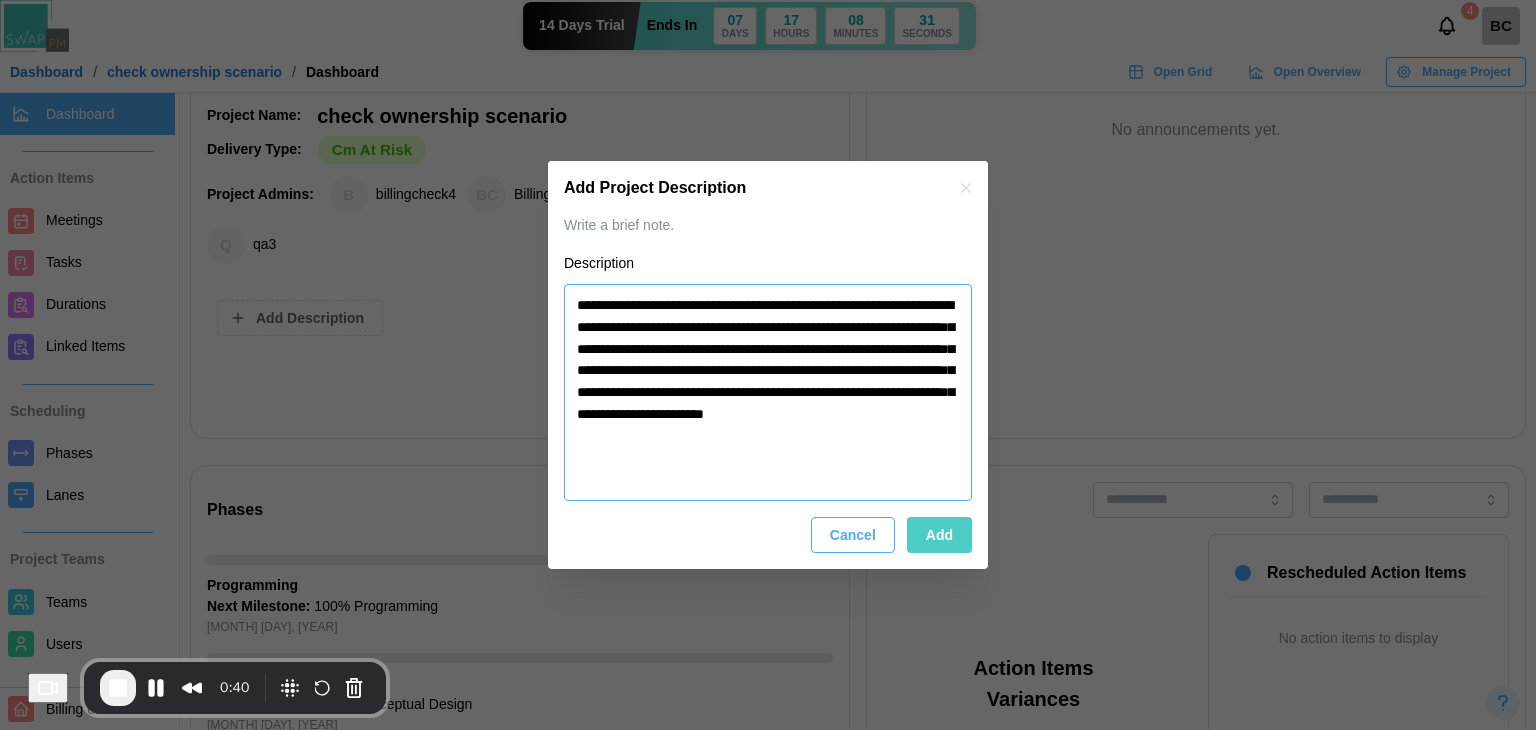 paste on "**********" 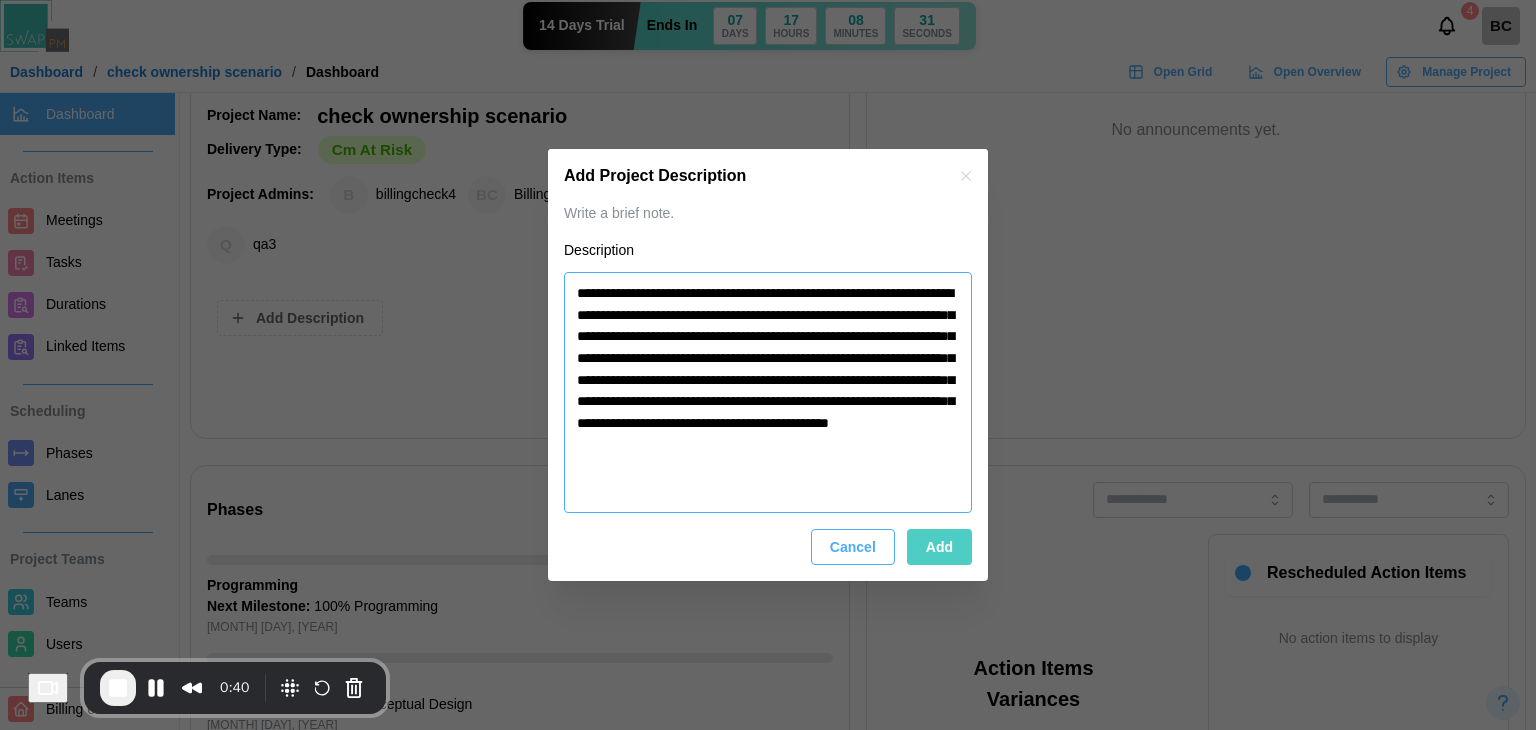 paste on "**********" 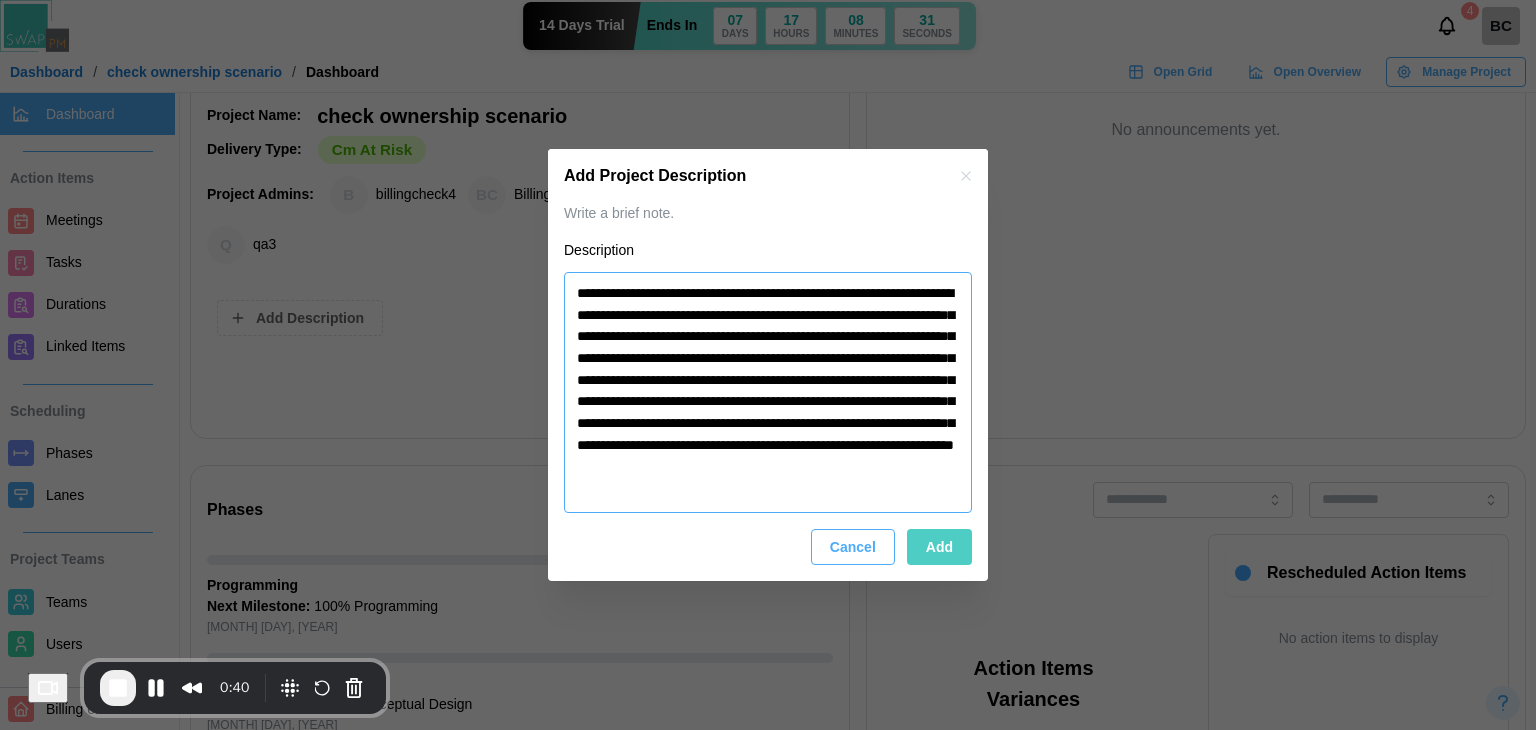 paste on "**********" 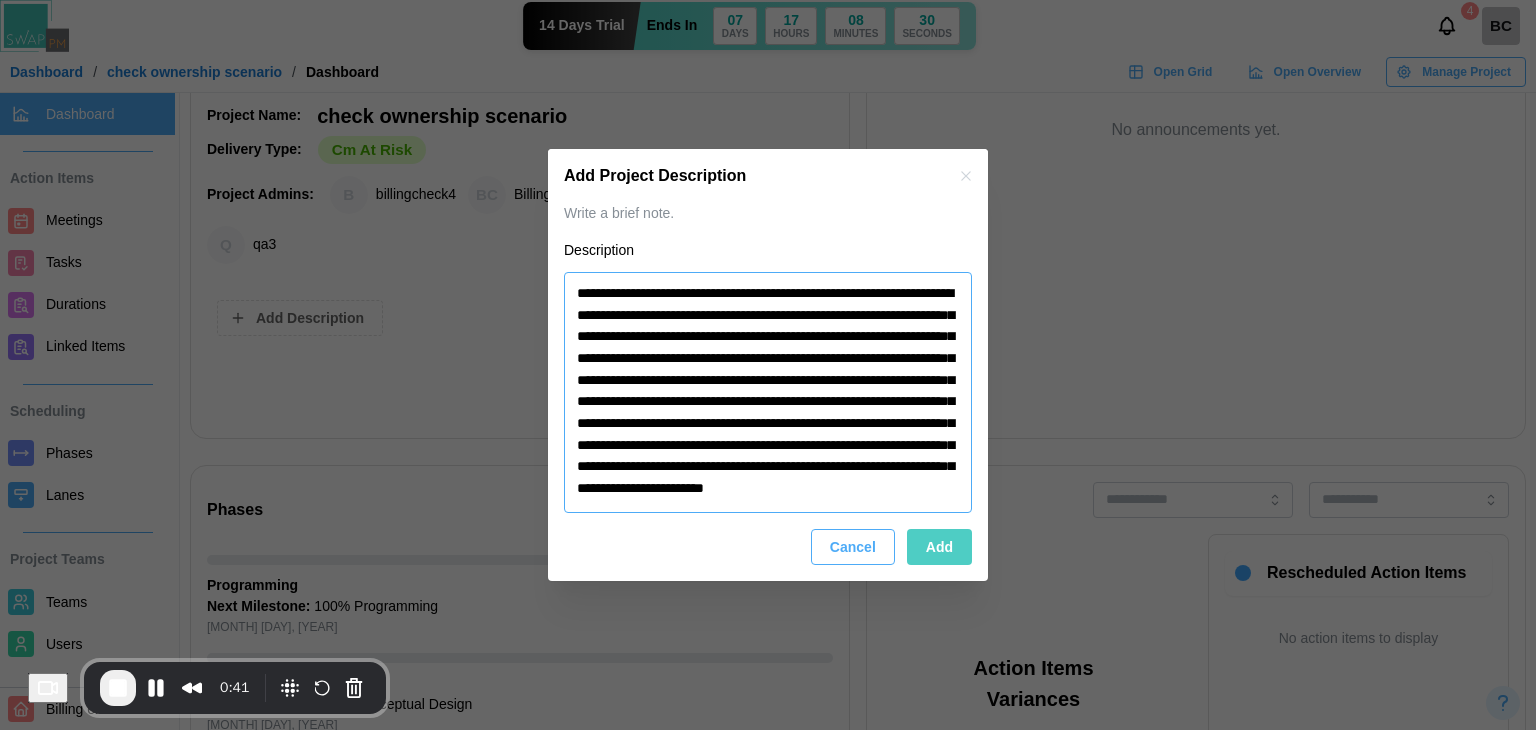 paste on "**********" 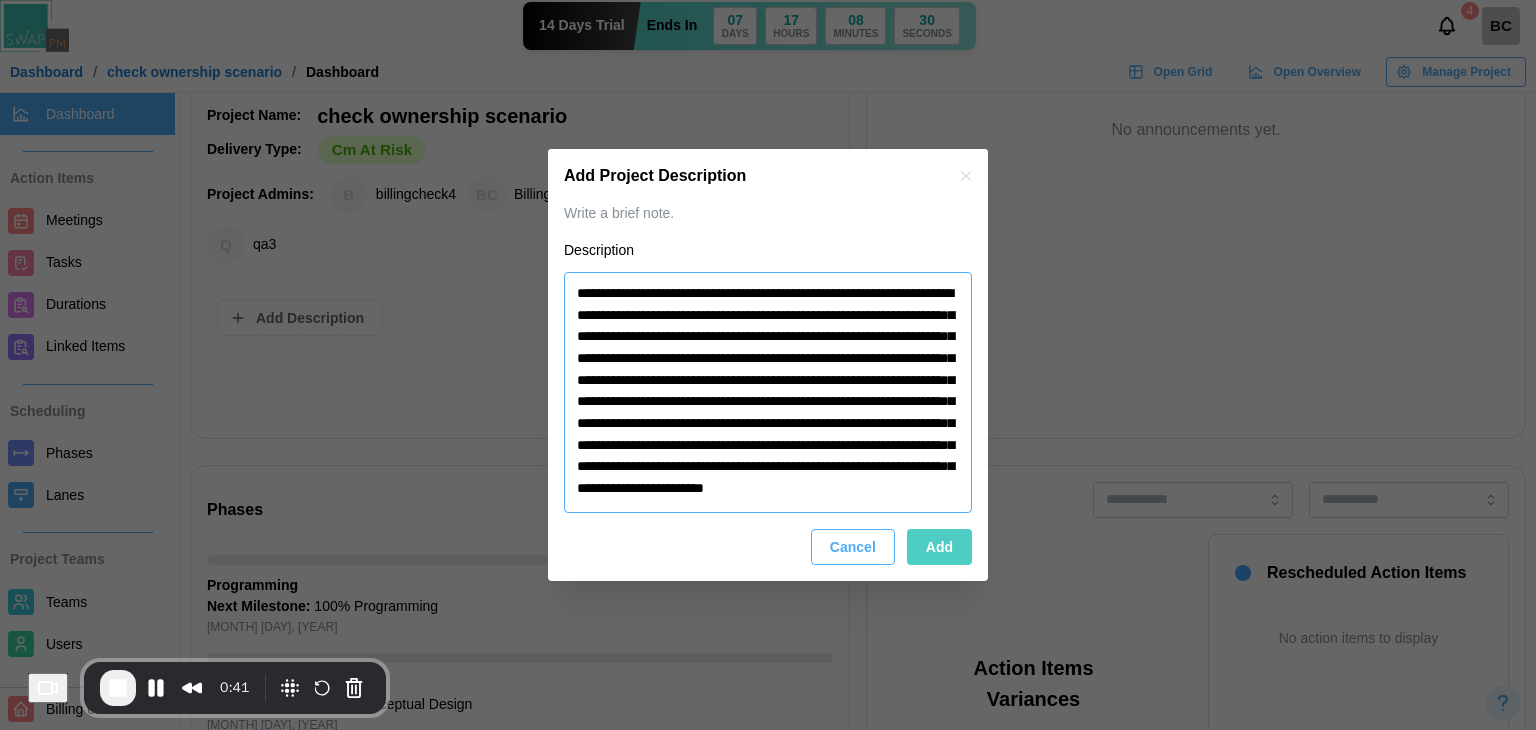 type on "*" 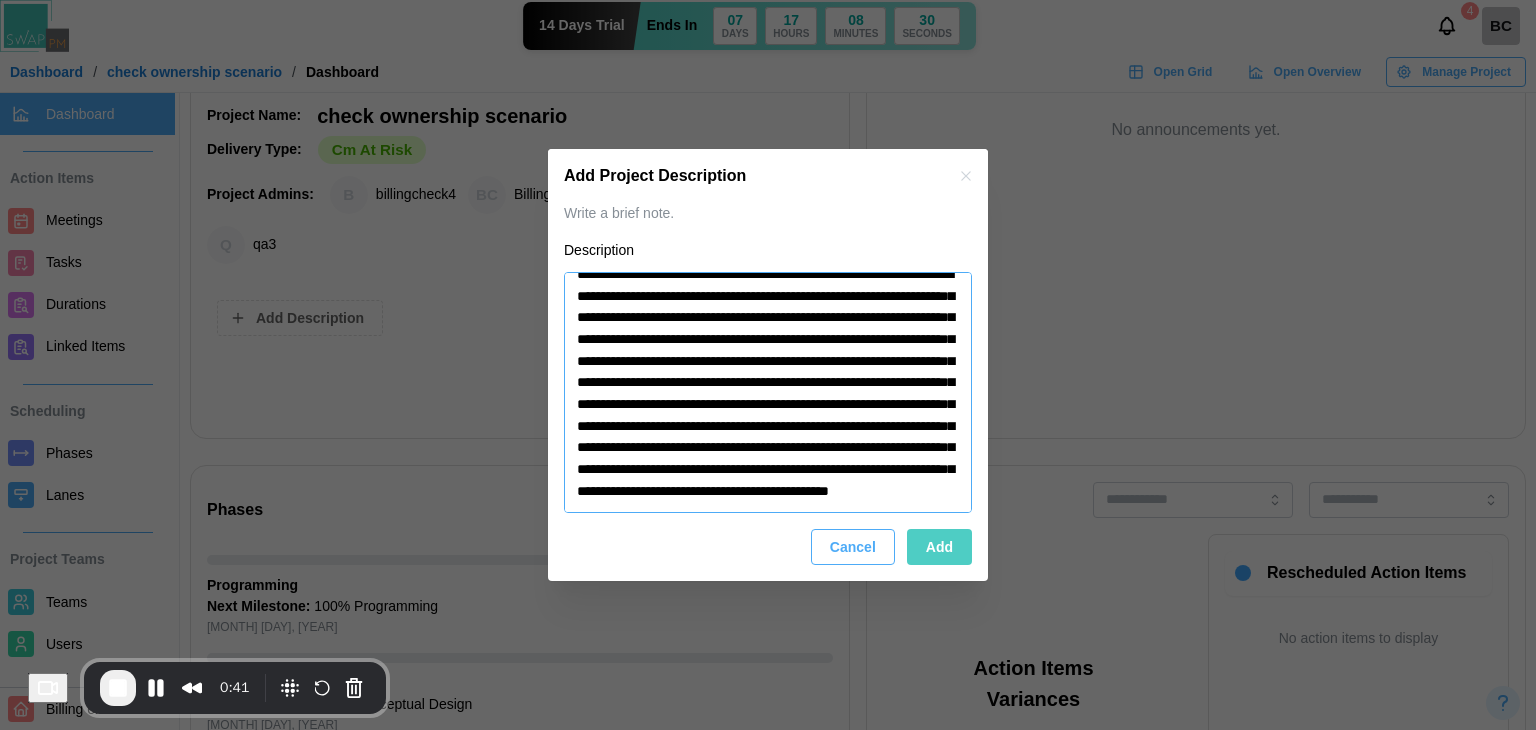paste on "**********" 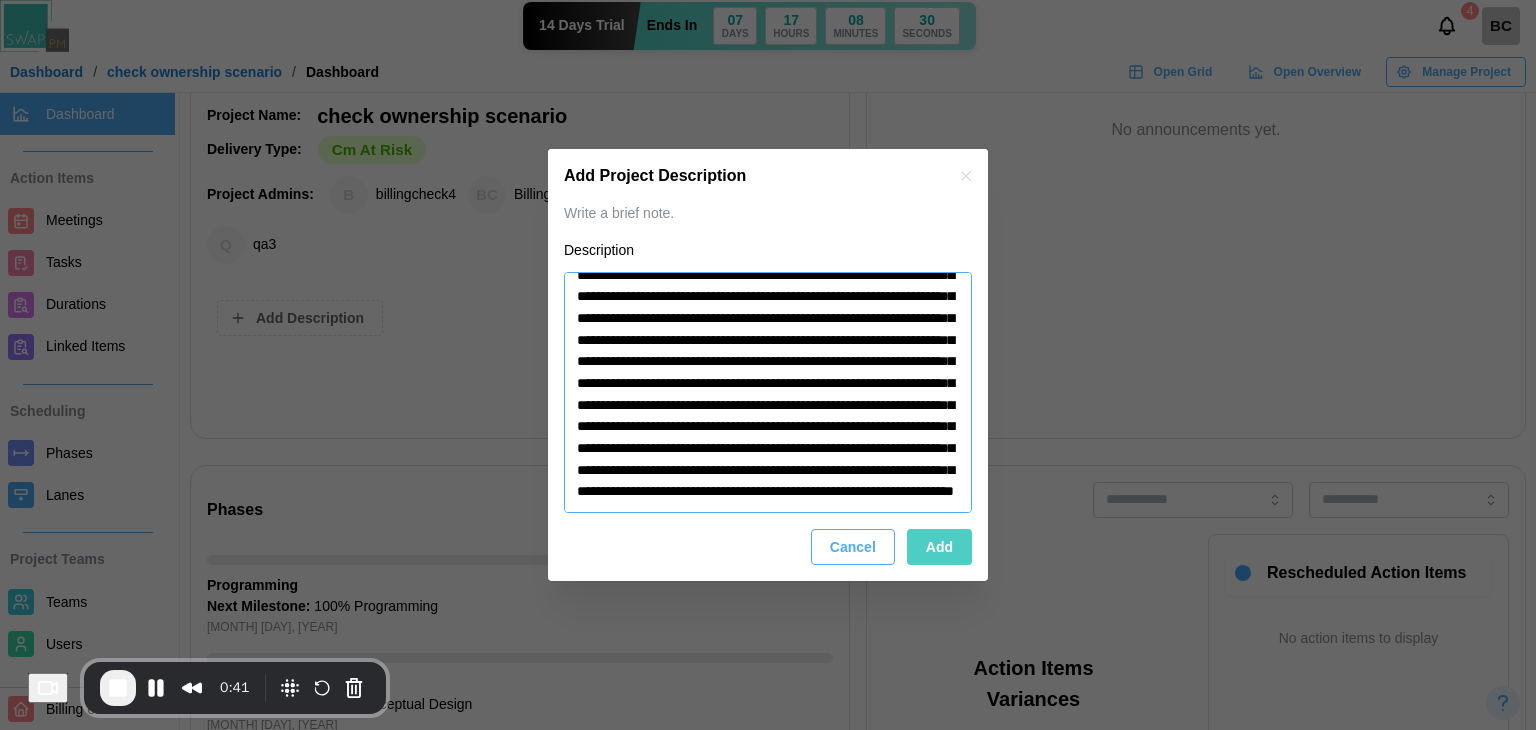 paste on "**********" 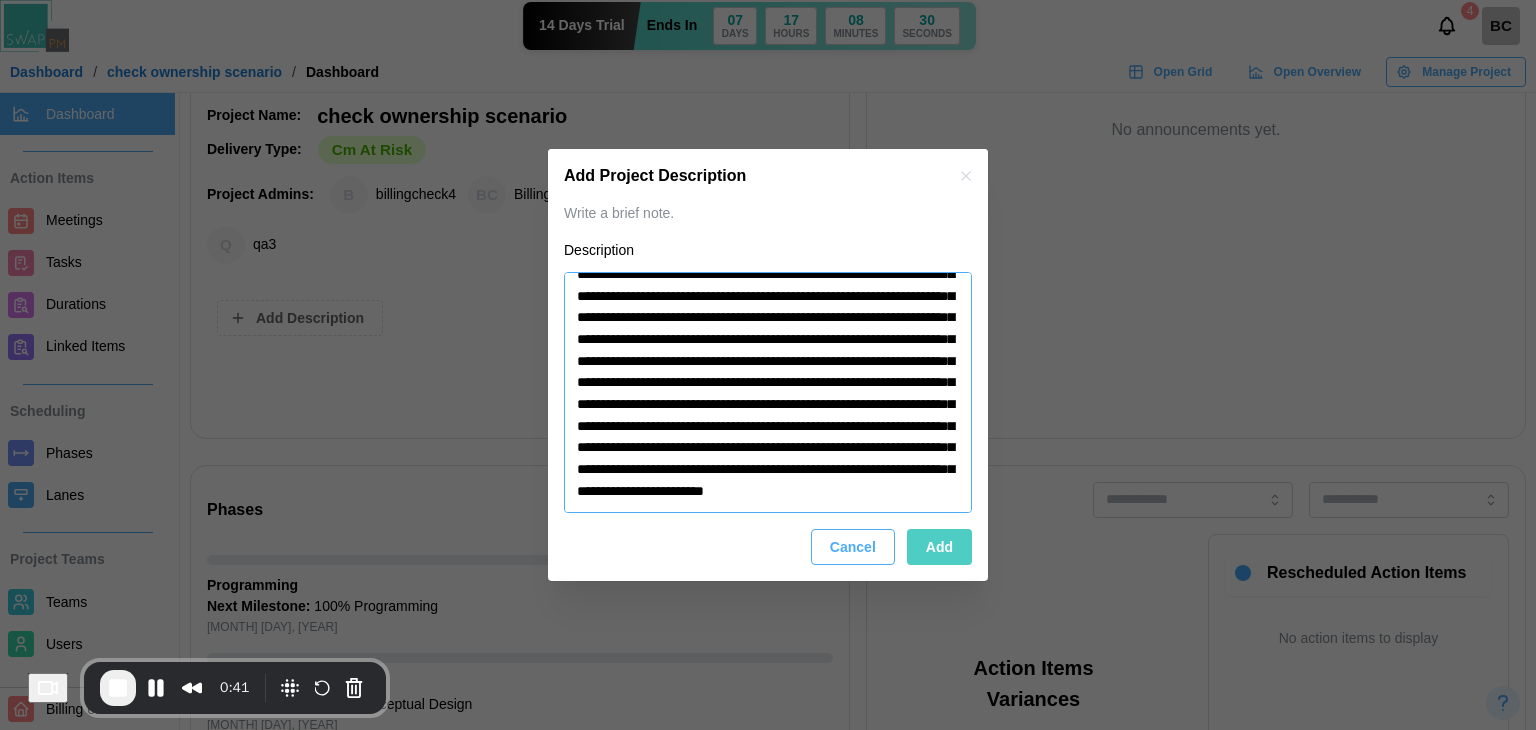 paste on "**********" 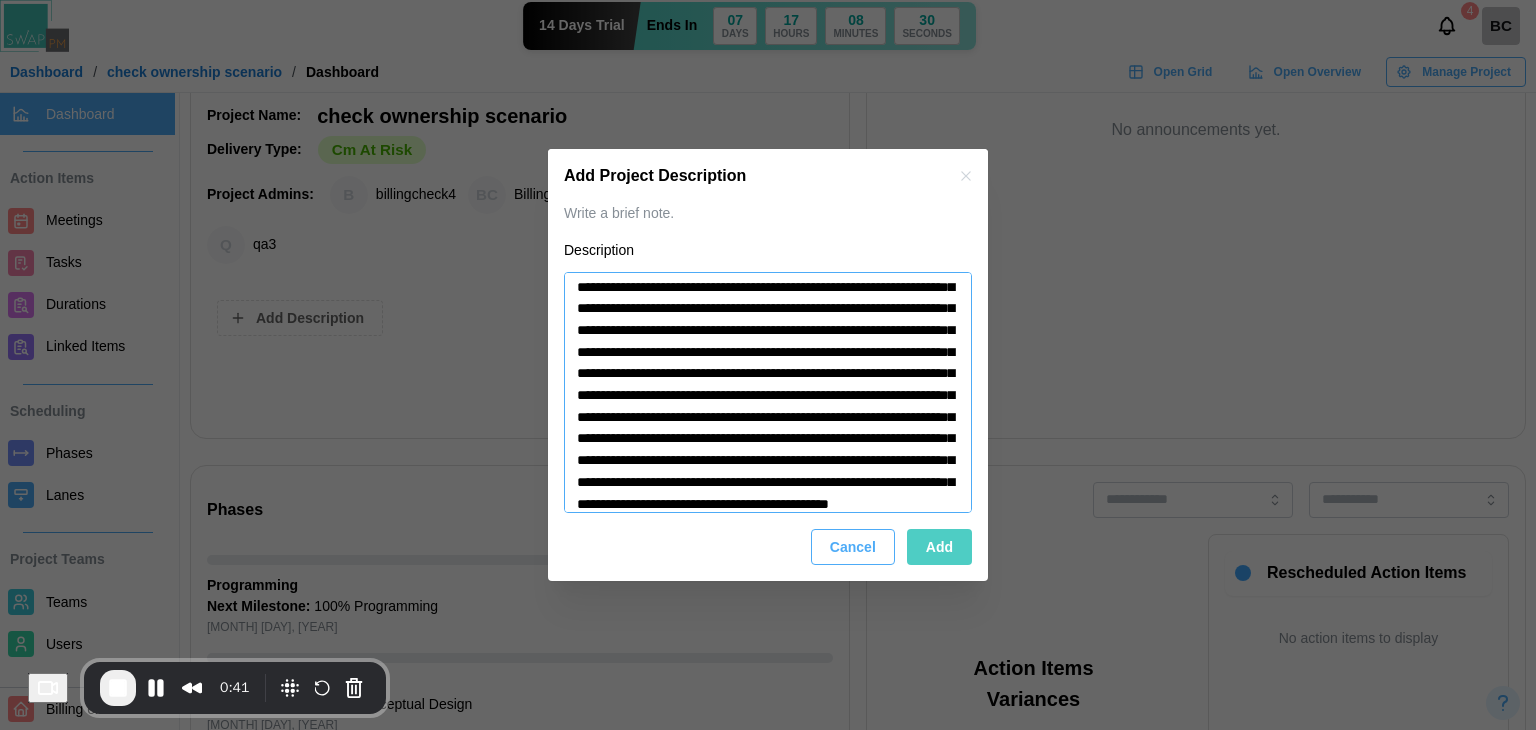 paste on "**********" 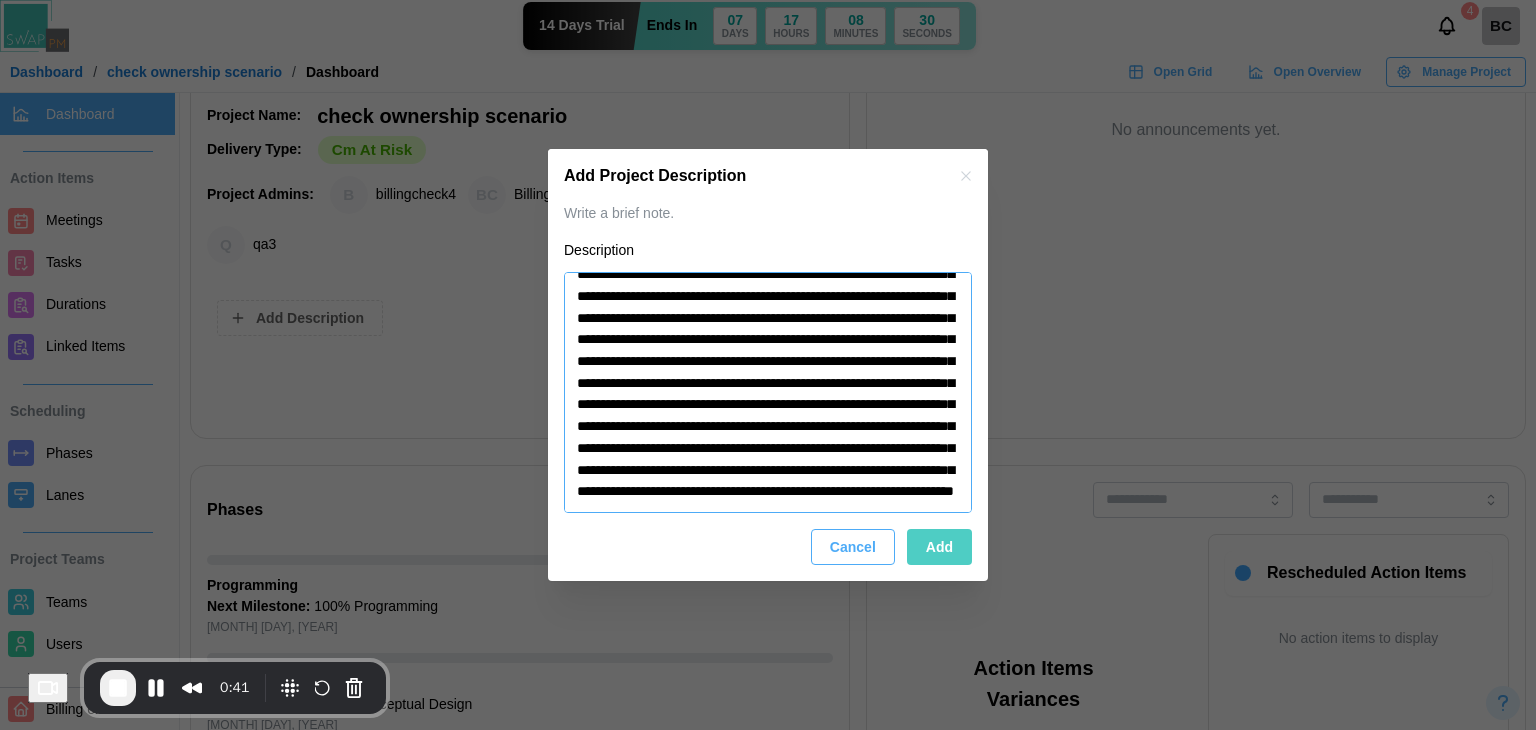 paste on "**********" 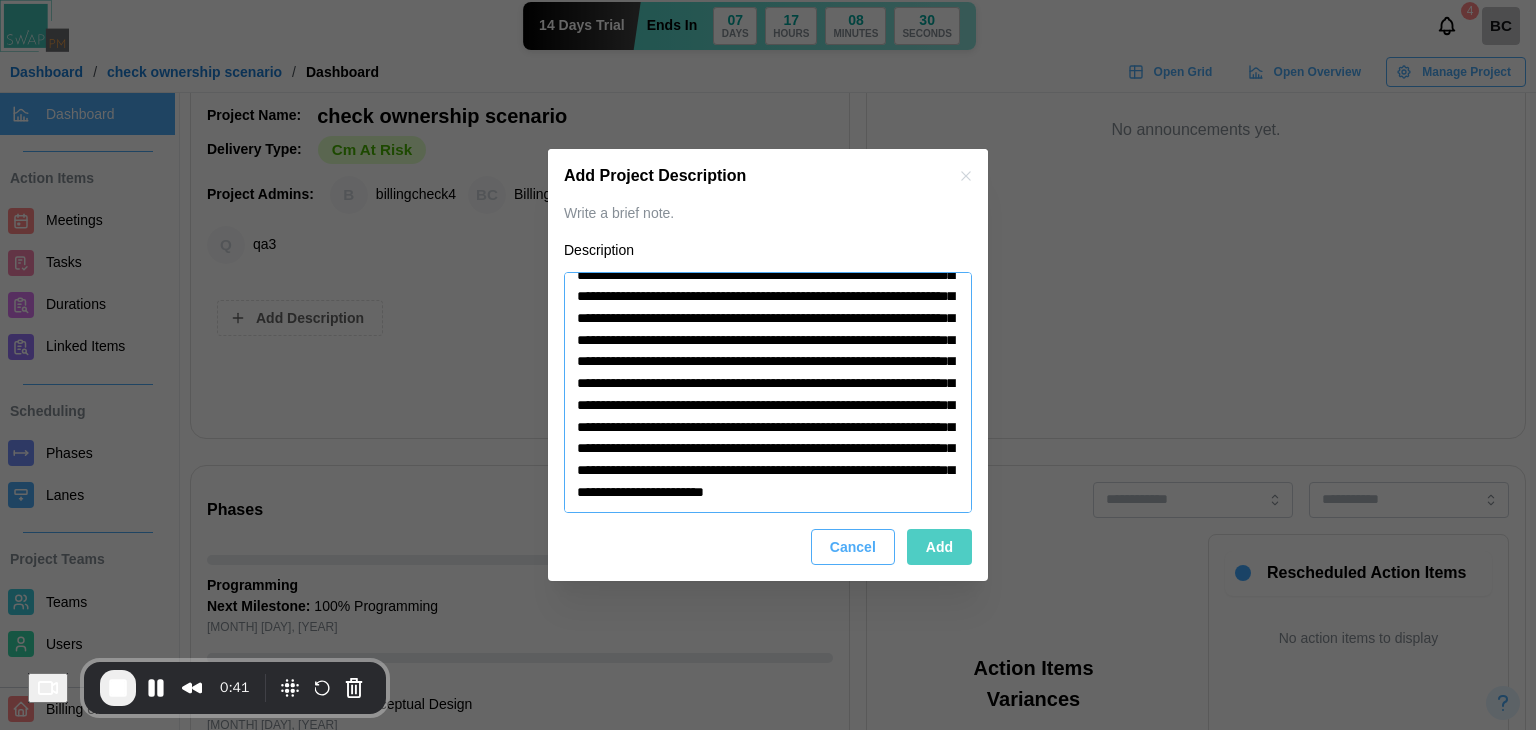 paste on "**********" 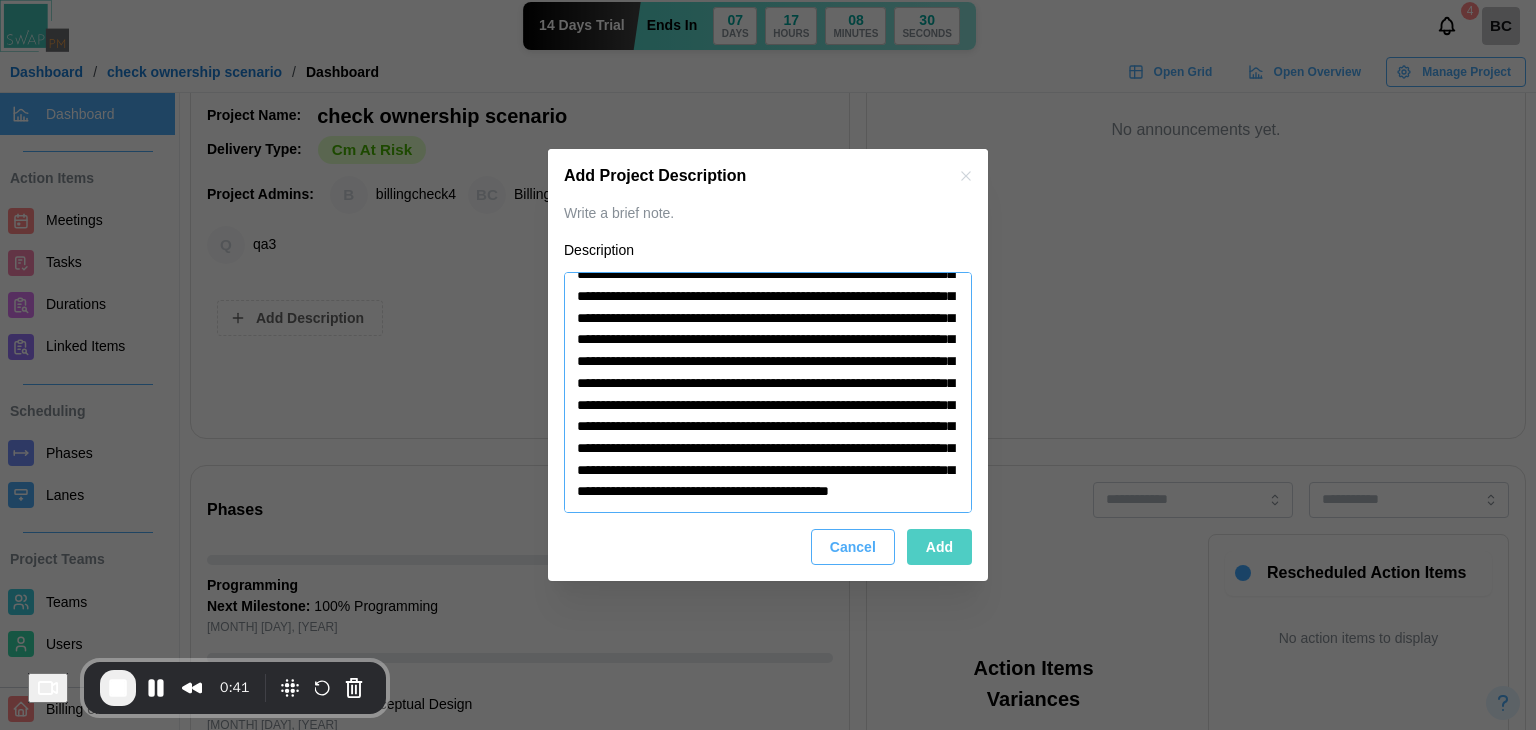 paste on "**********" 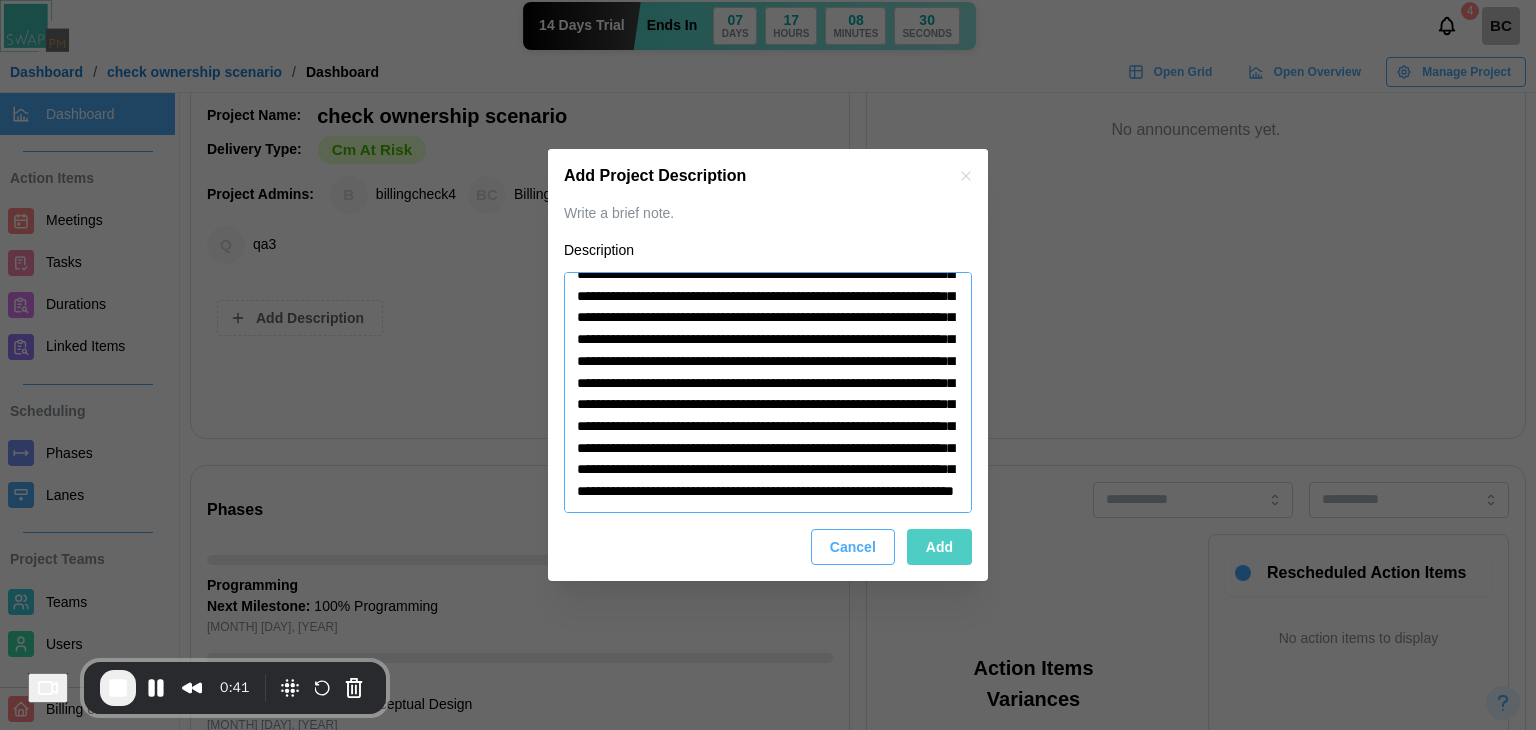 paste 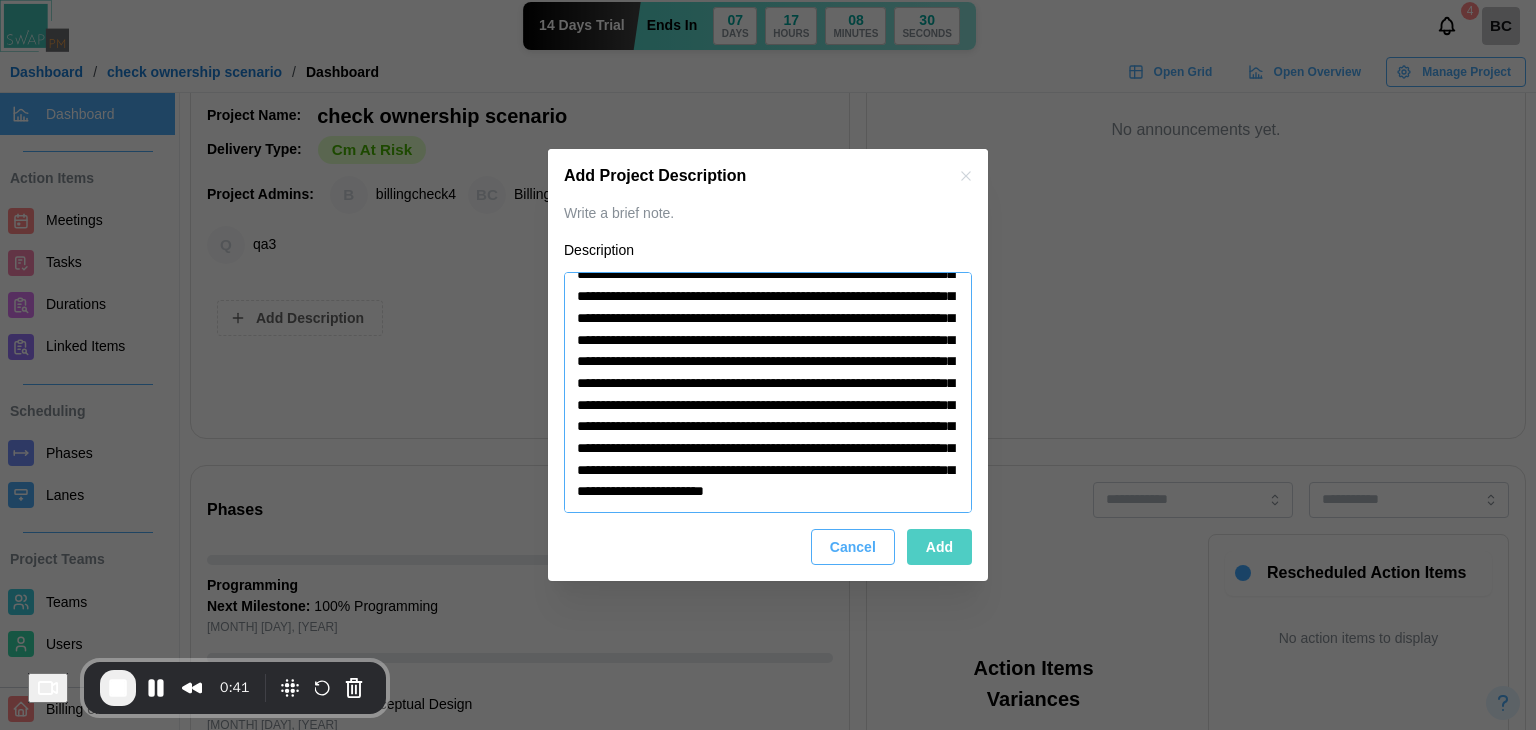 type on "**********" 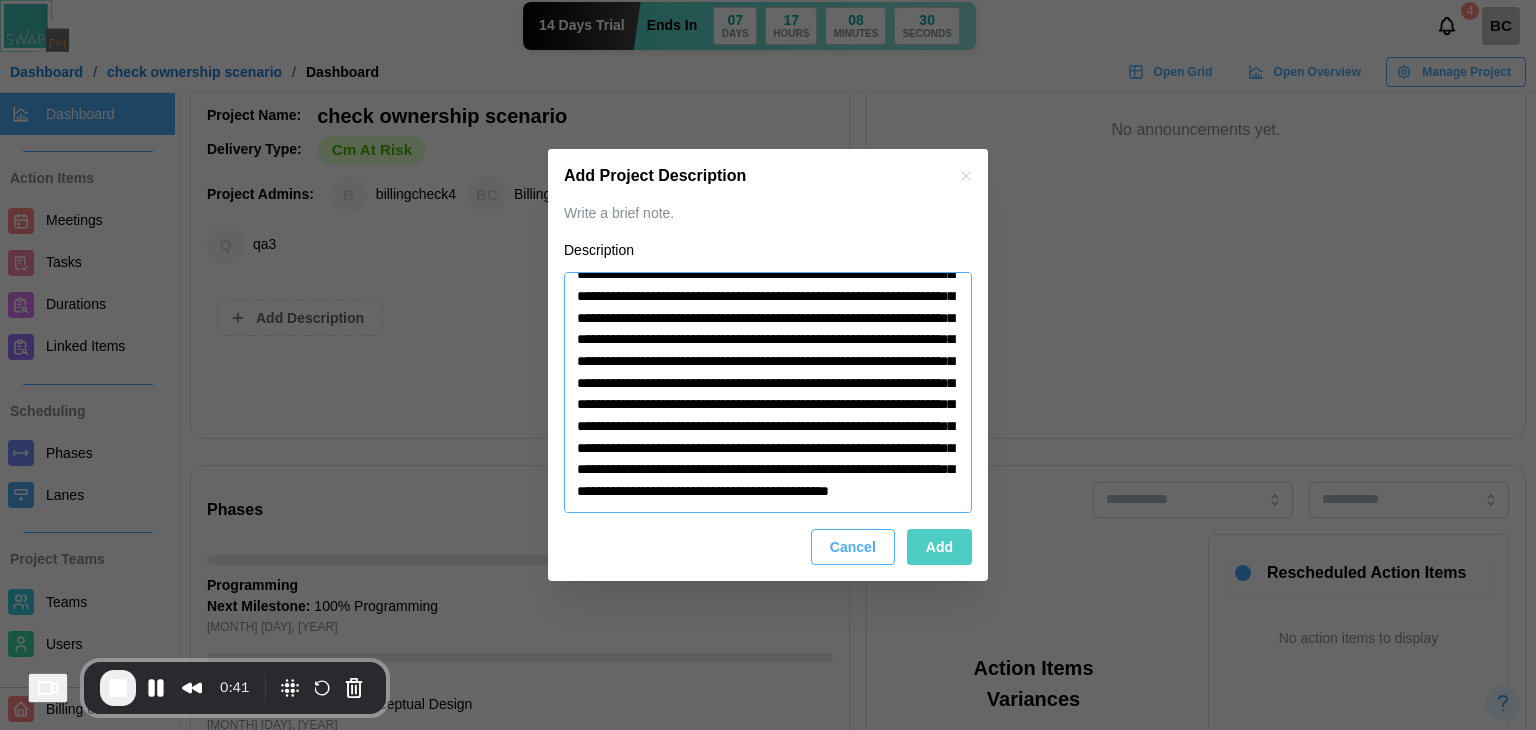 type on "*" 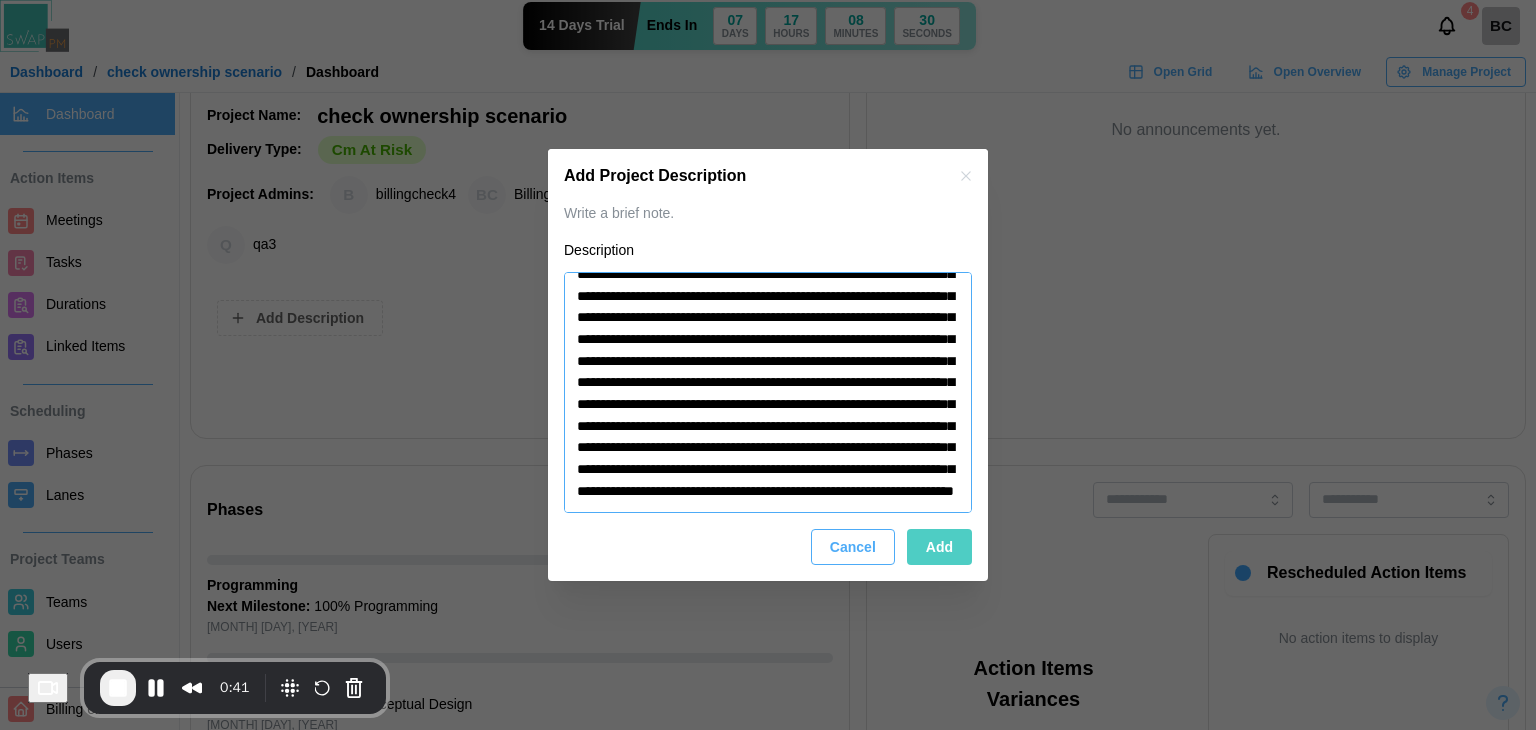 type on "*" 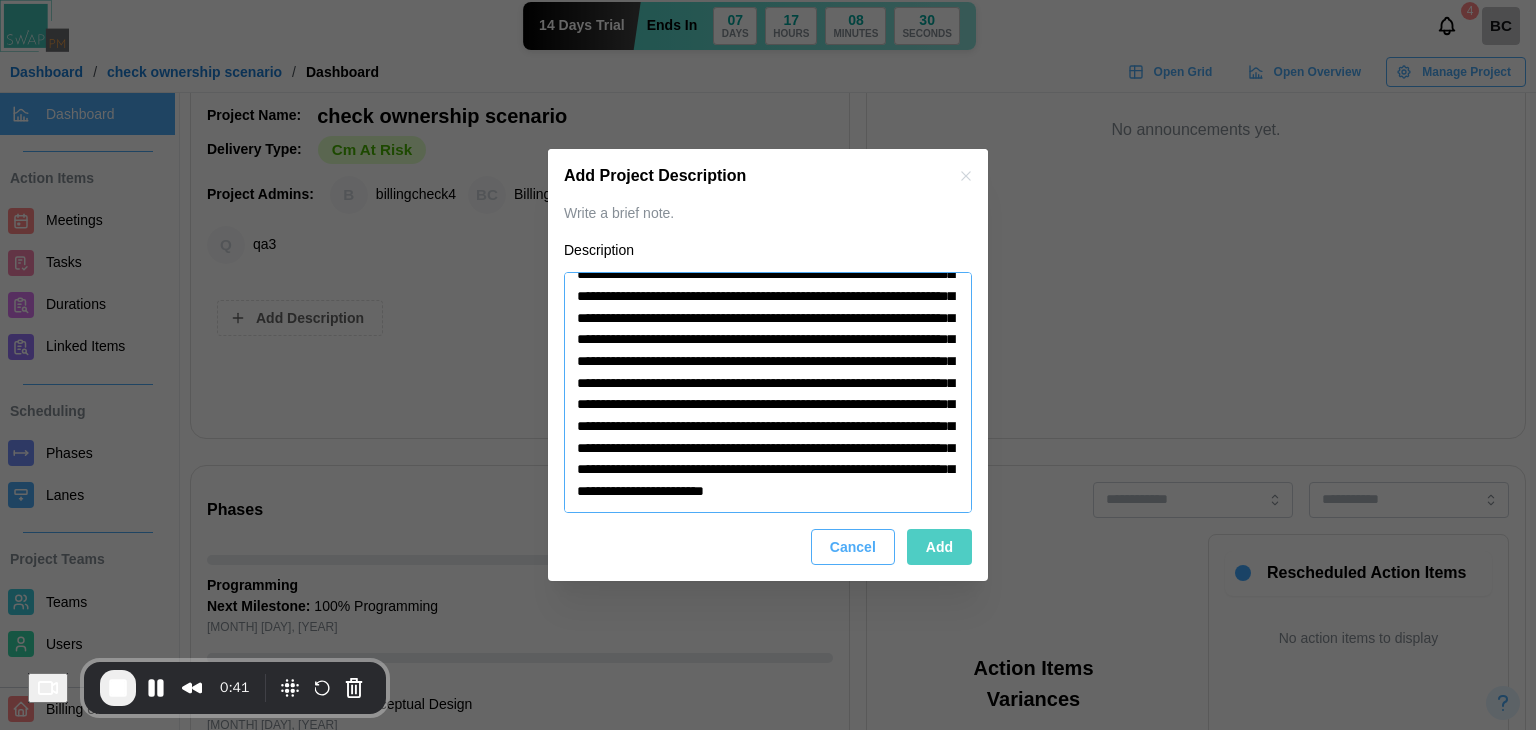 type on "*" 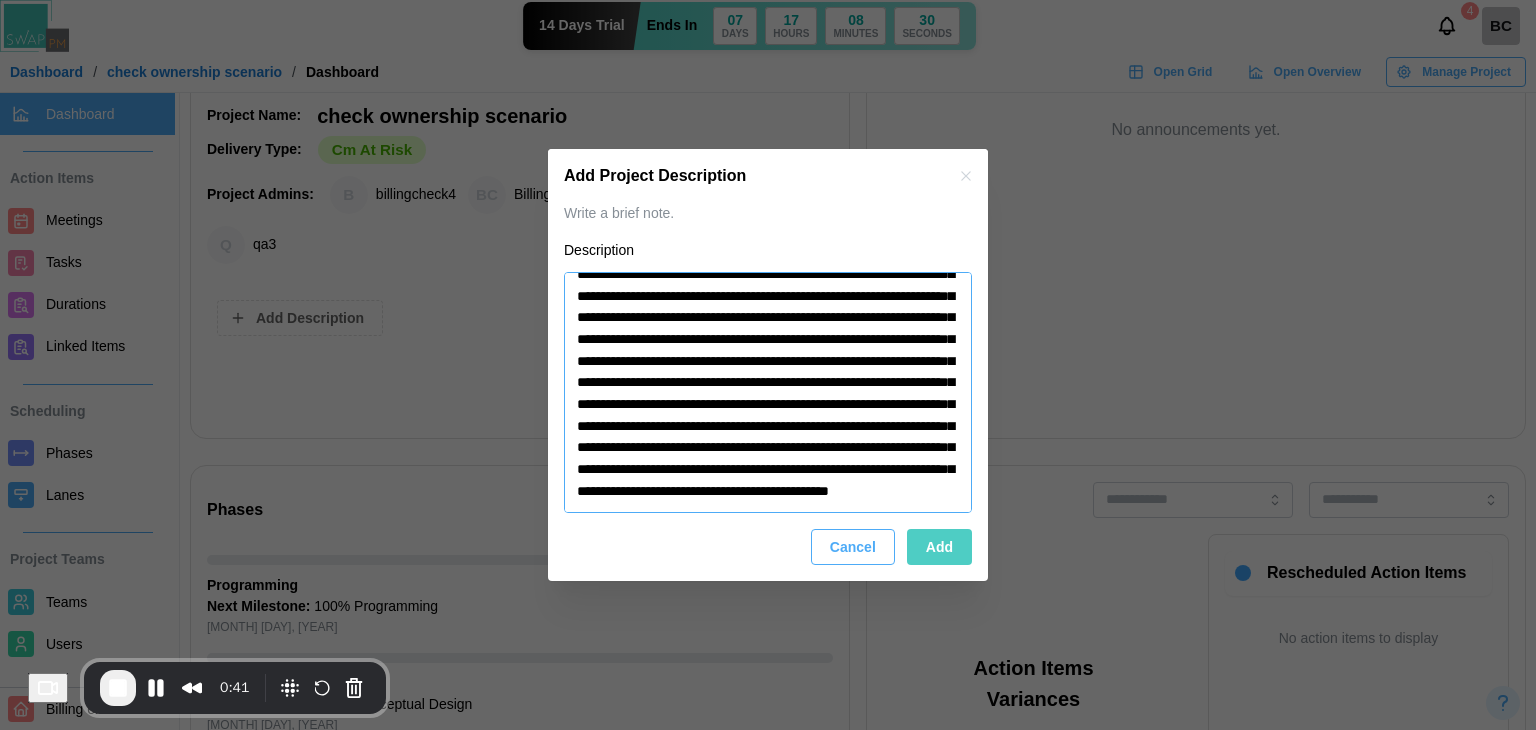 type on "*" 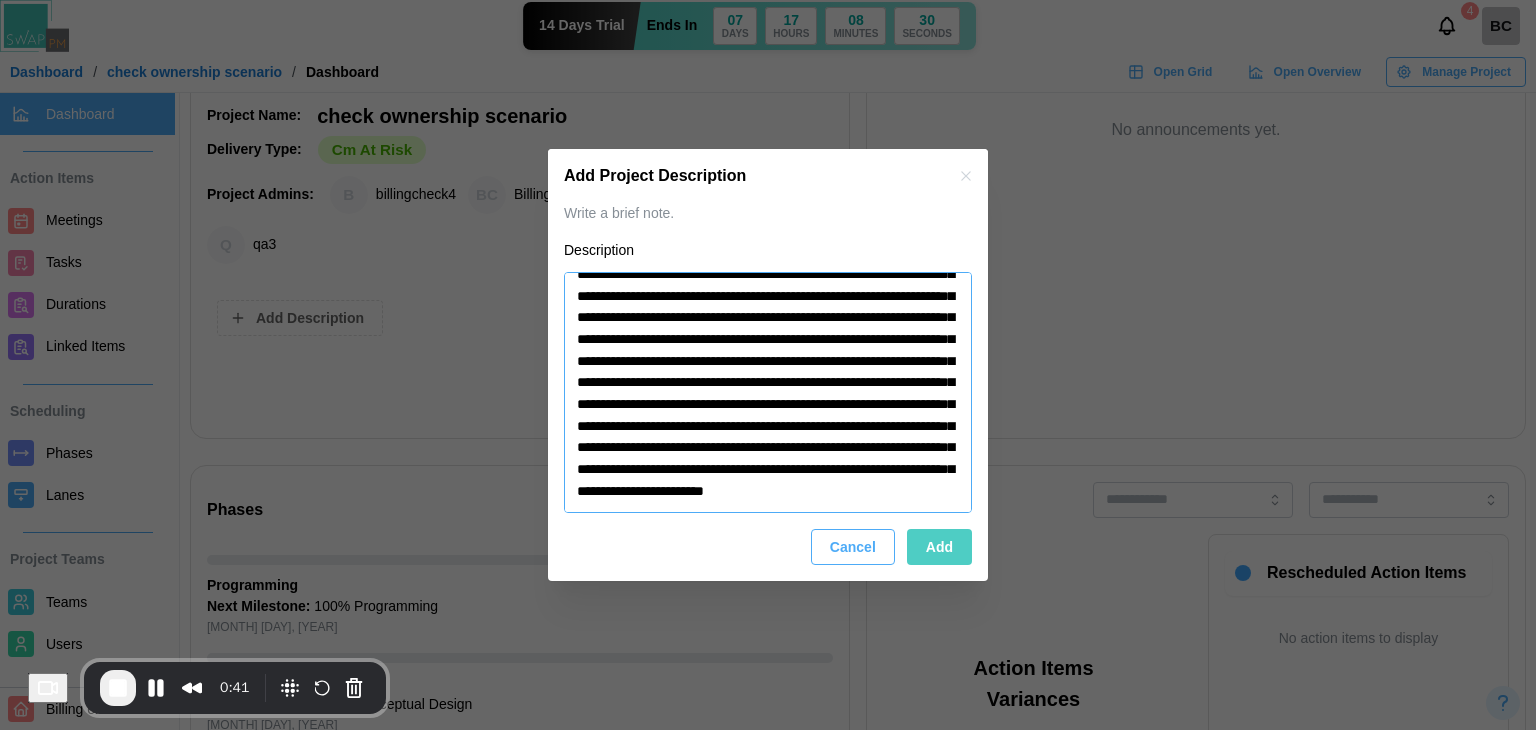 type on "**********" 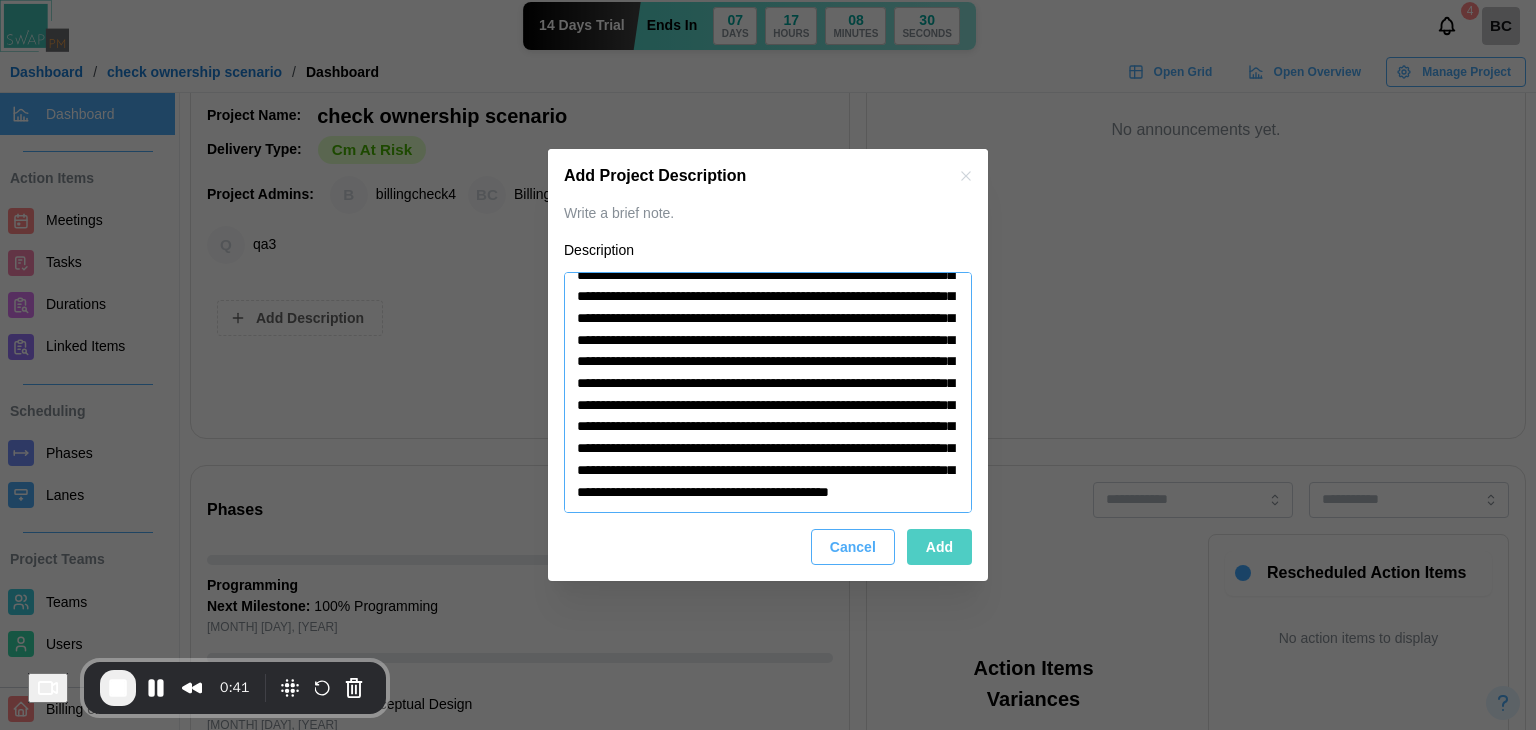 type on "*" 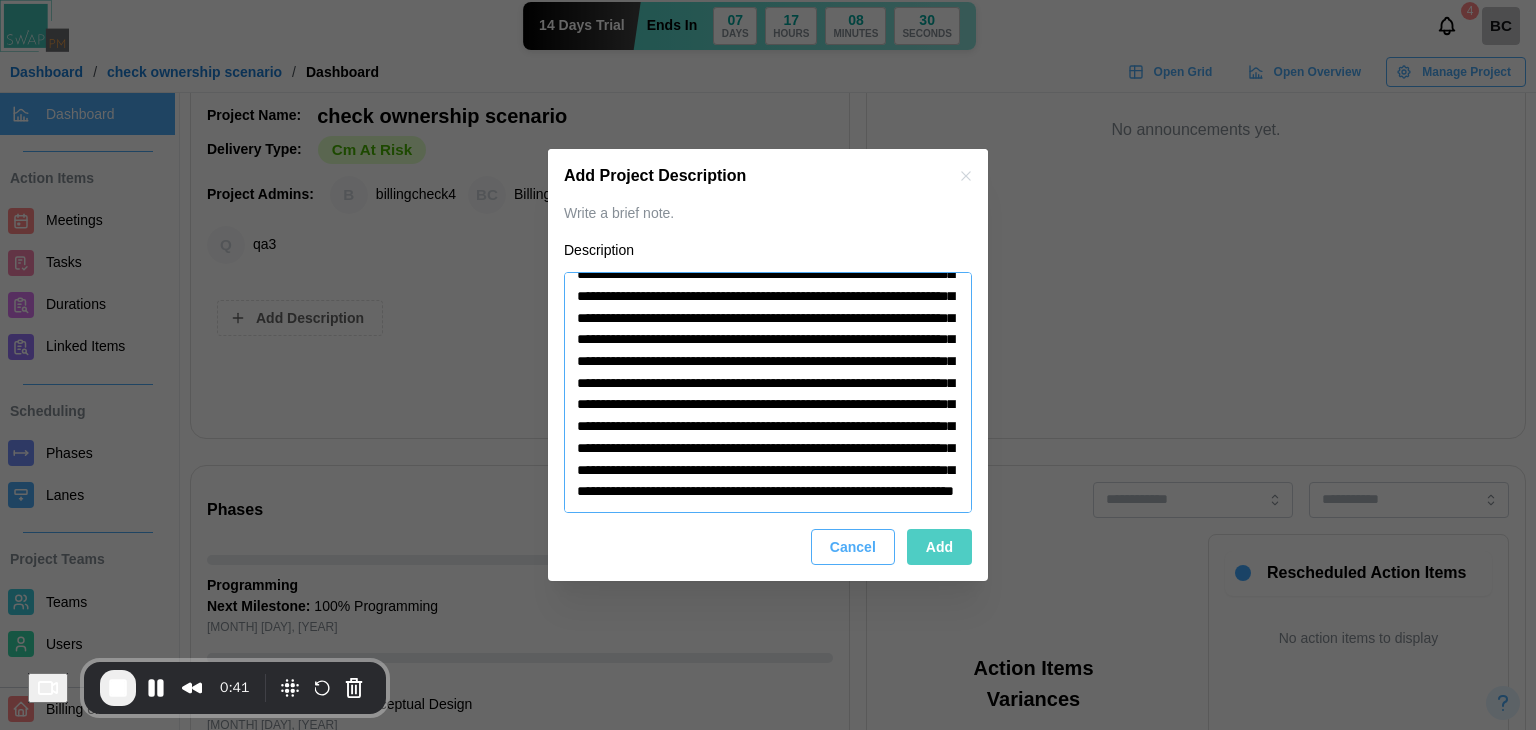 type on "*" 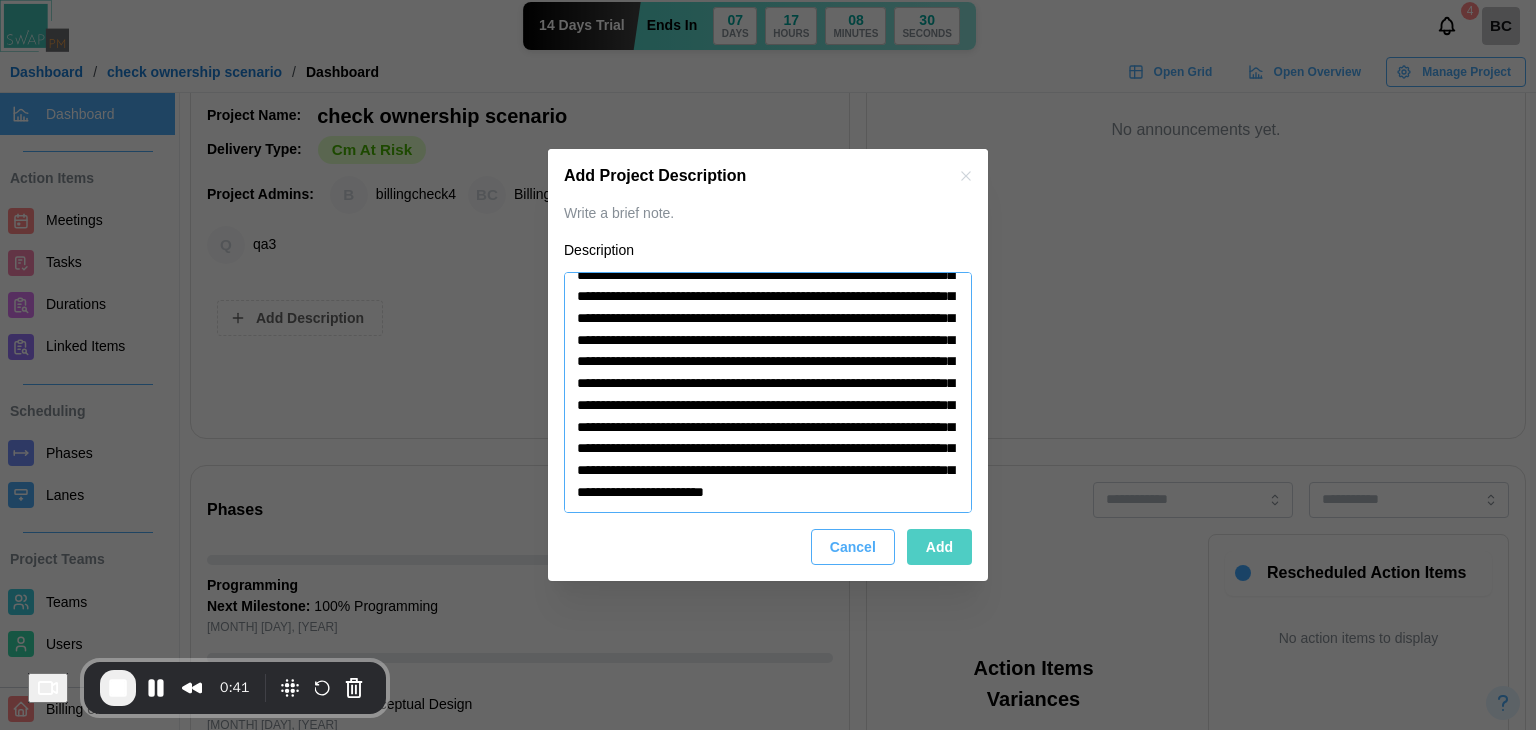 type on "*" 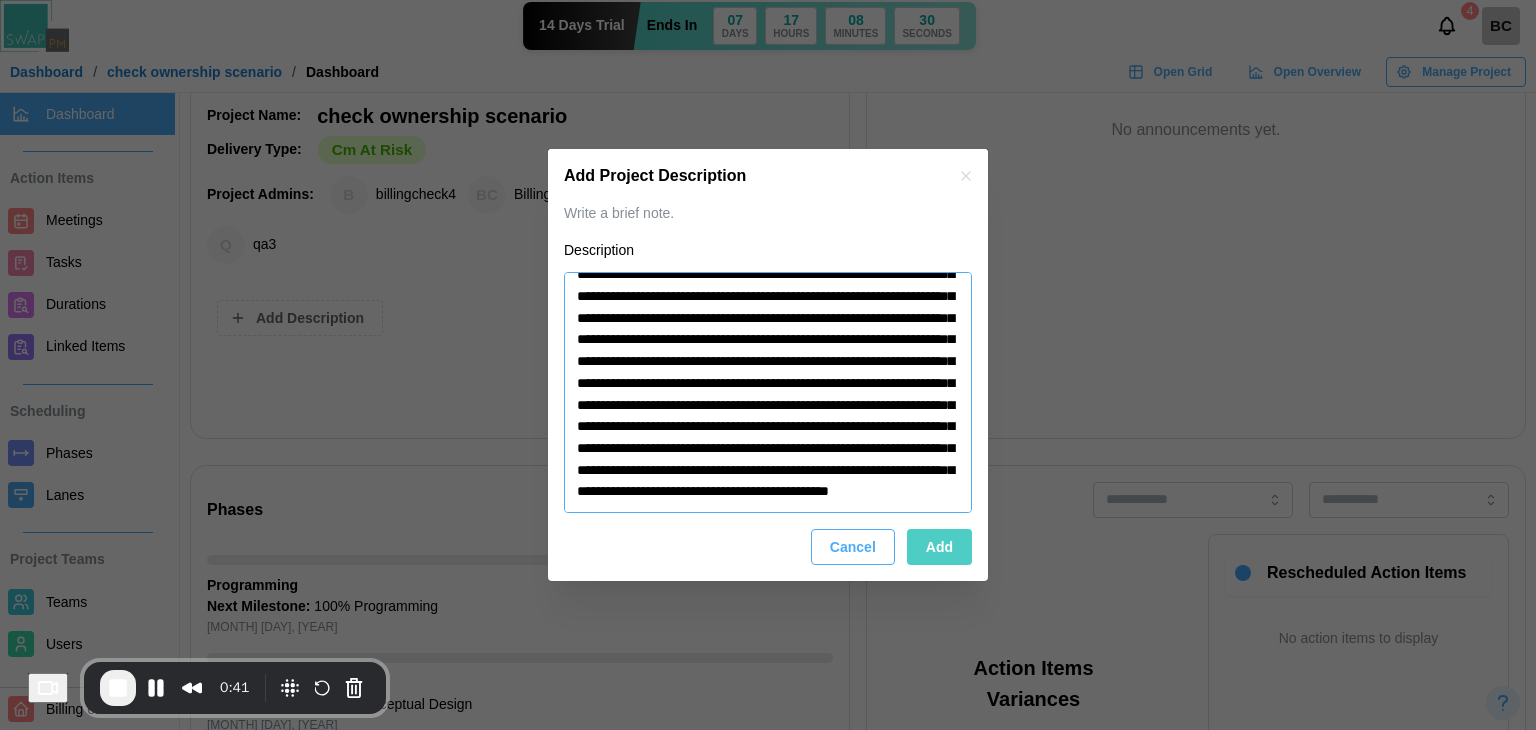 type on "*" 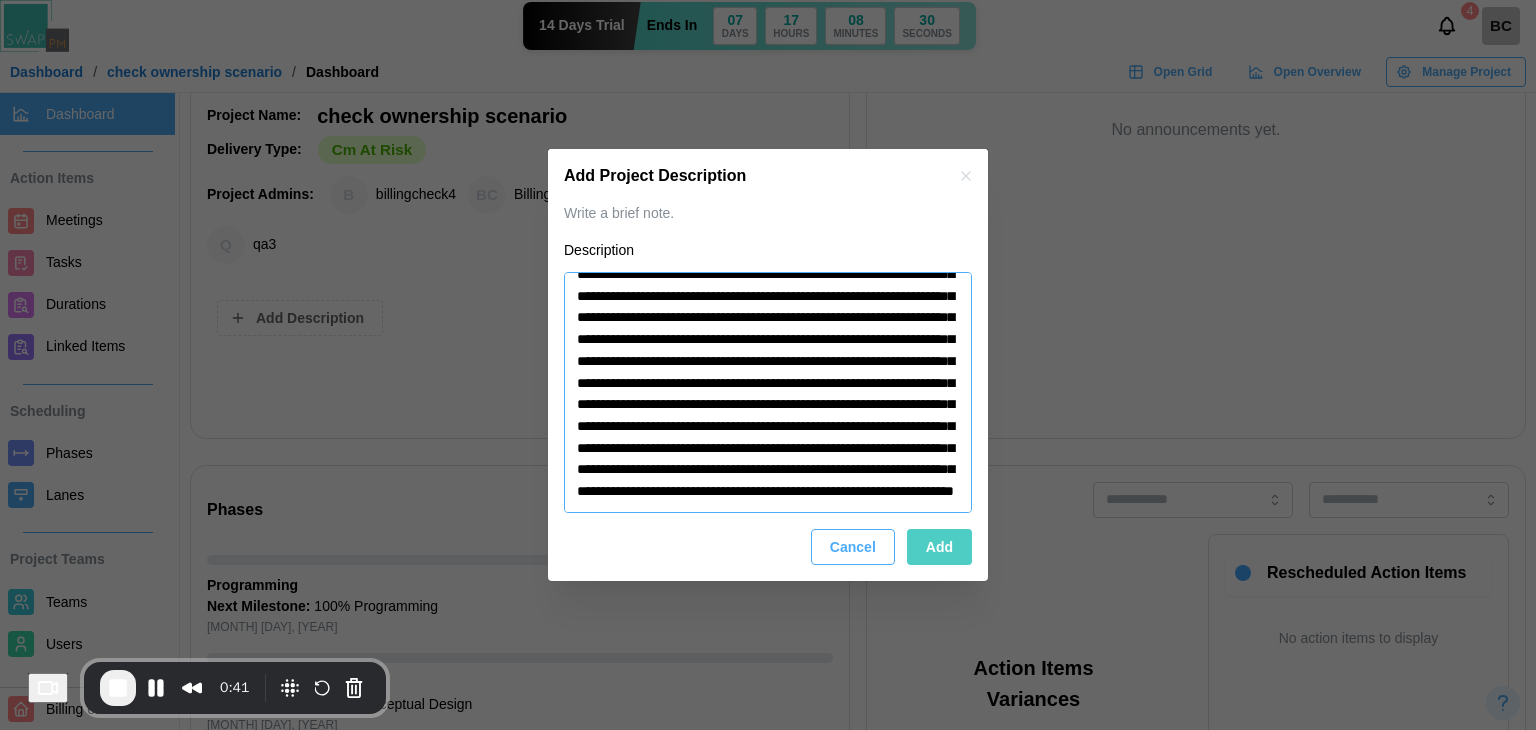 type on "**********" 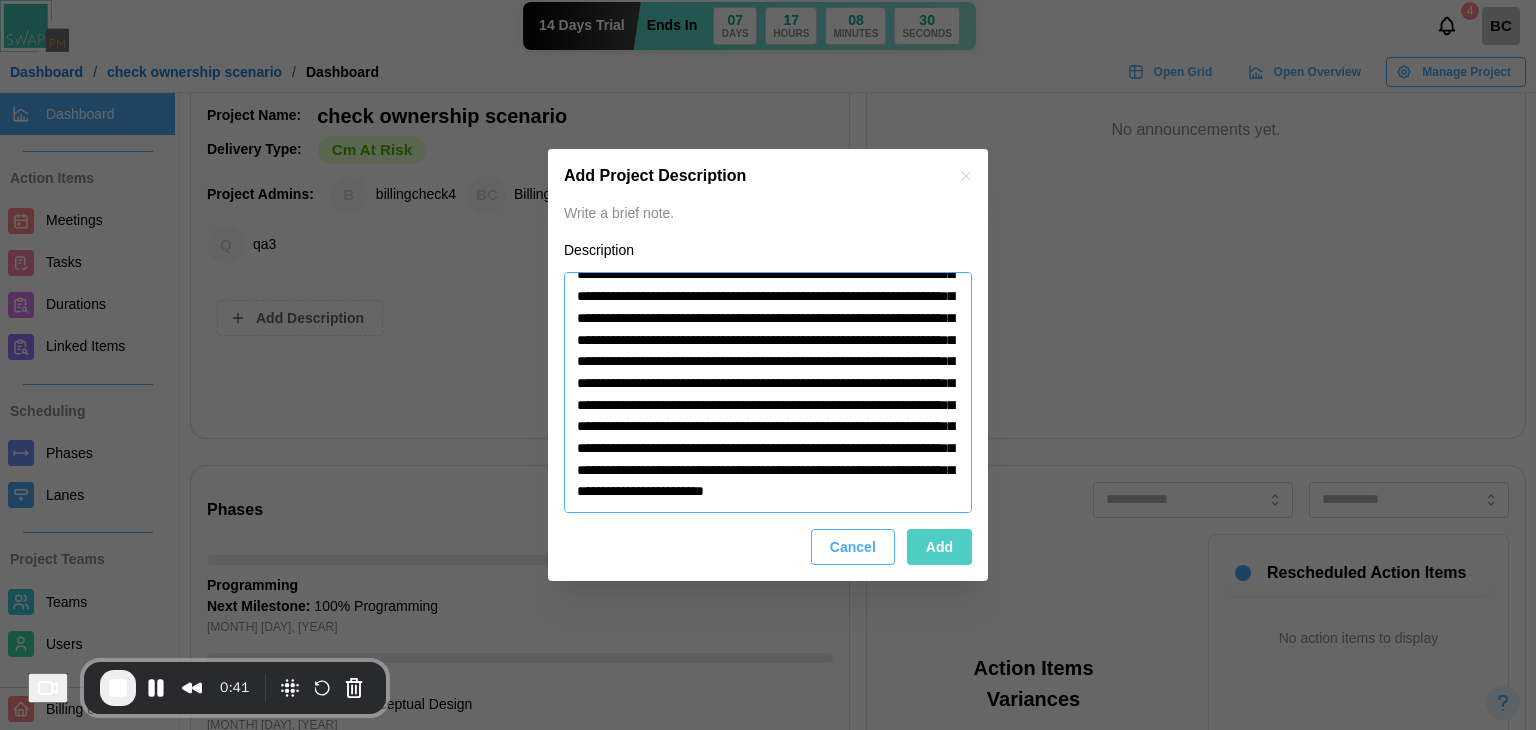 type on "*" 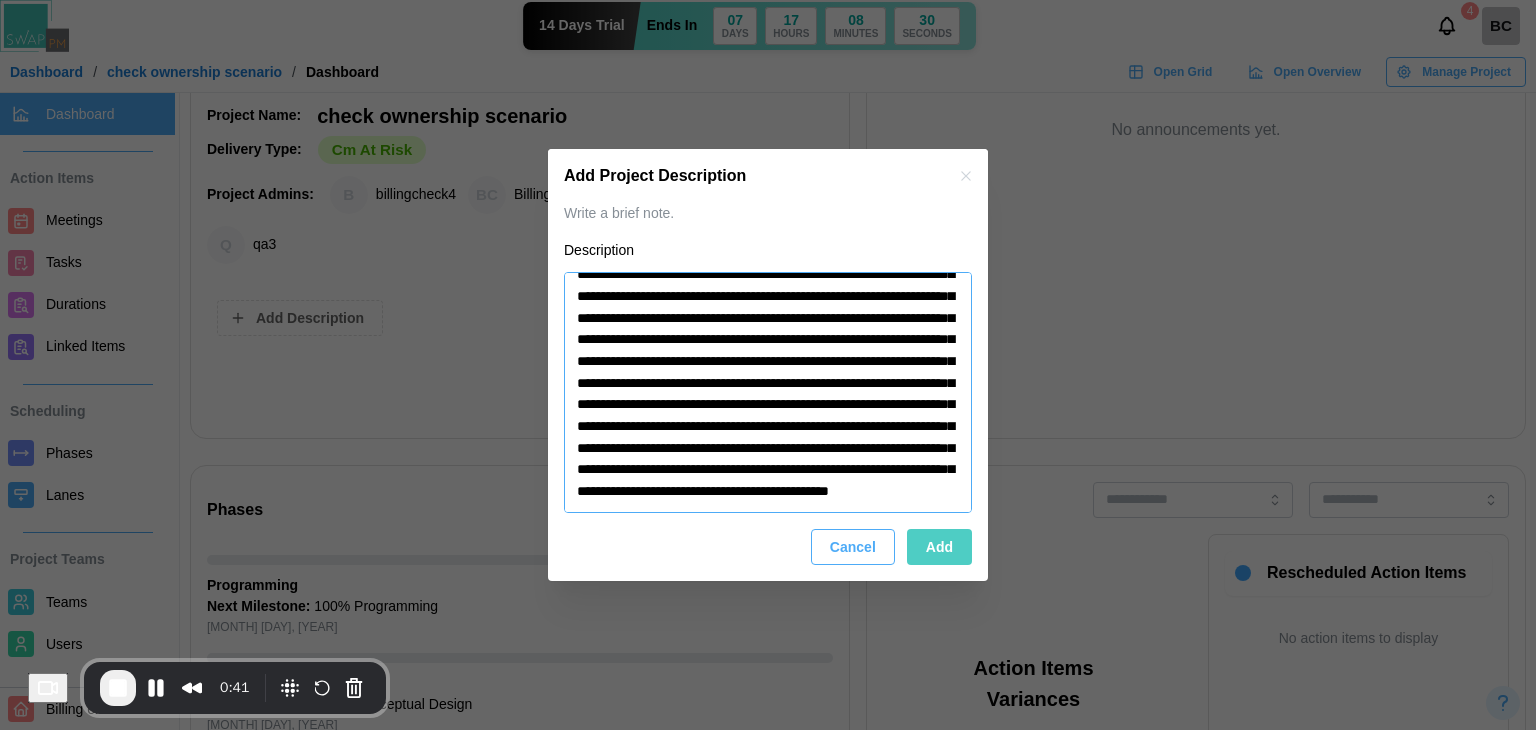 type on "**********" 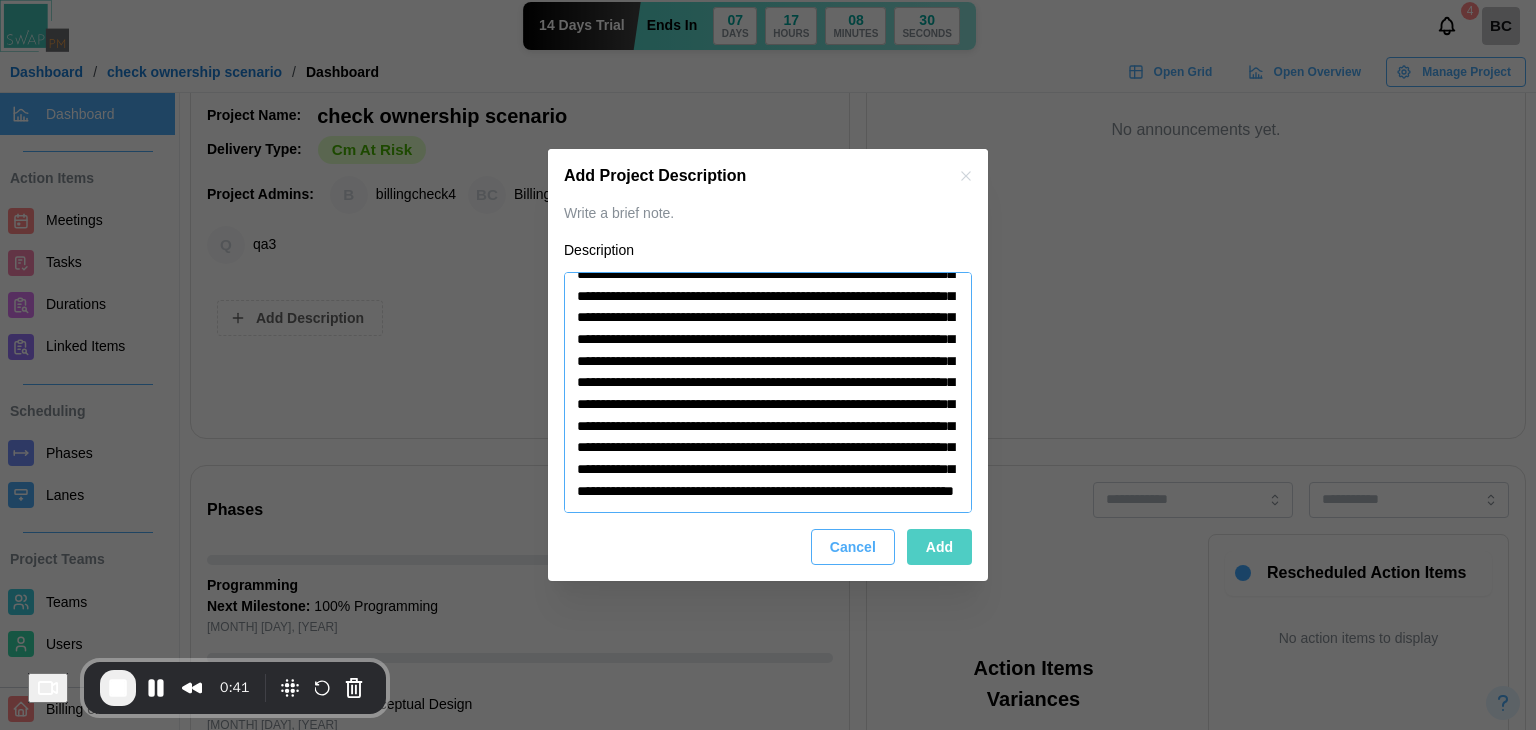type on "*" 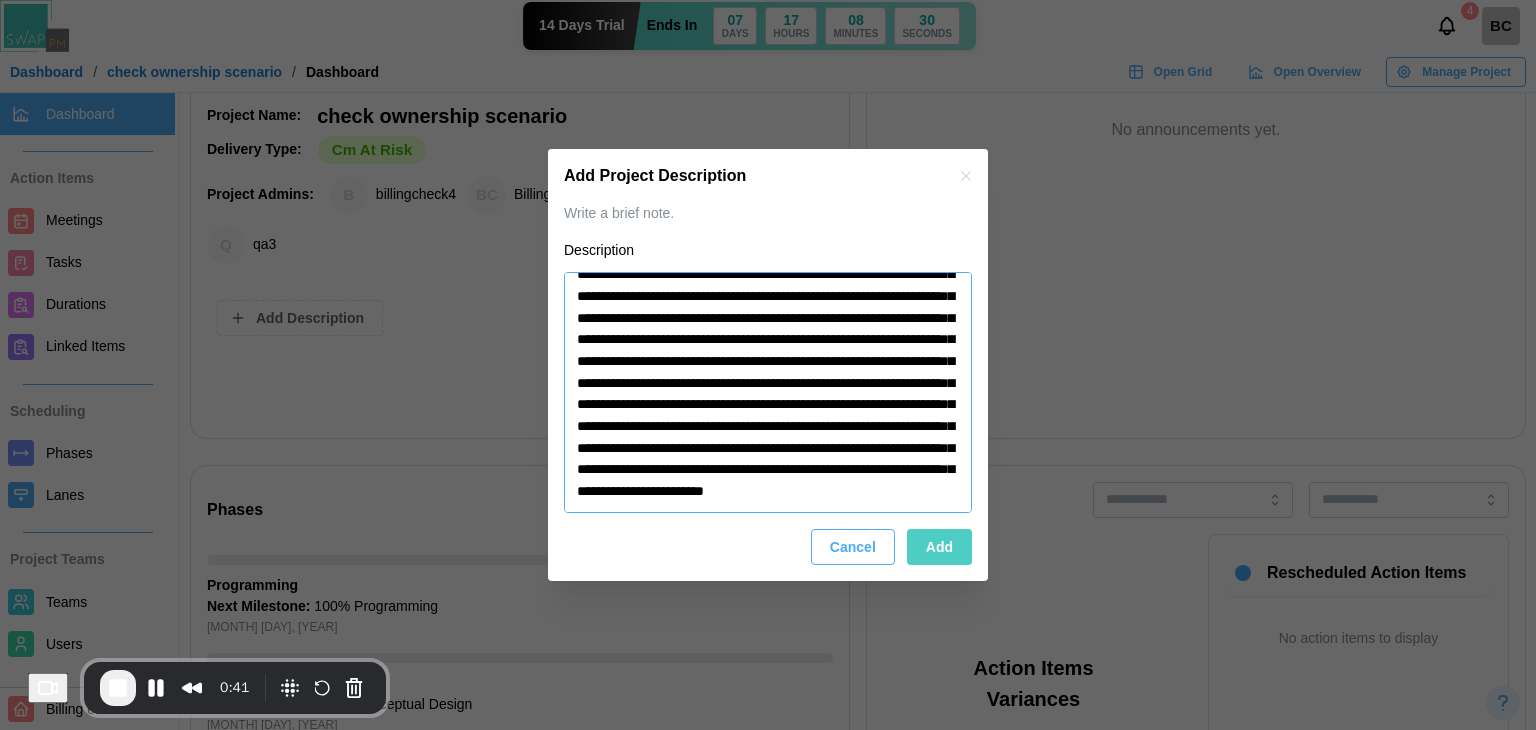 type on "*" 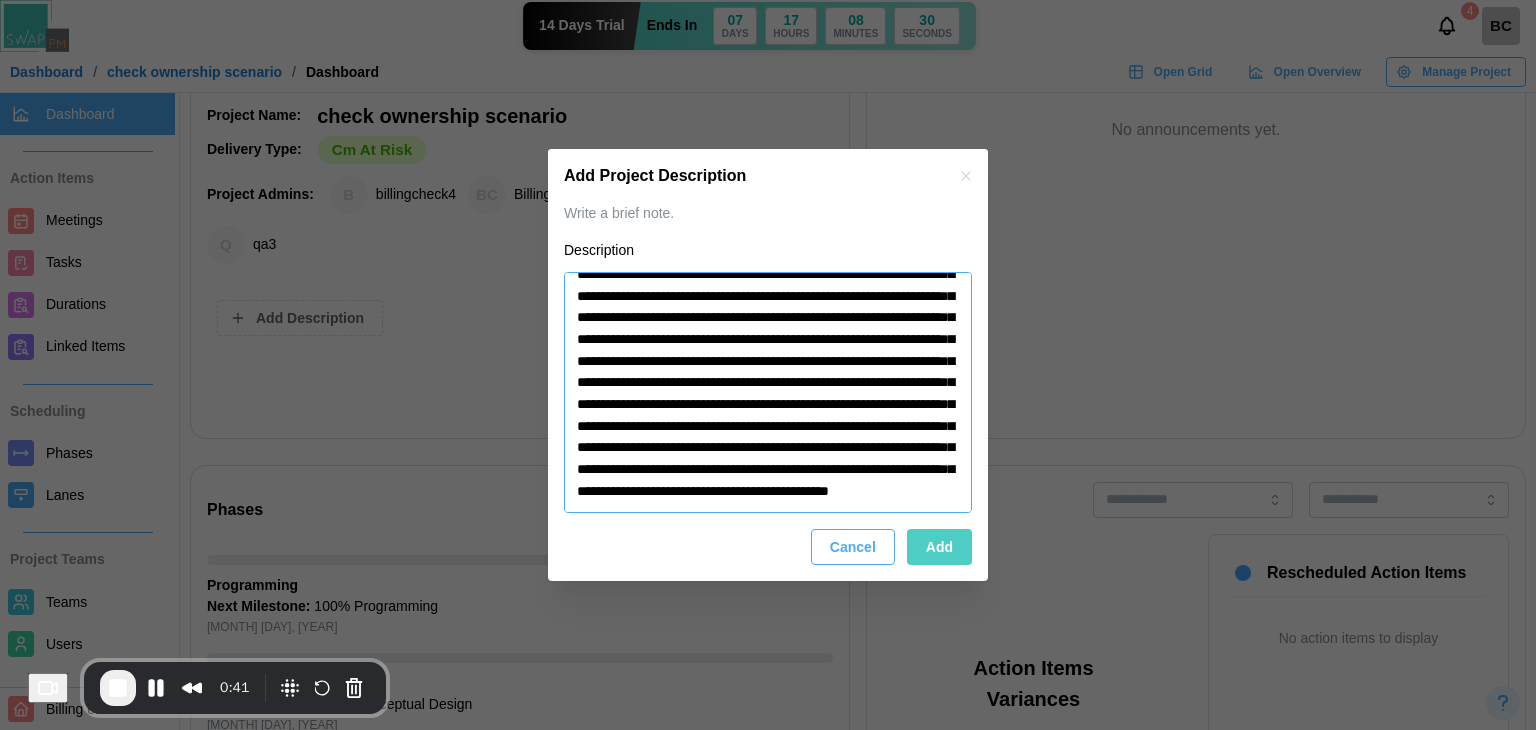 type on "*" 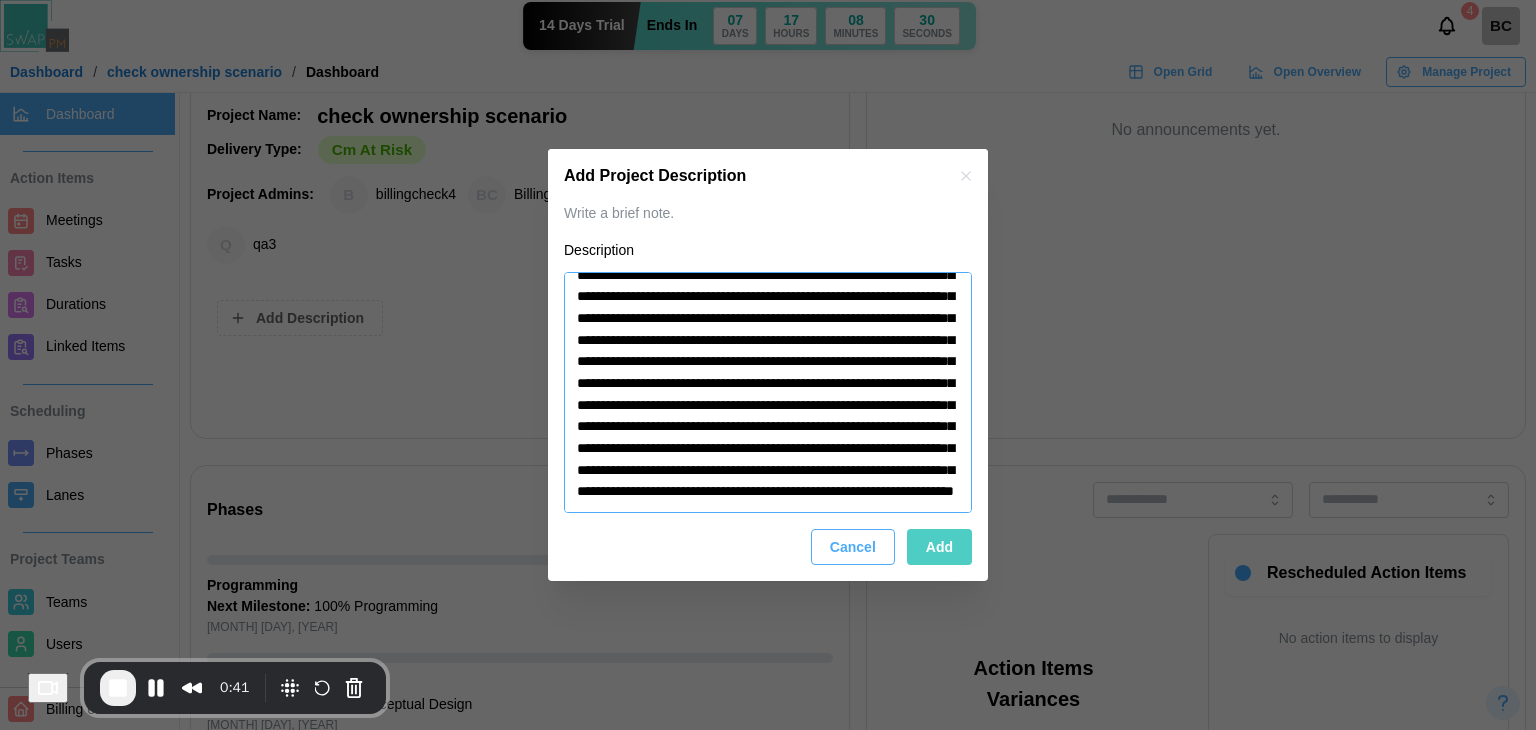 type on "*" 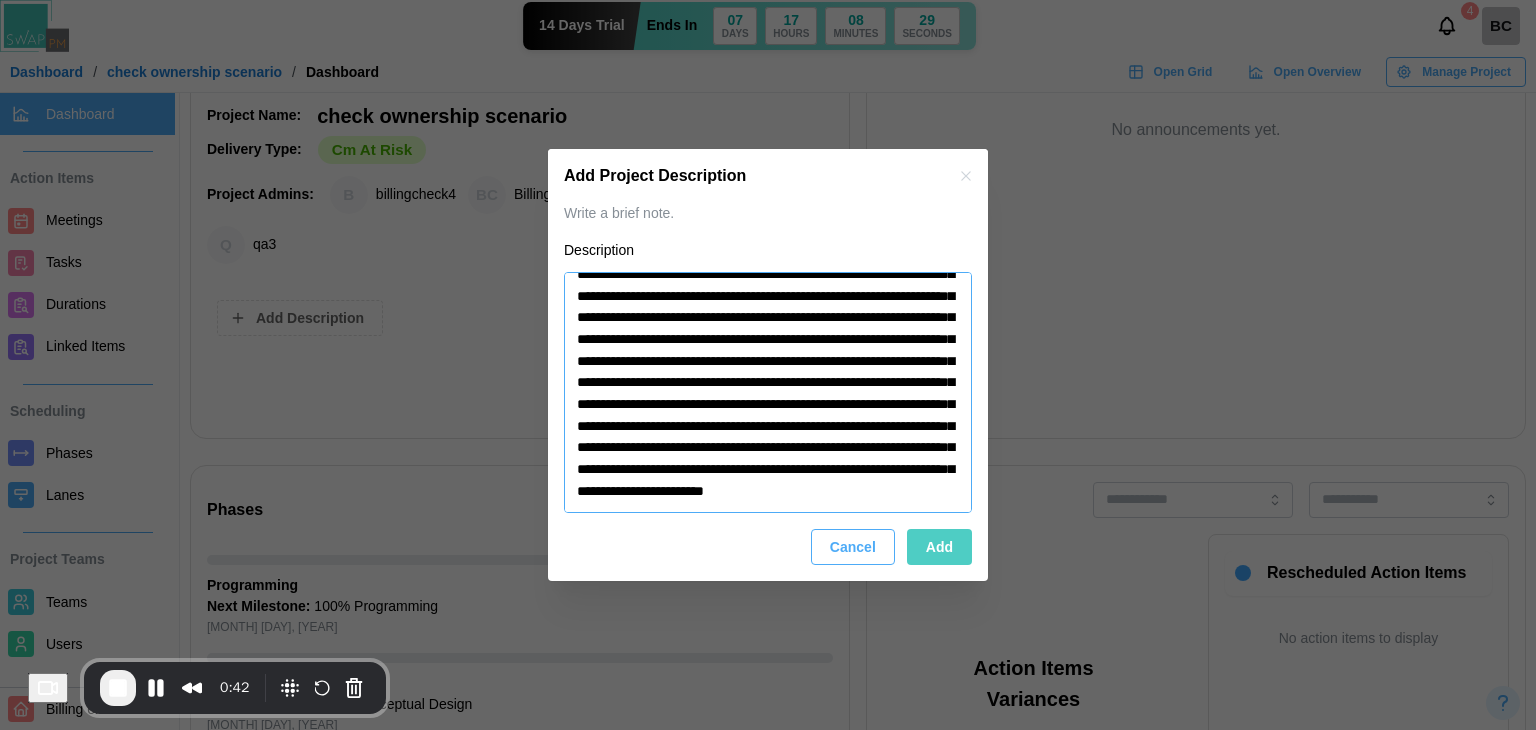 type on "*" 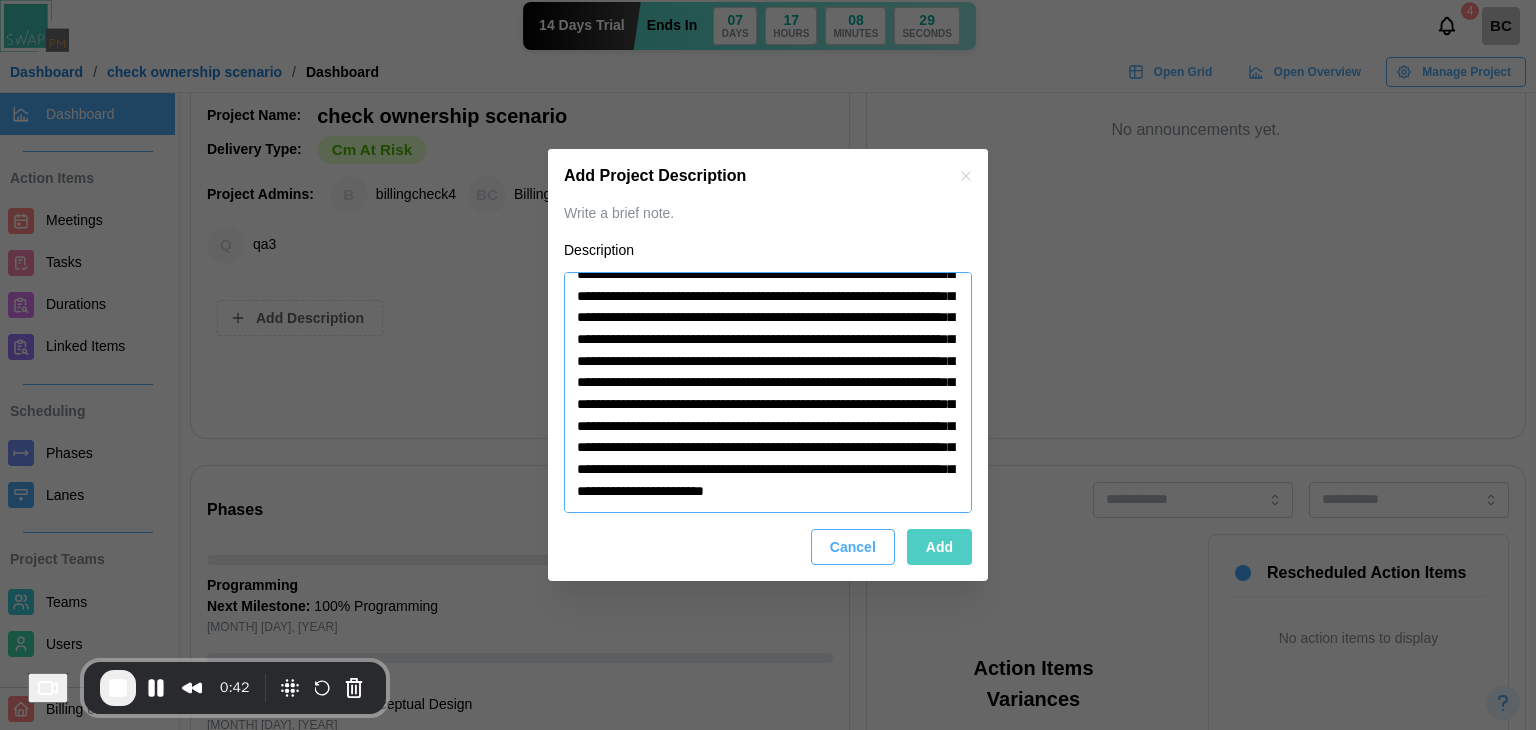 type on "**********" 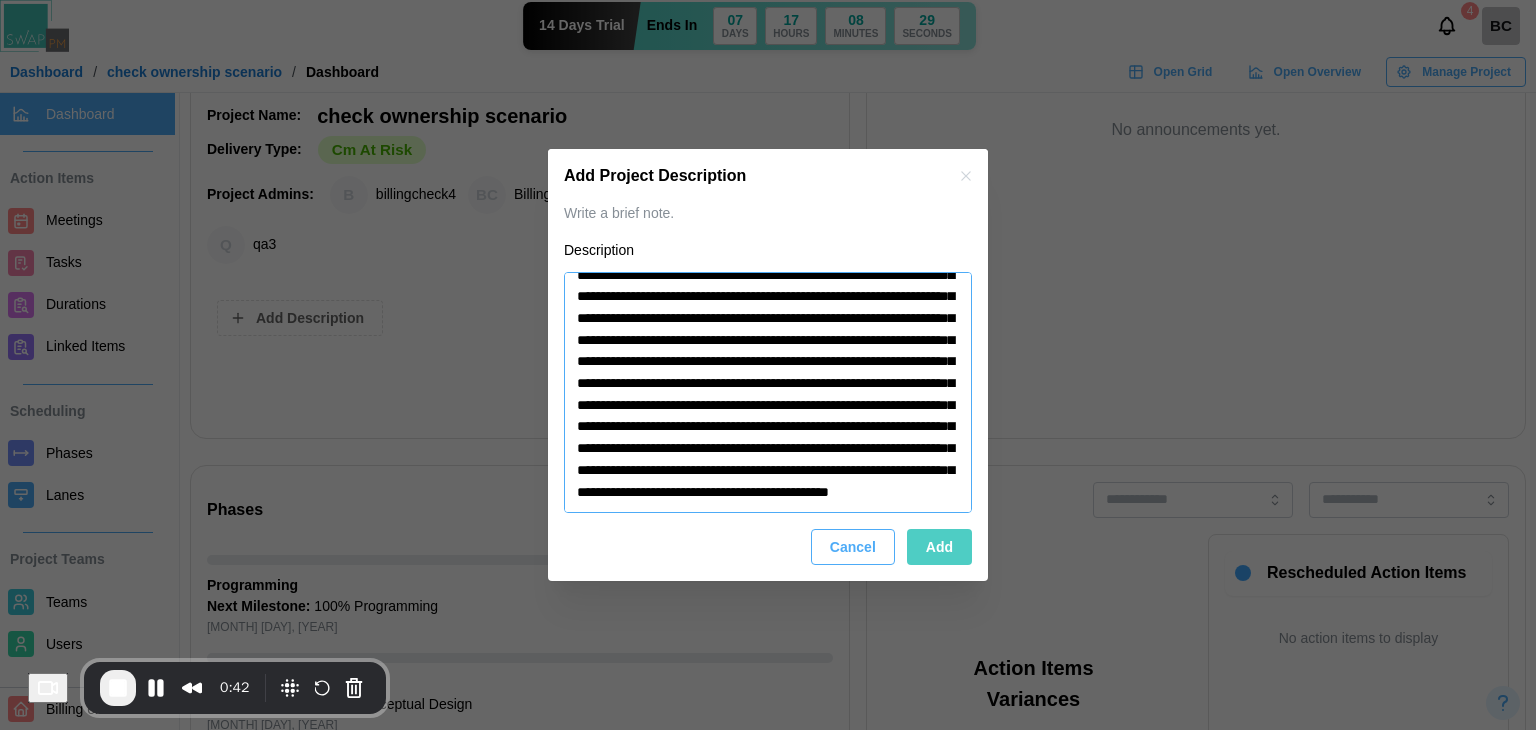 type on "*" 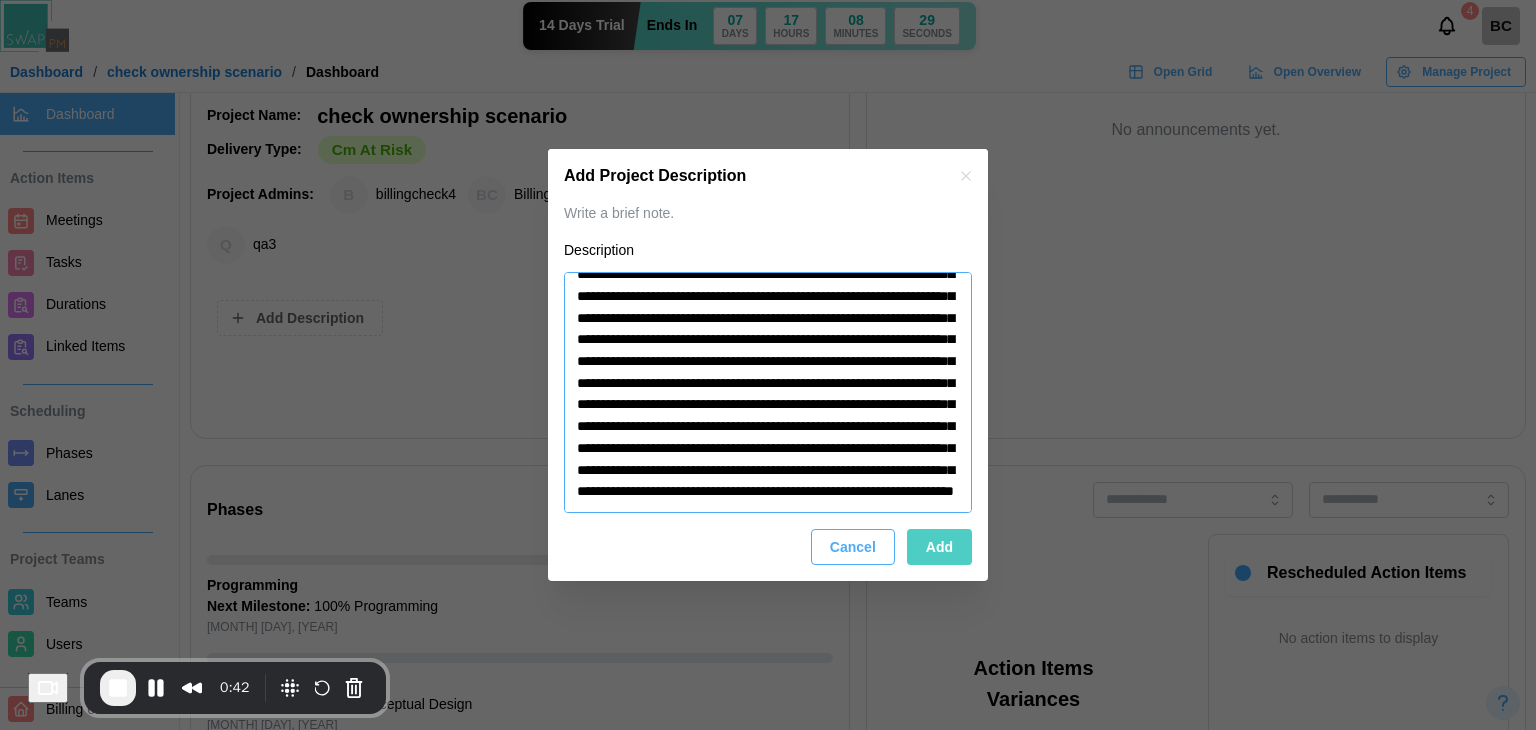type on "*" 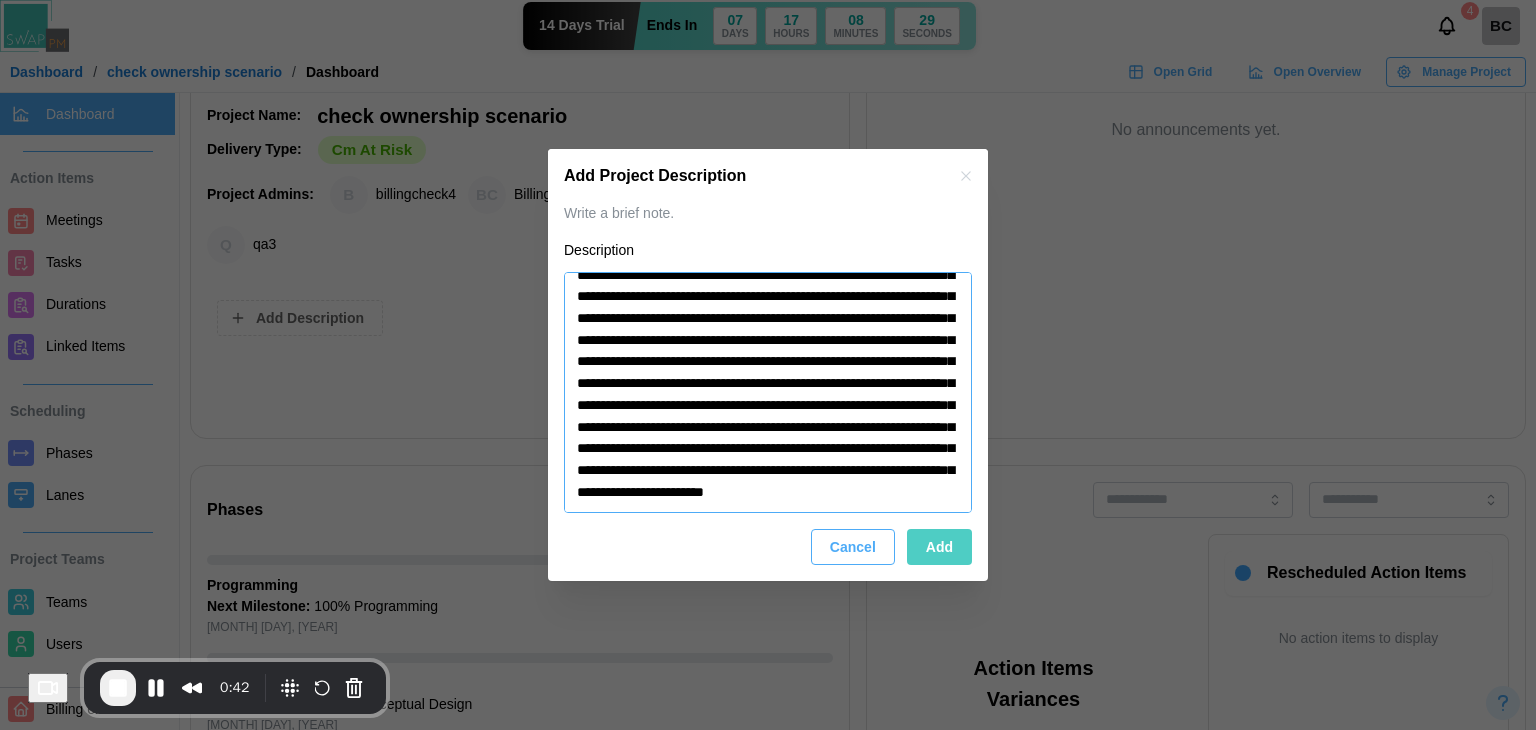 type on "*" 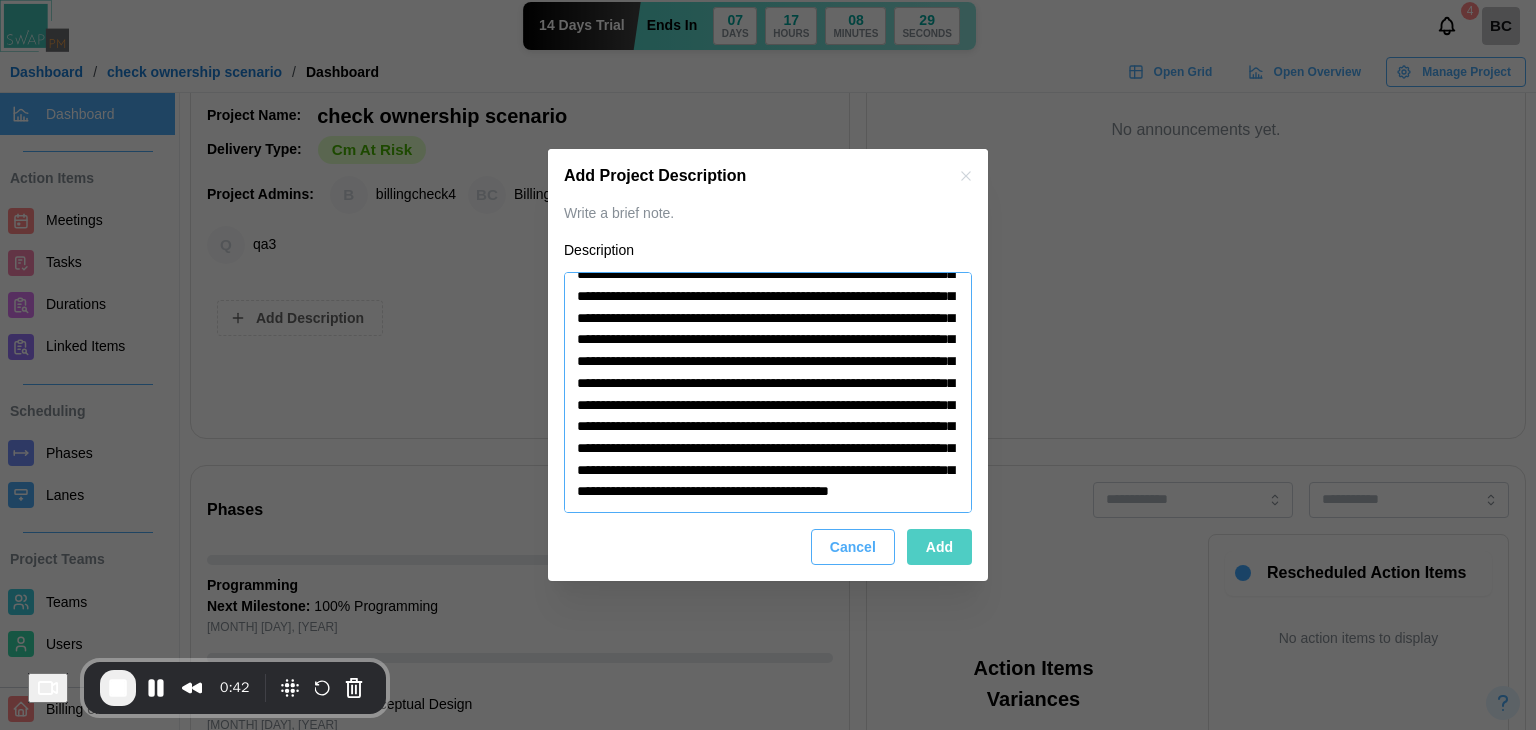 type on "*" 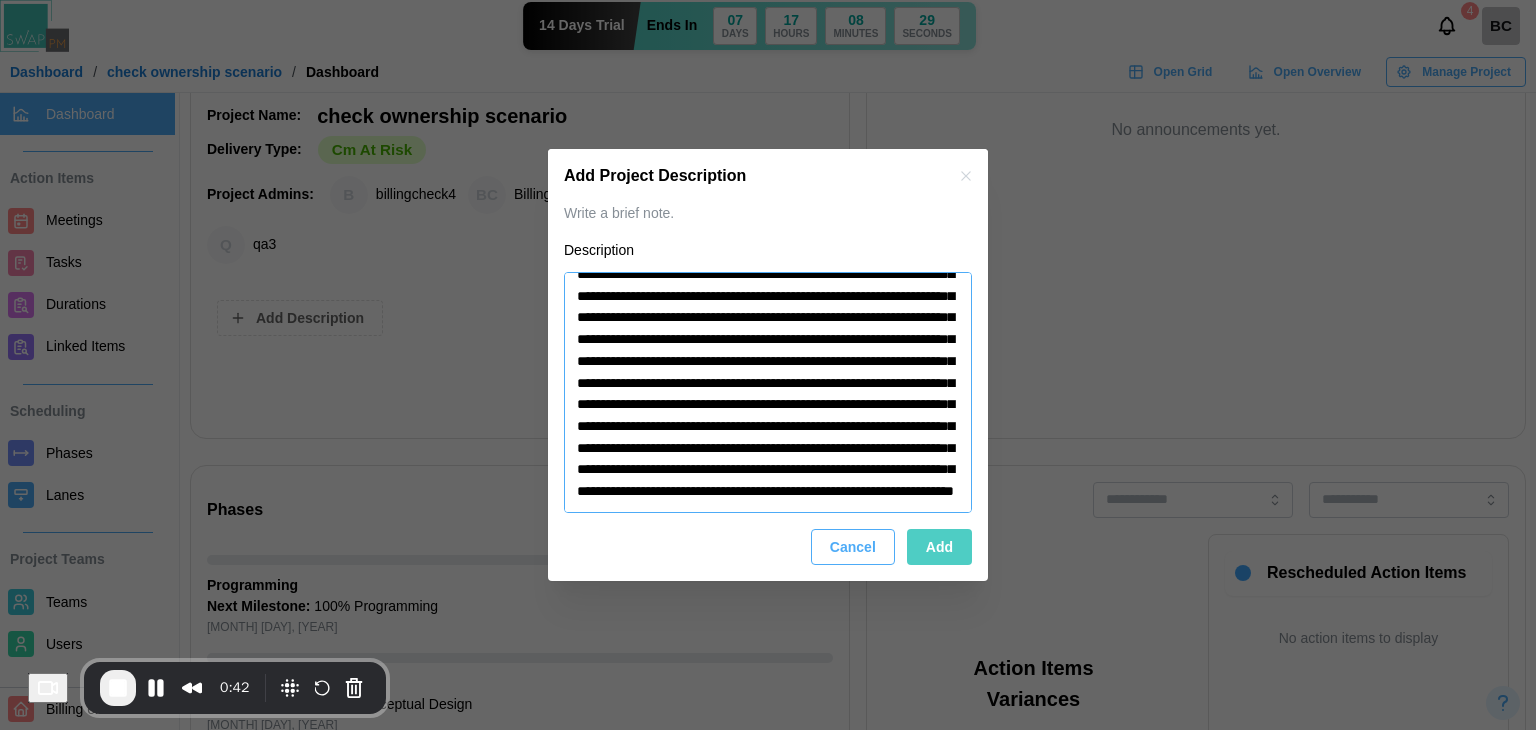 type on "*" 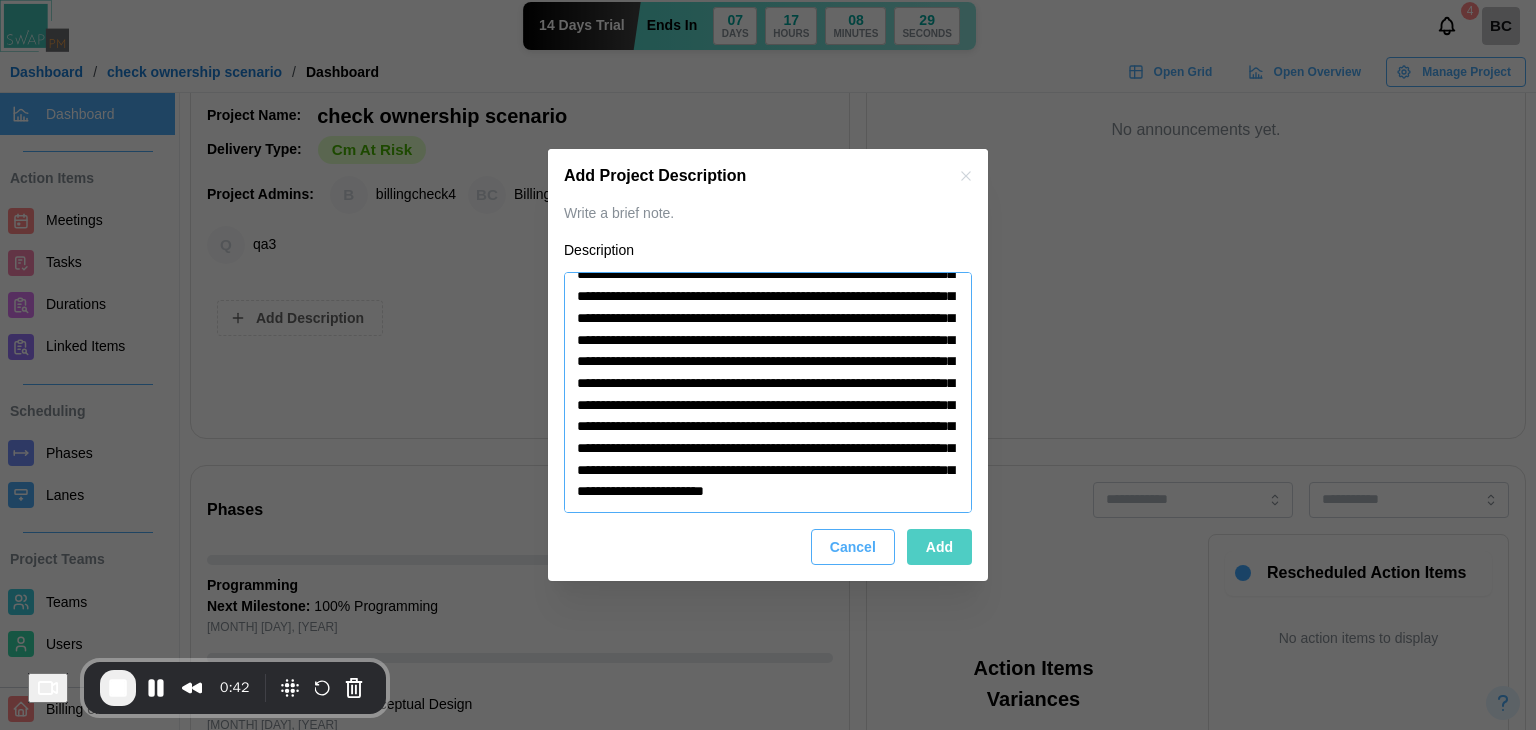 type on "*" 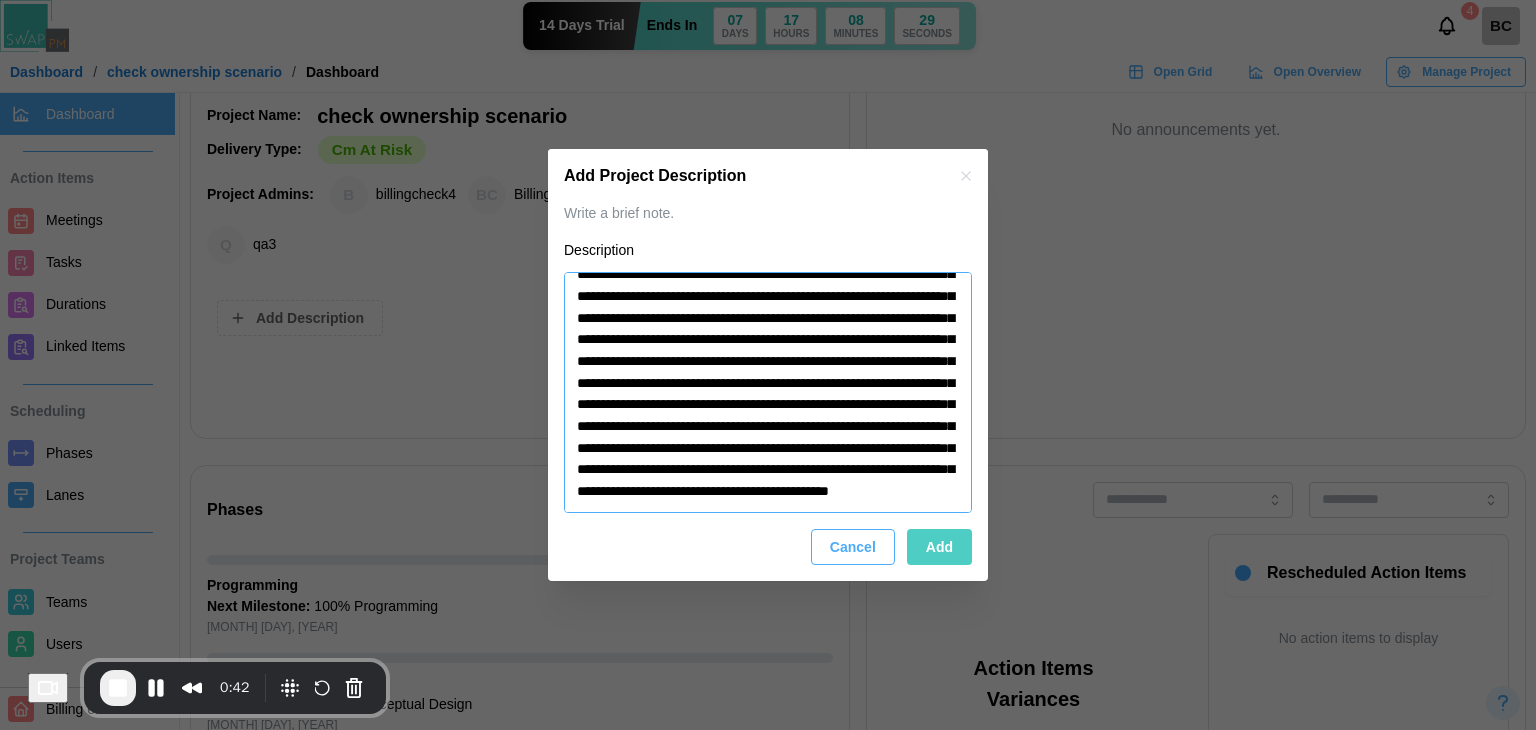 type on "**********" 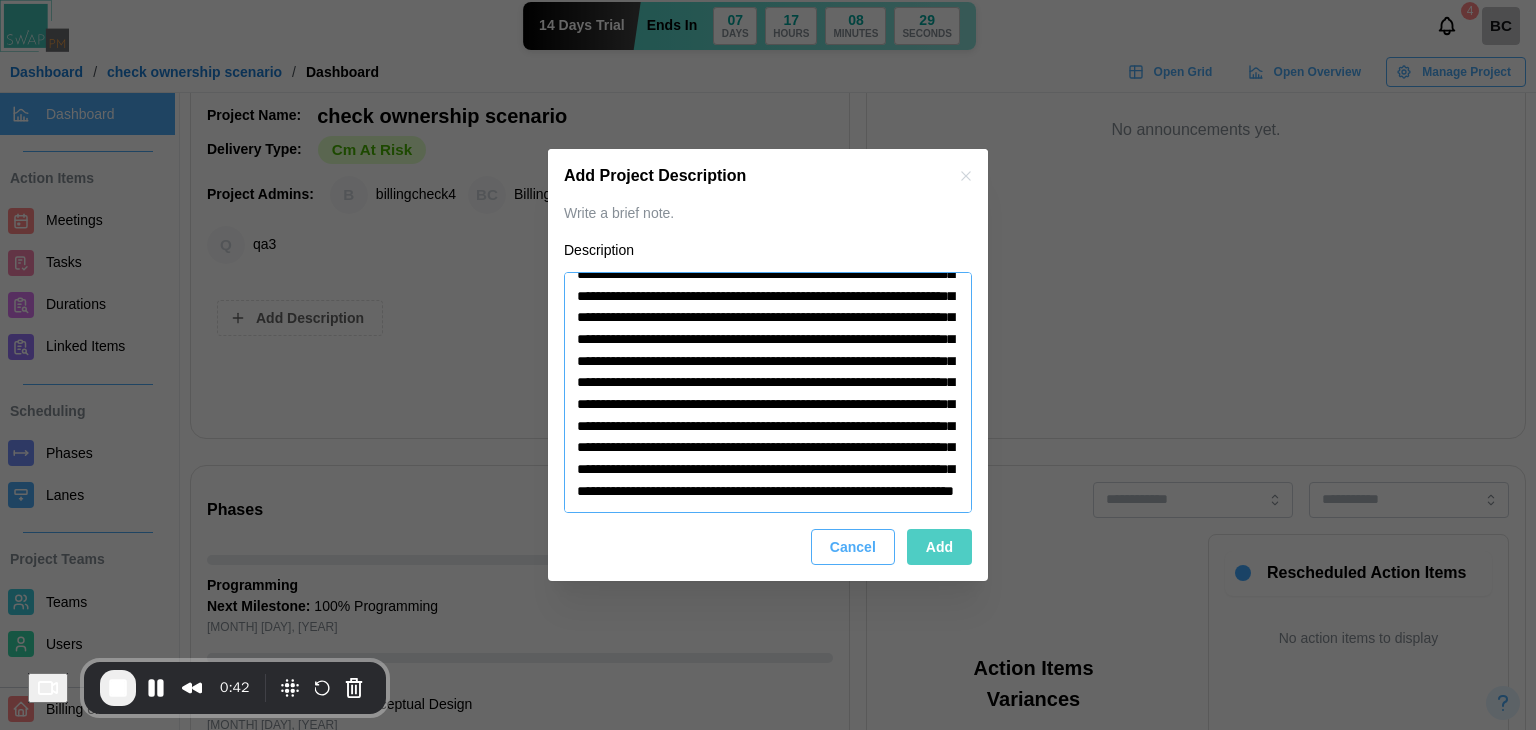 type on "*" 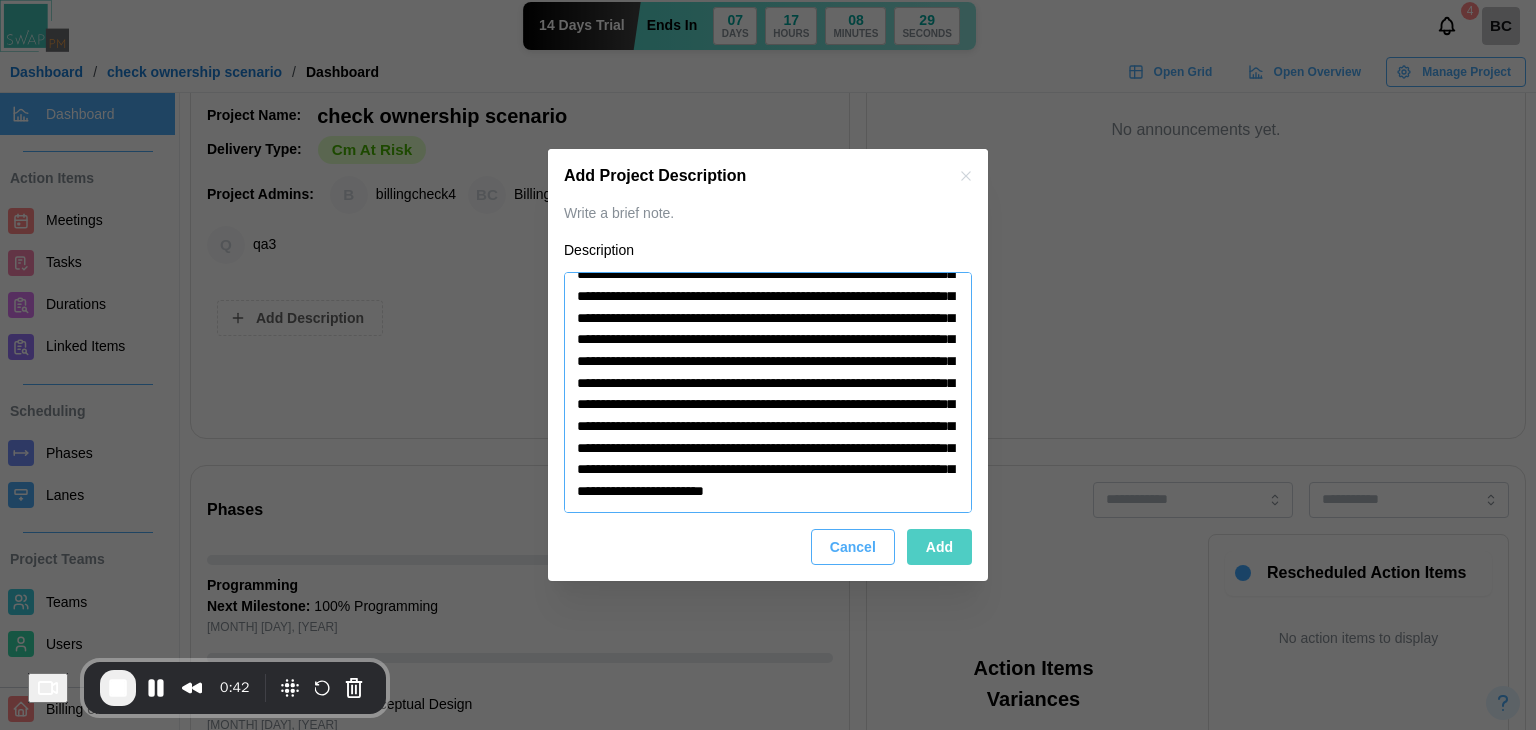type on "**********" 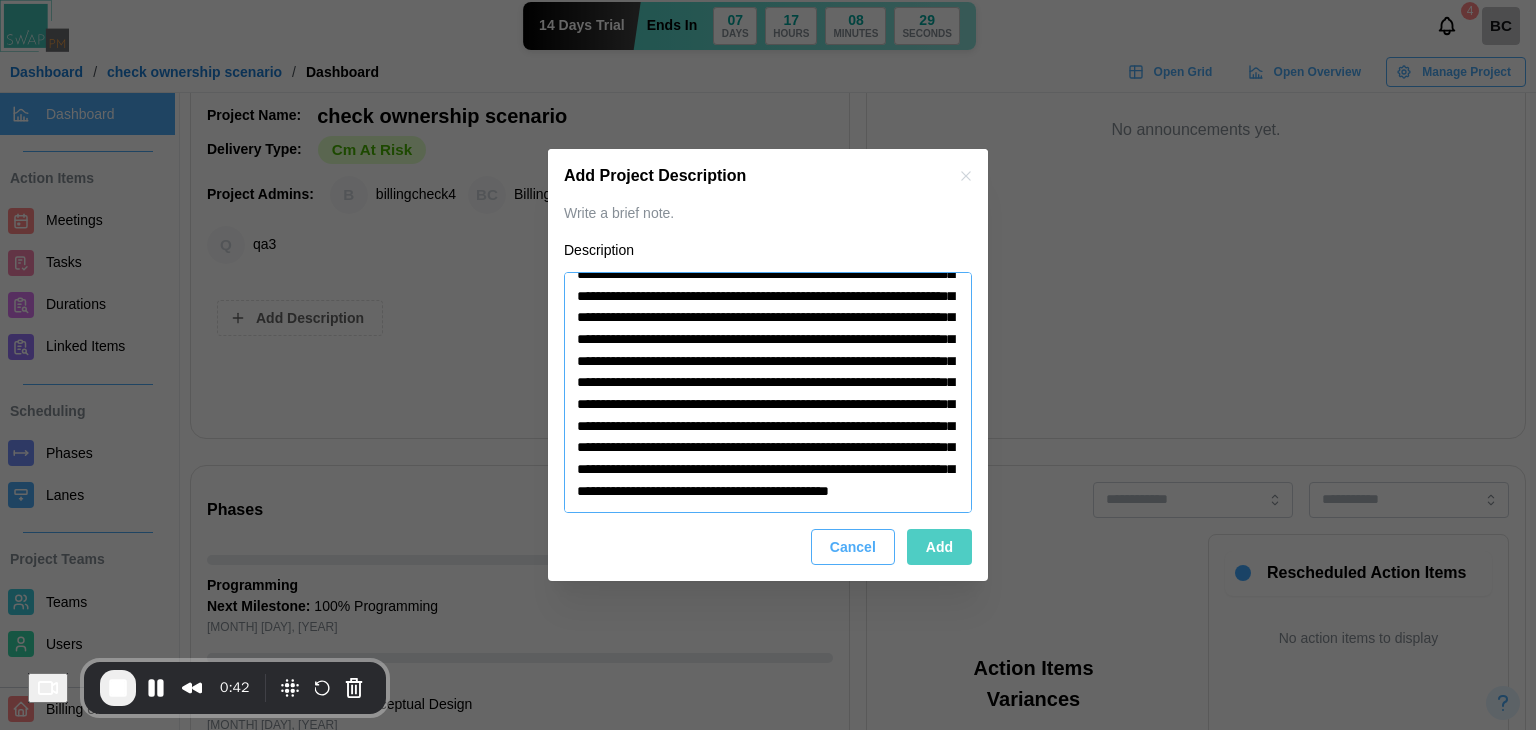 type on "*" 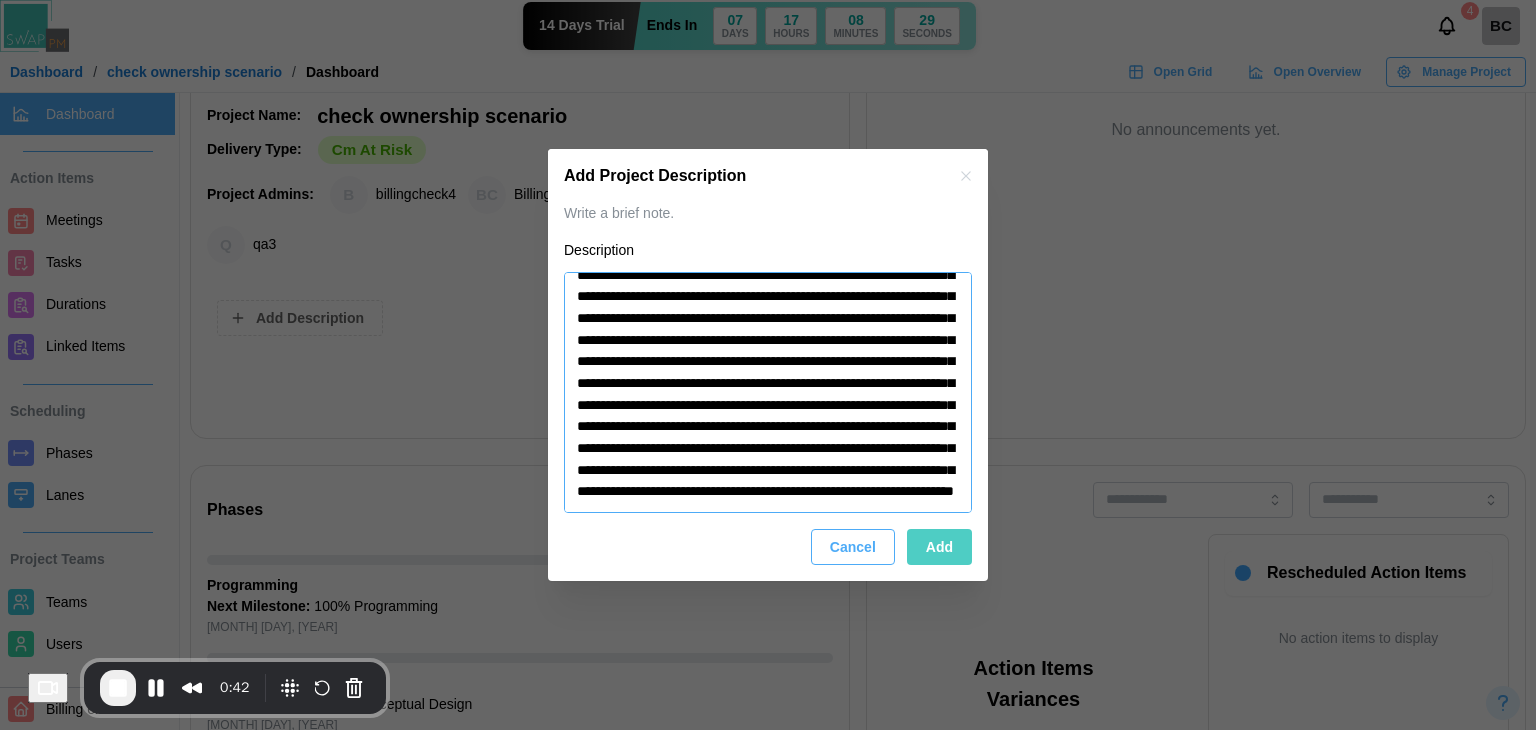 type on "*" 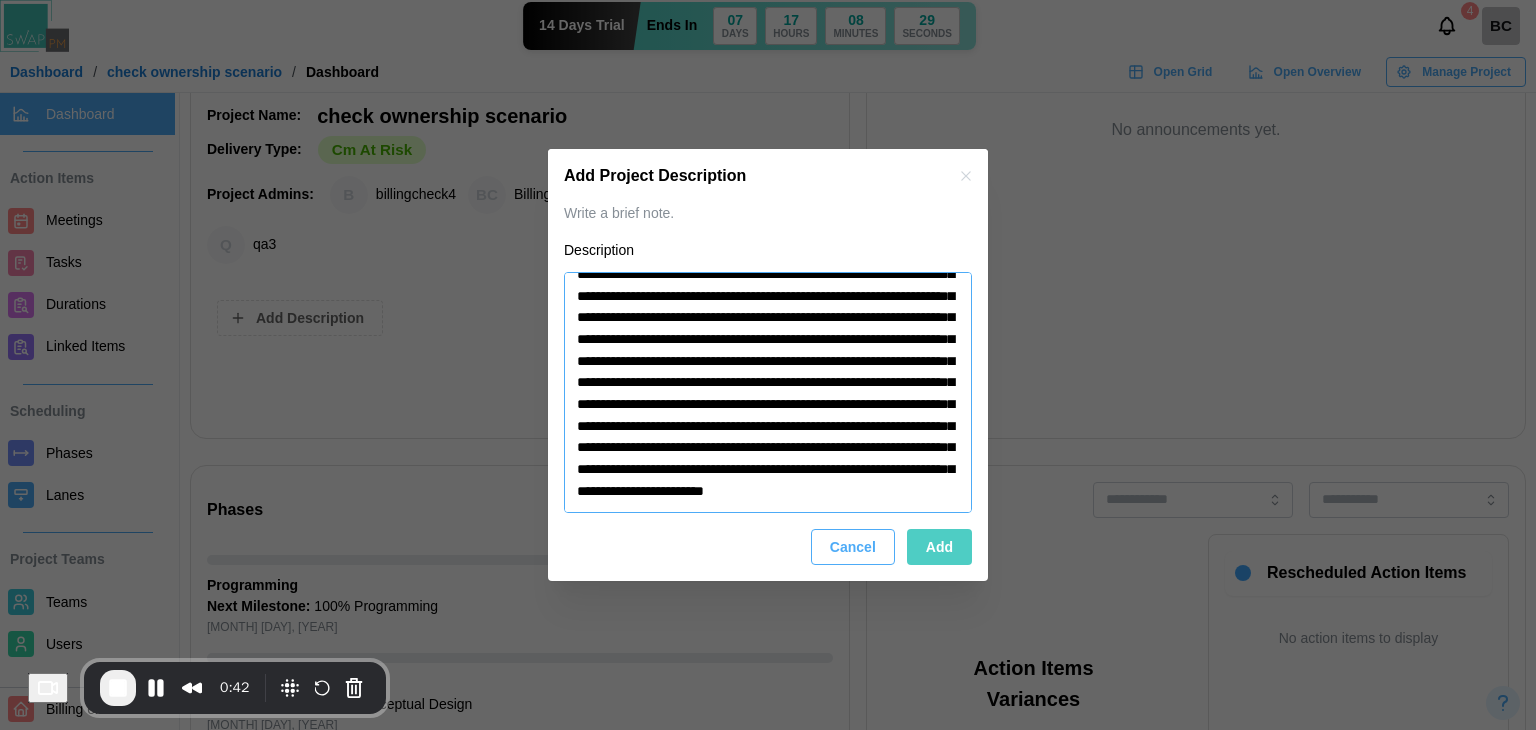 type on "*" 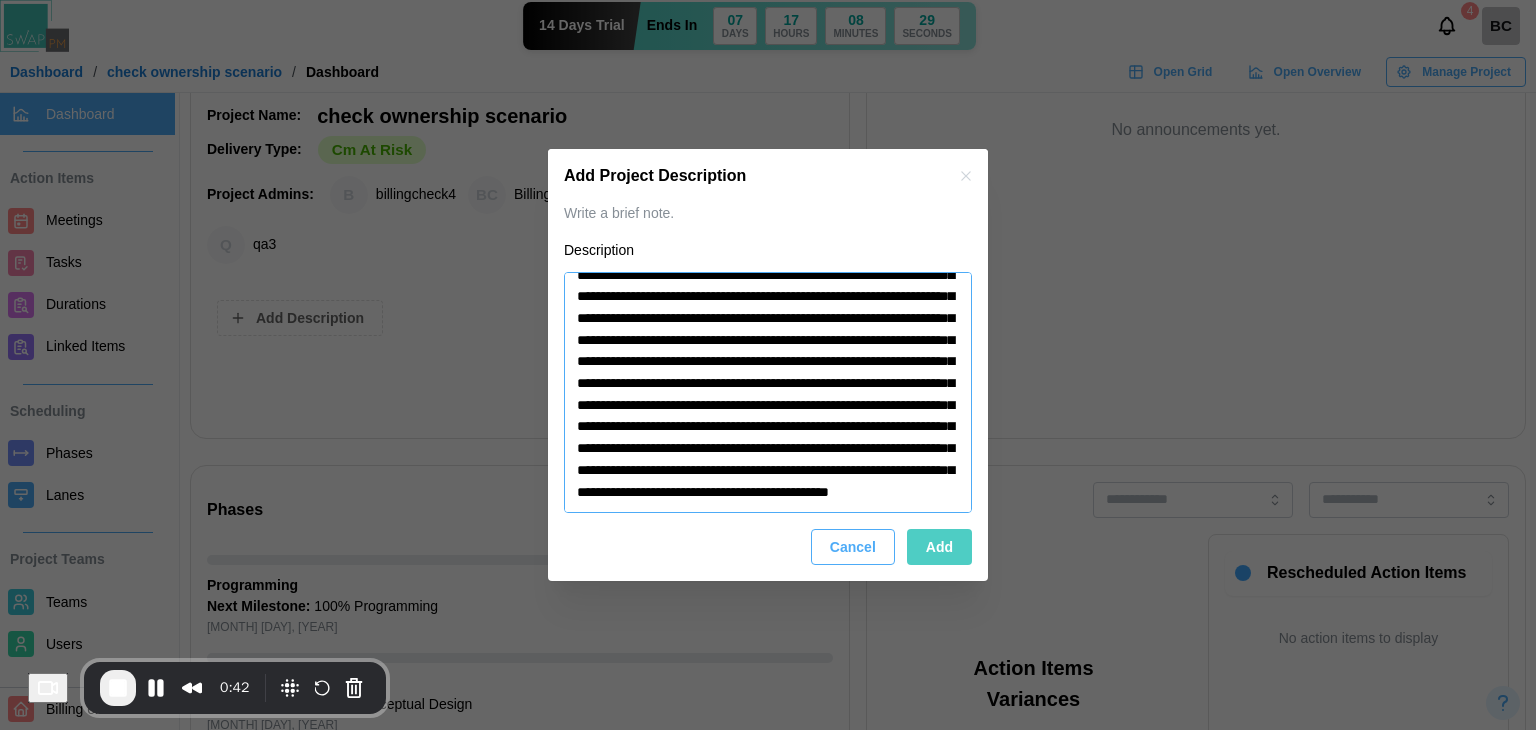 type on "*" 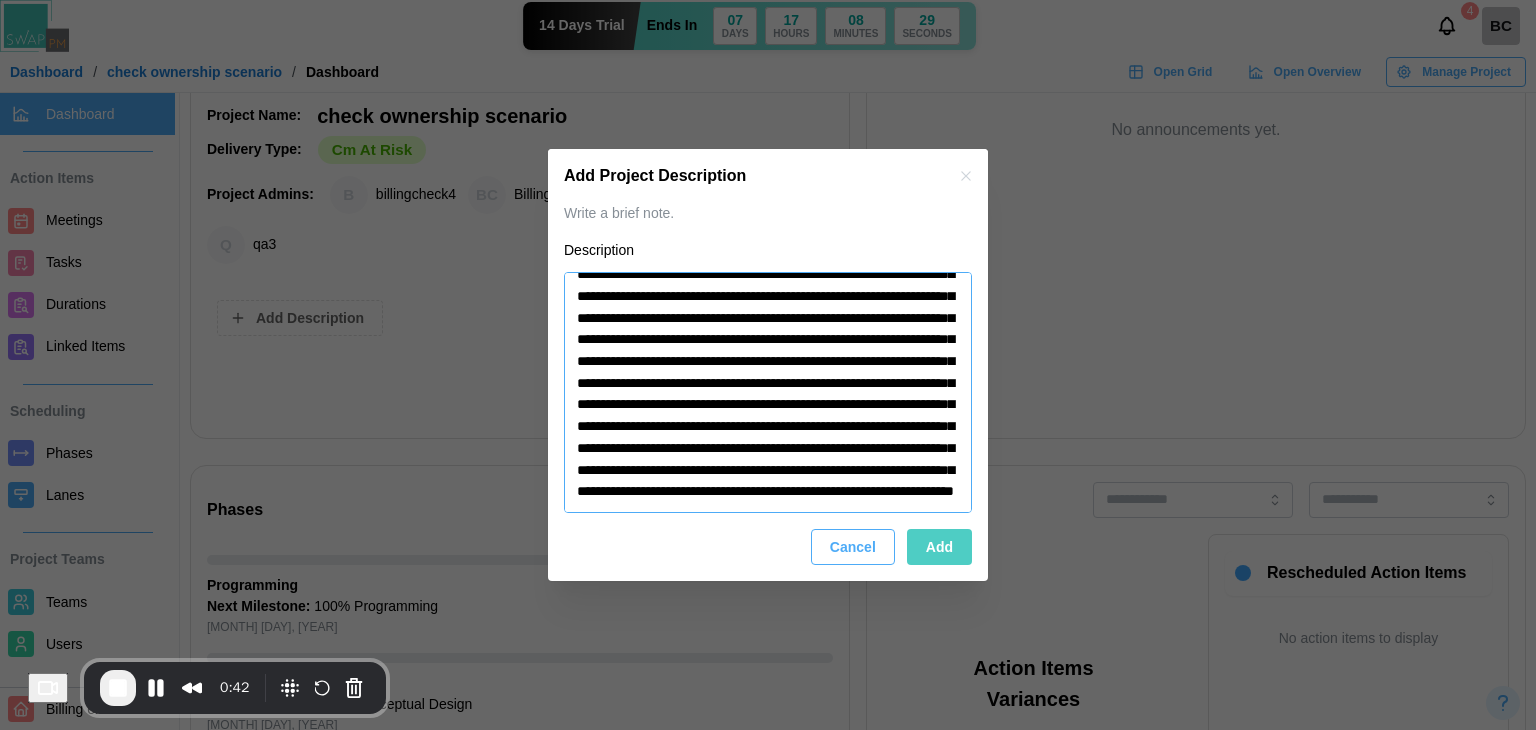 type on "*" 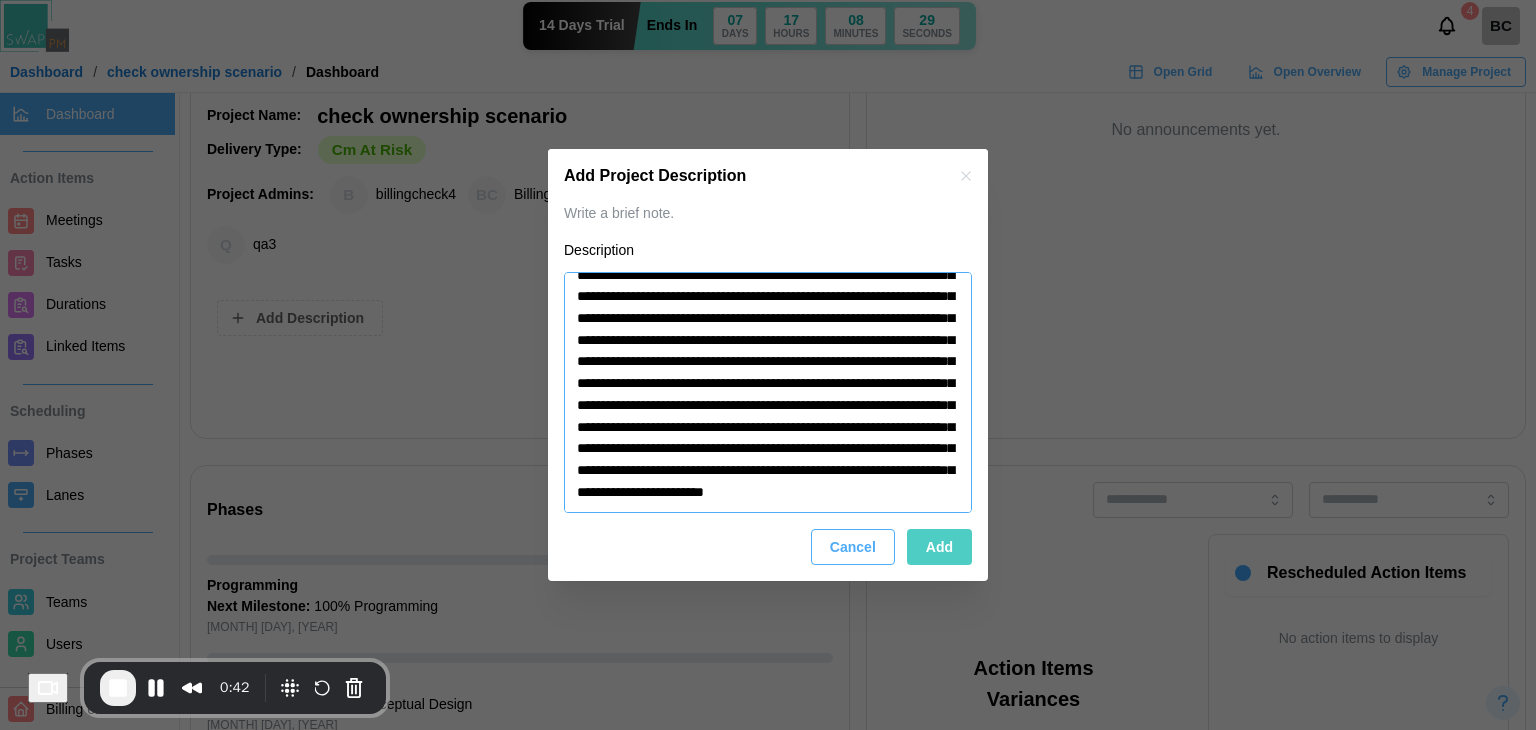 type on "*" 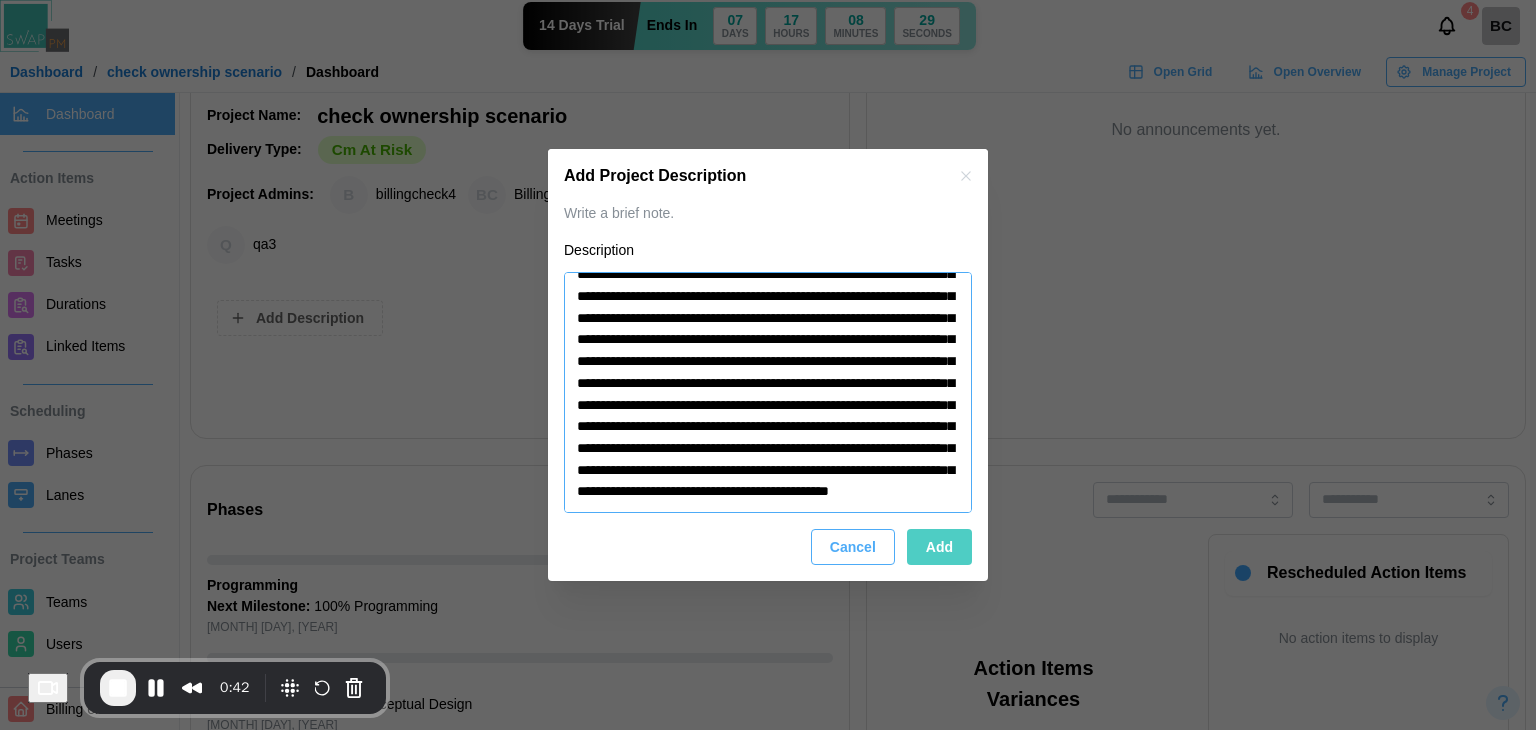 type on "*" 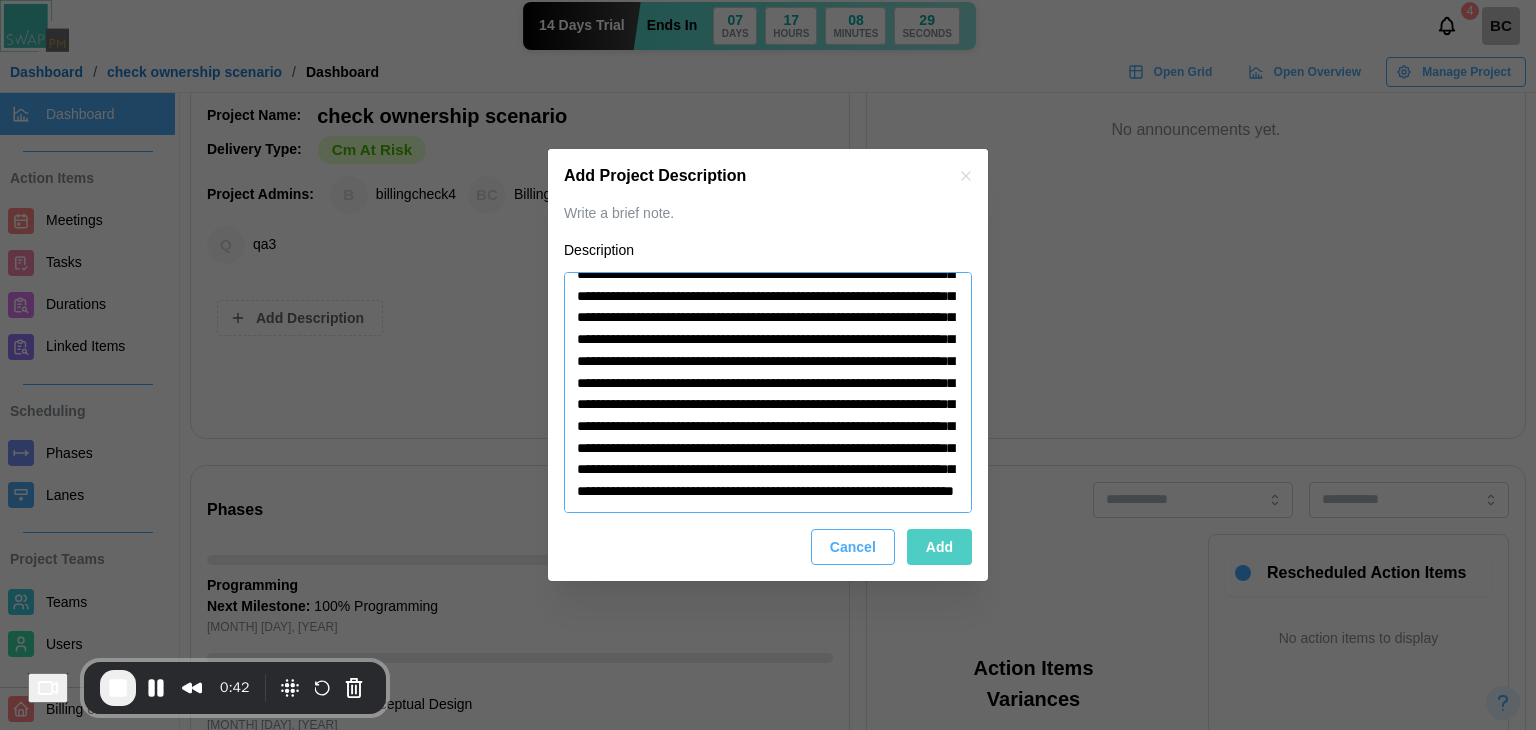 type on "*" 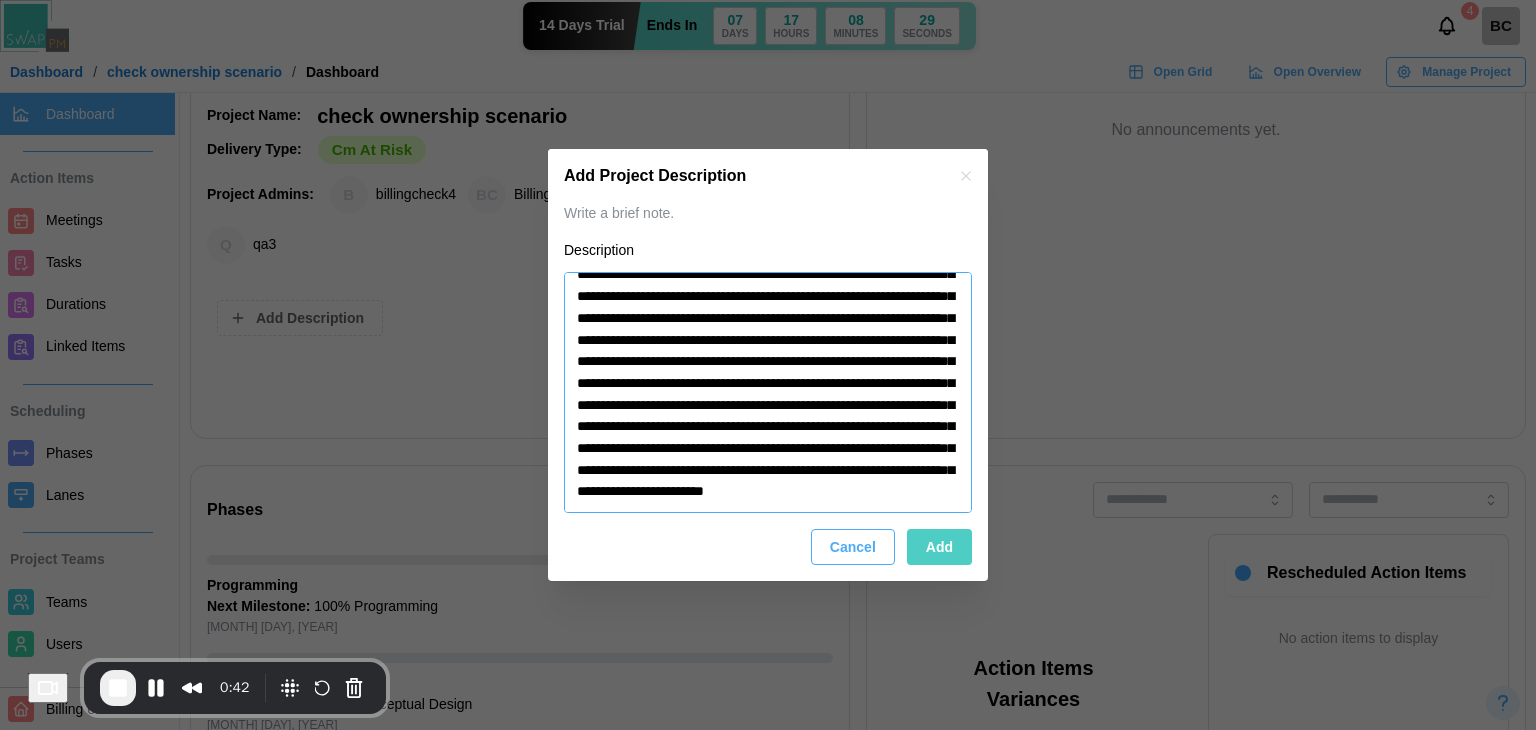 type on "*" 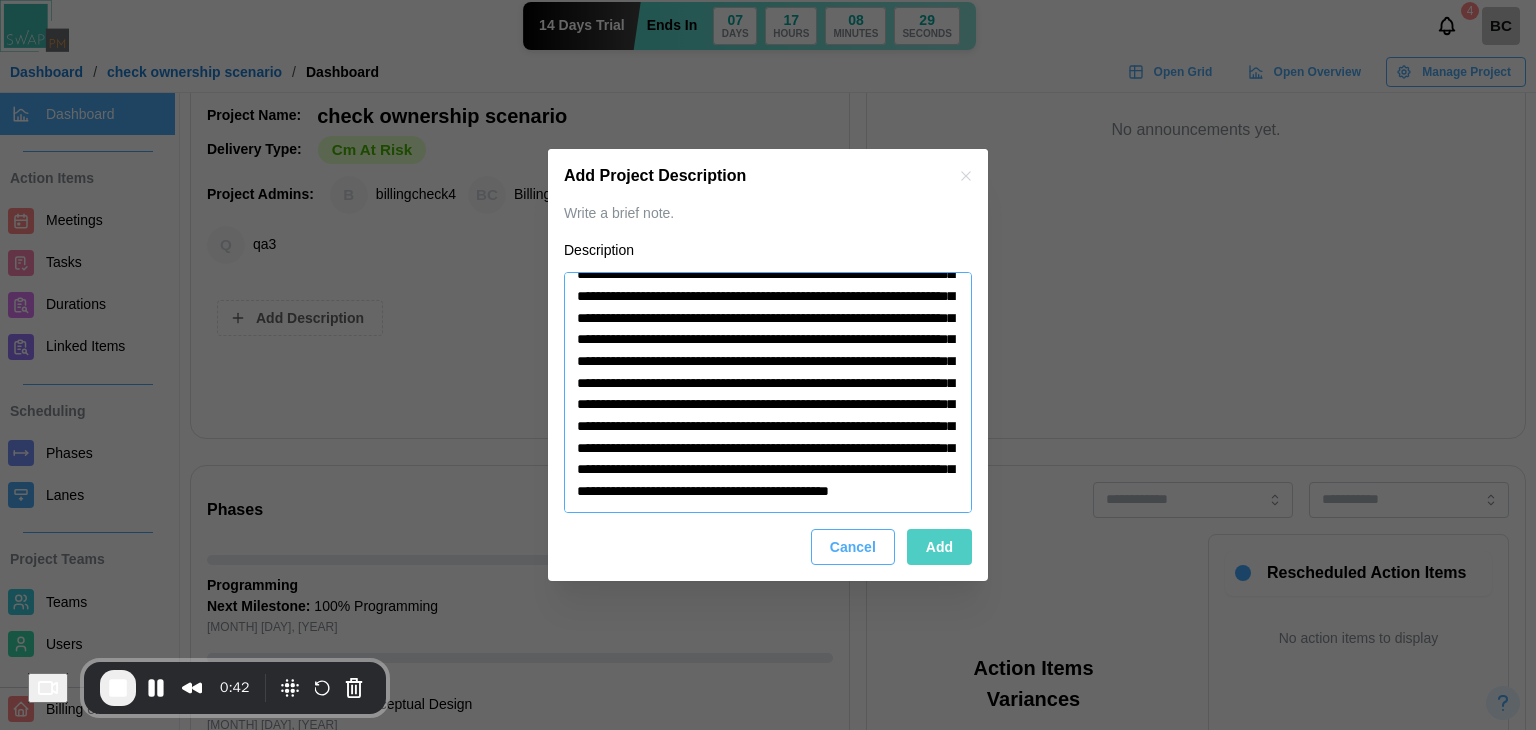 type on "*" 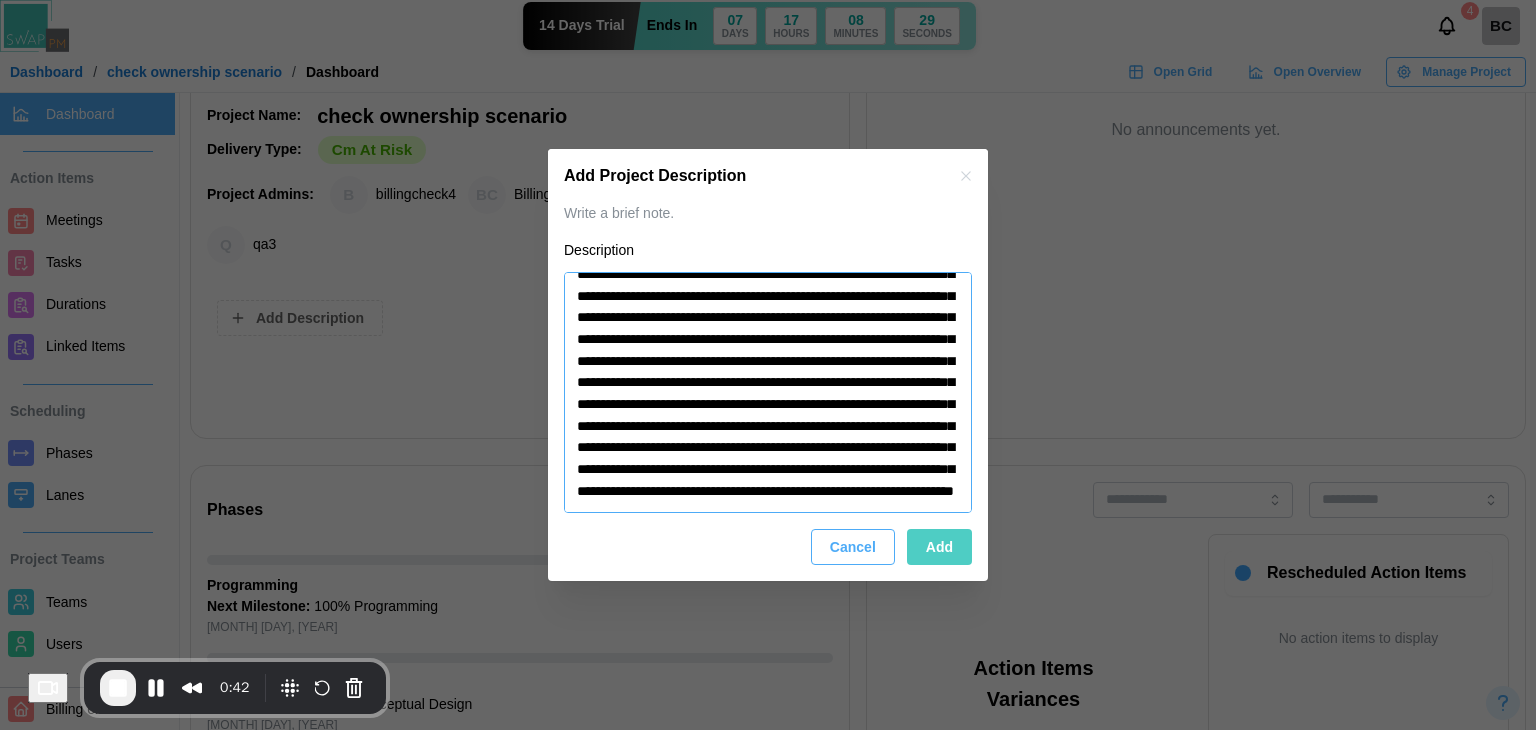 type on "**********" 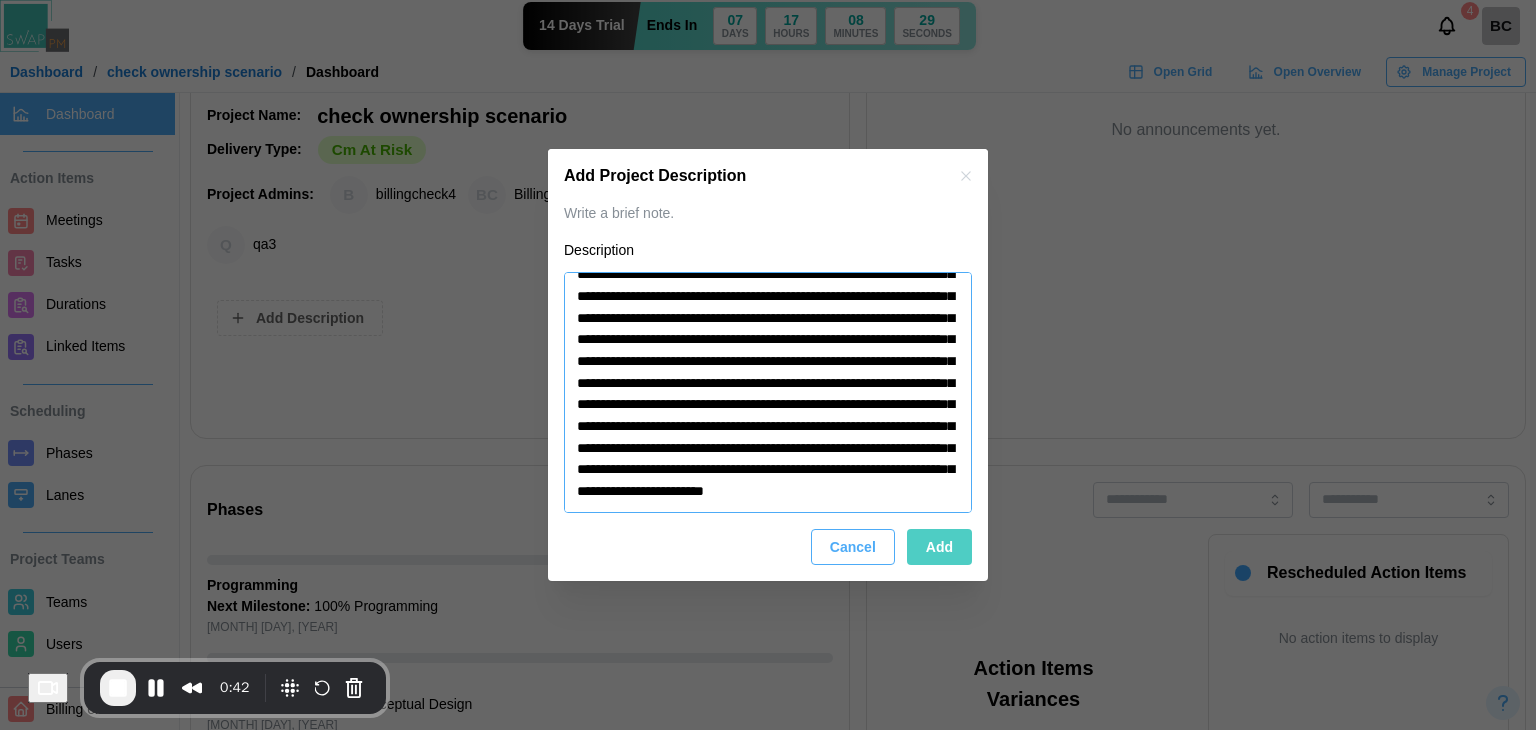 type on "*" 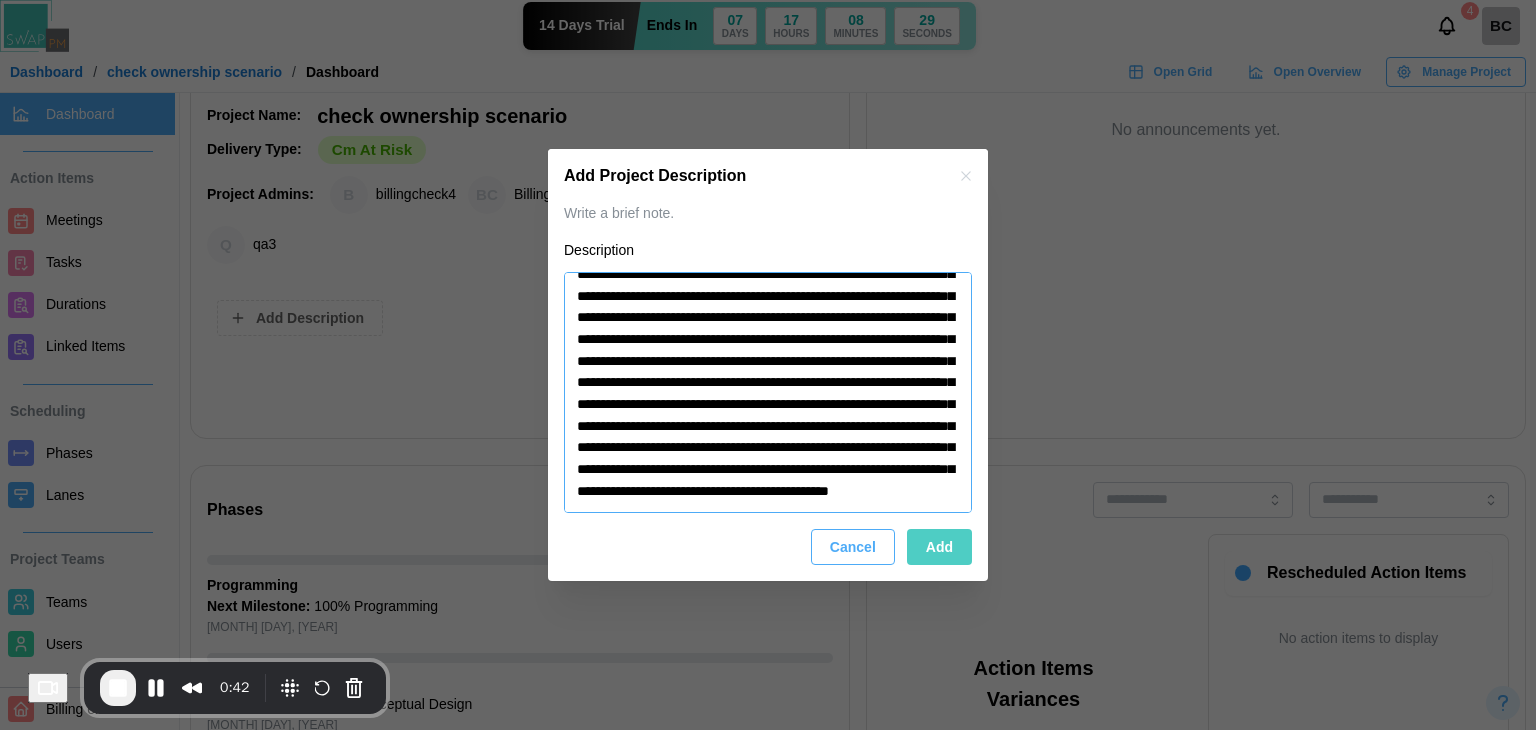 type on "*" 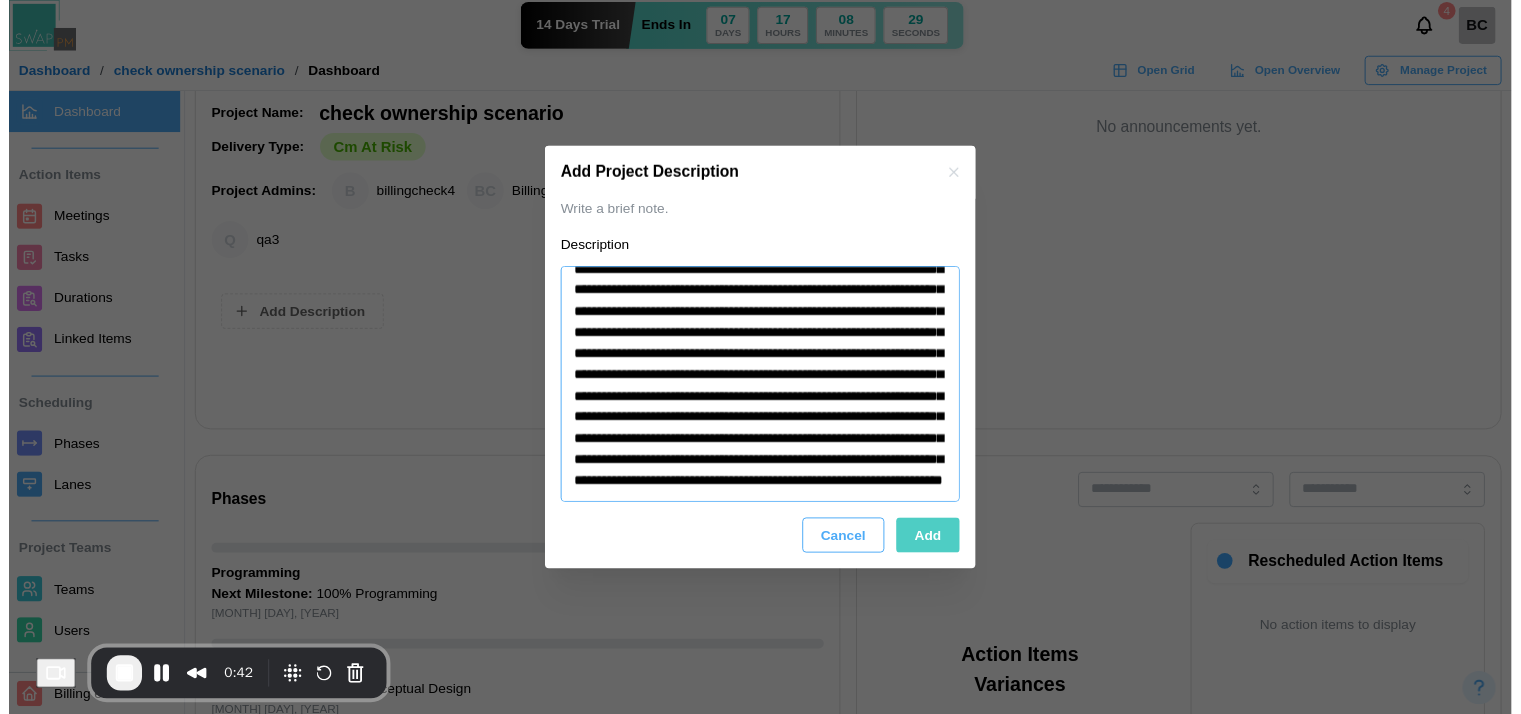 scroll, scrollTop: 2264, scrollLeft: 0, axis: vertical 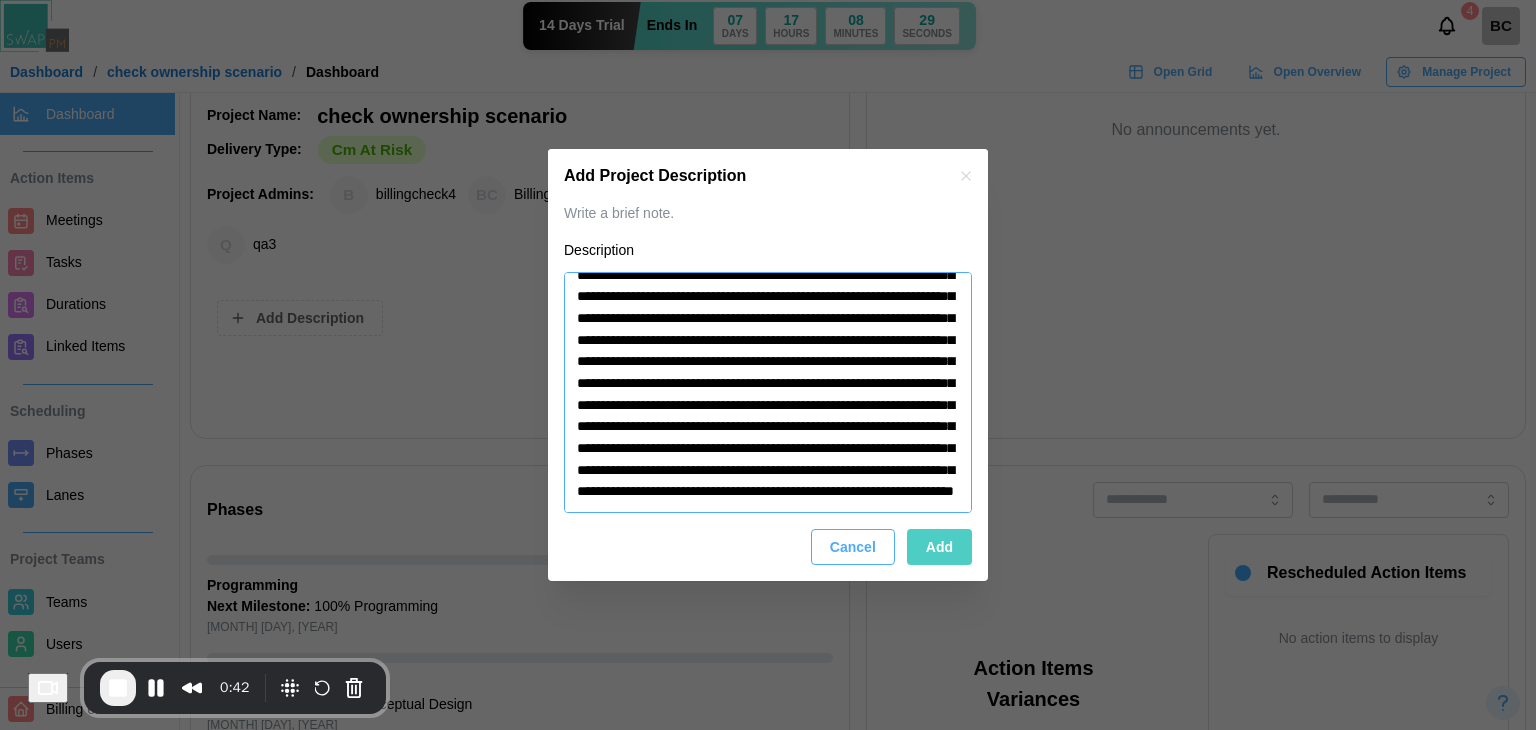 type on "**********" 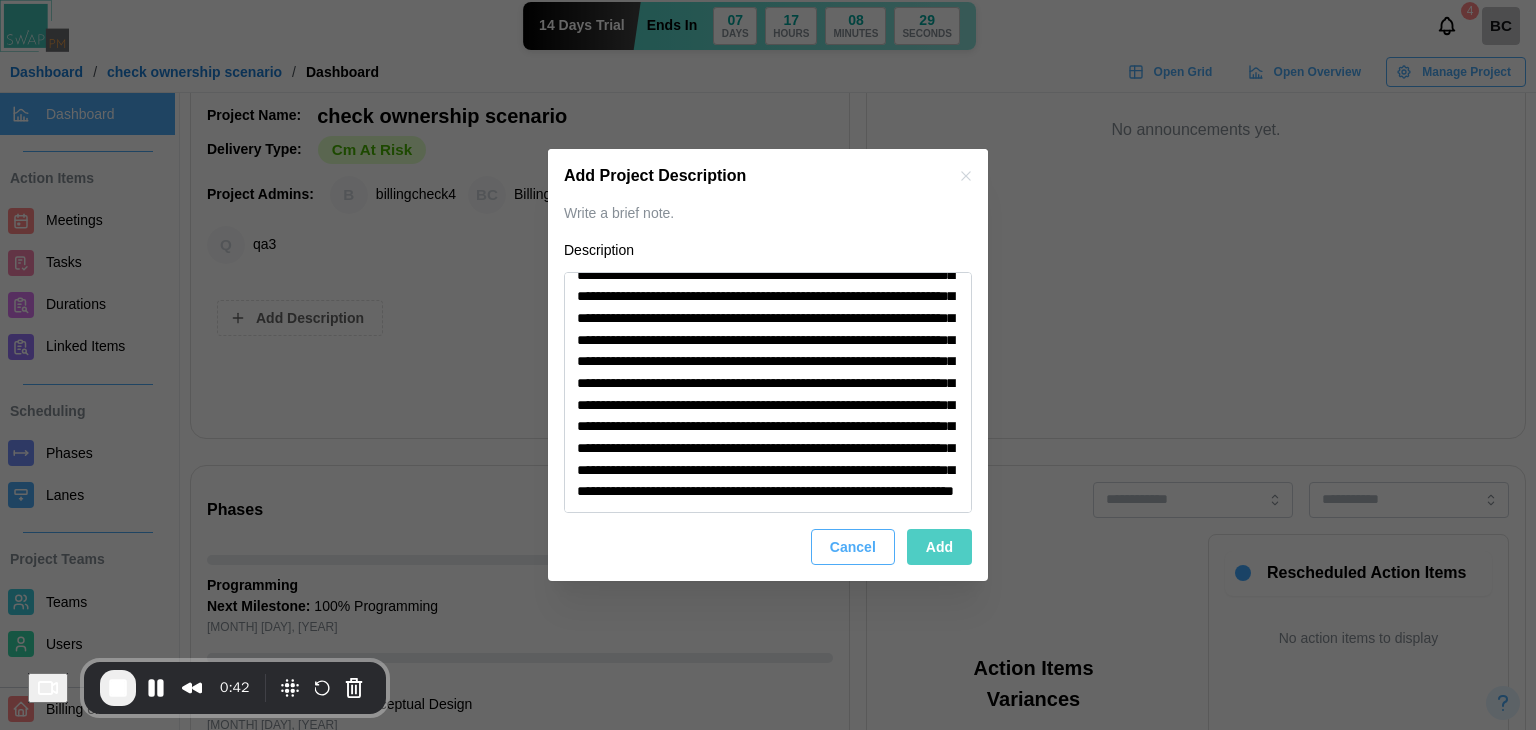 click on "Add" at bounding box center (939, 547) 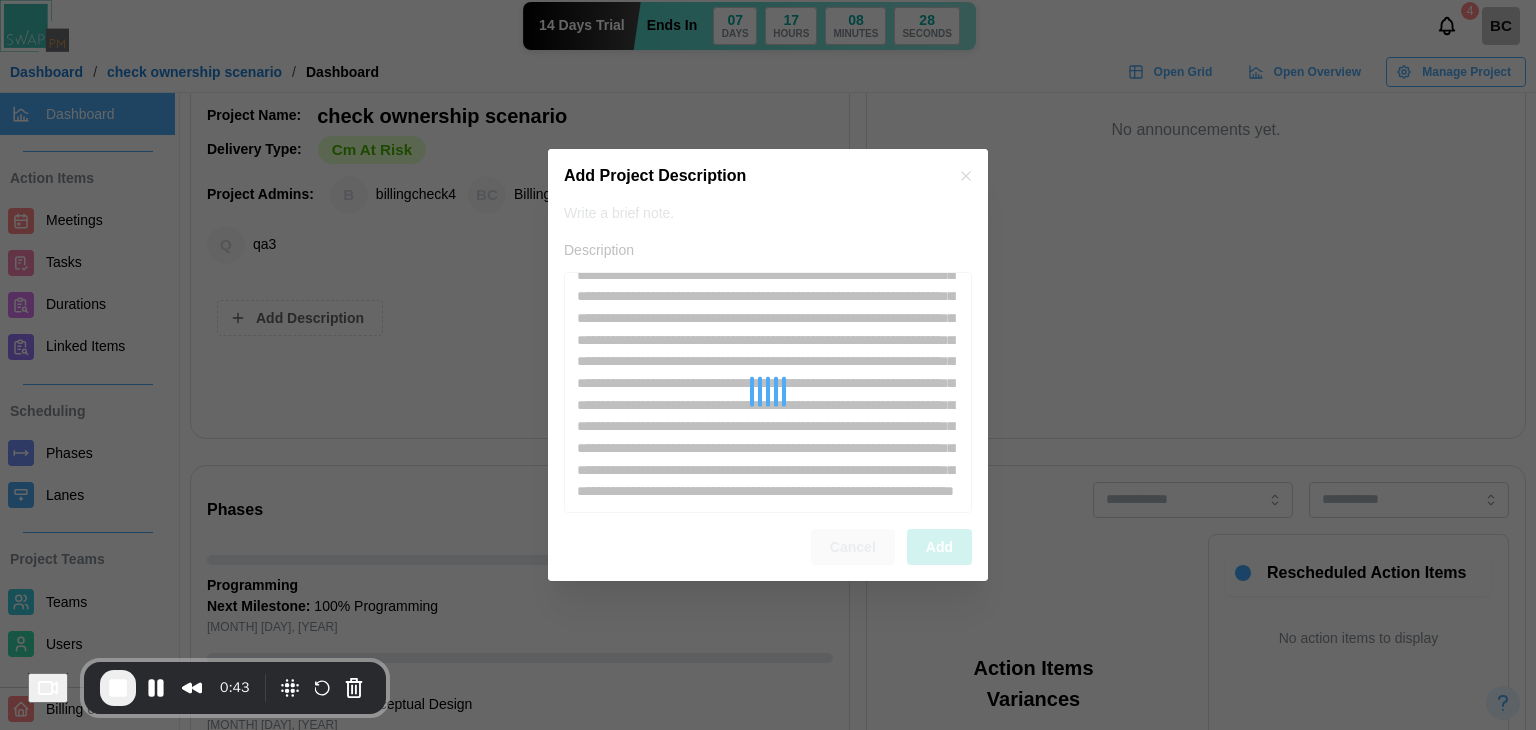 type on "*" 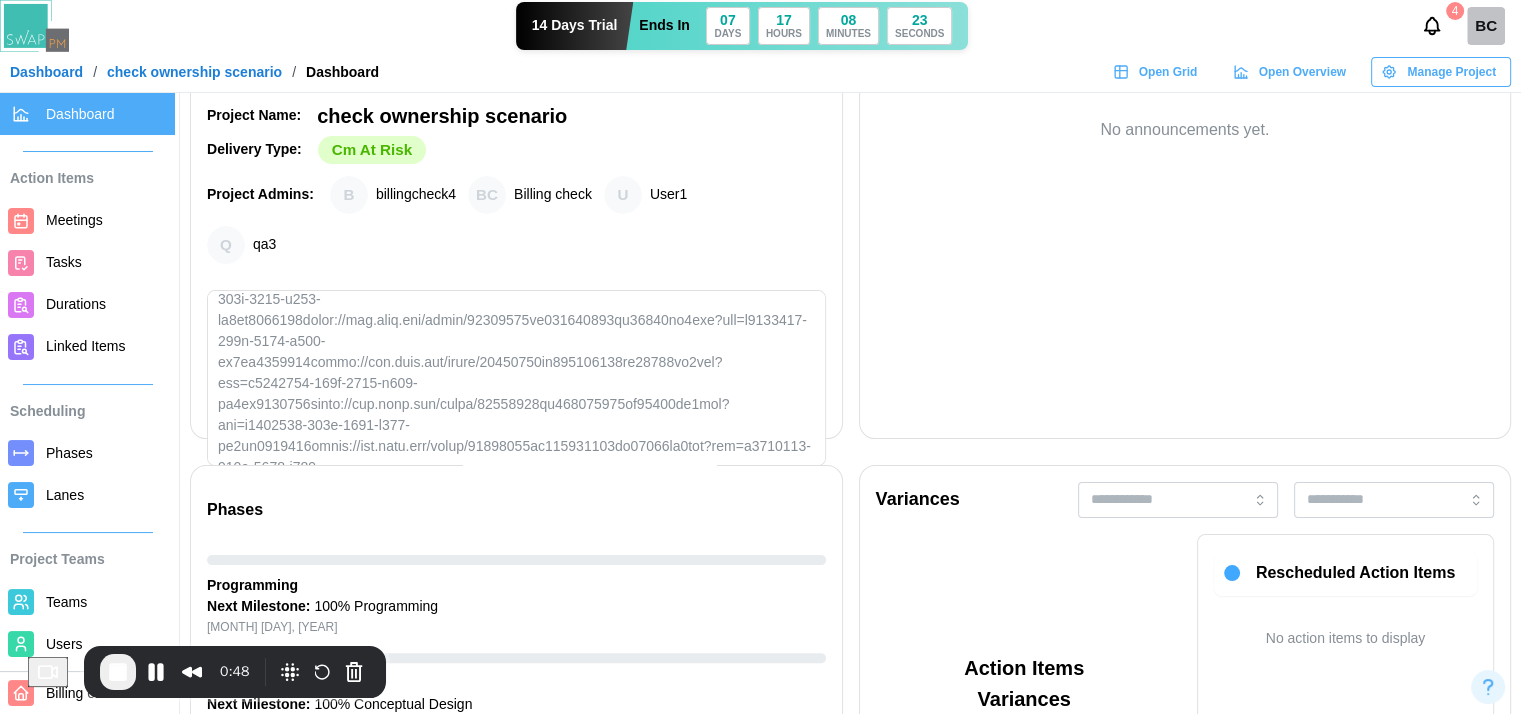 scroll, scrollTop: 1200, scrollLeft: 0, axis: vertical 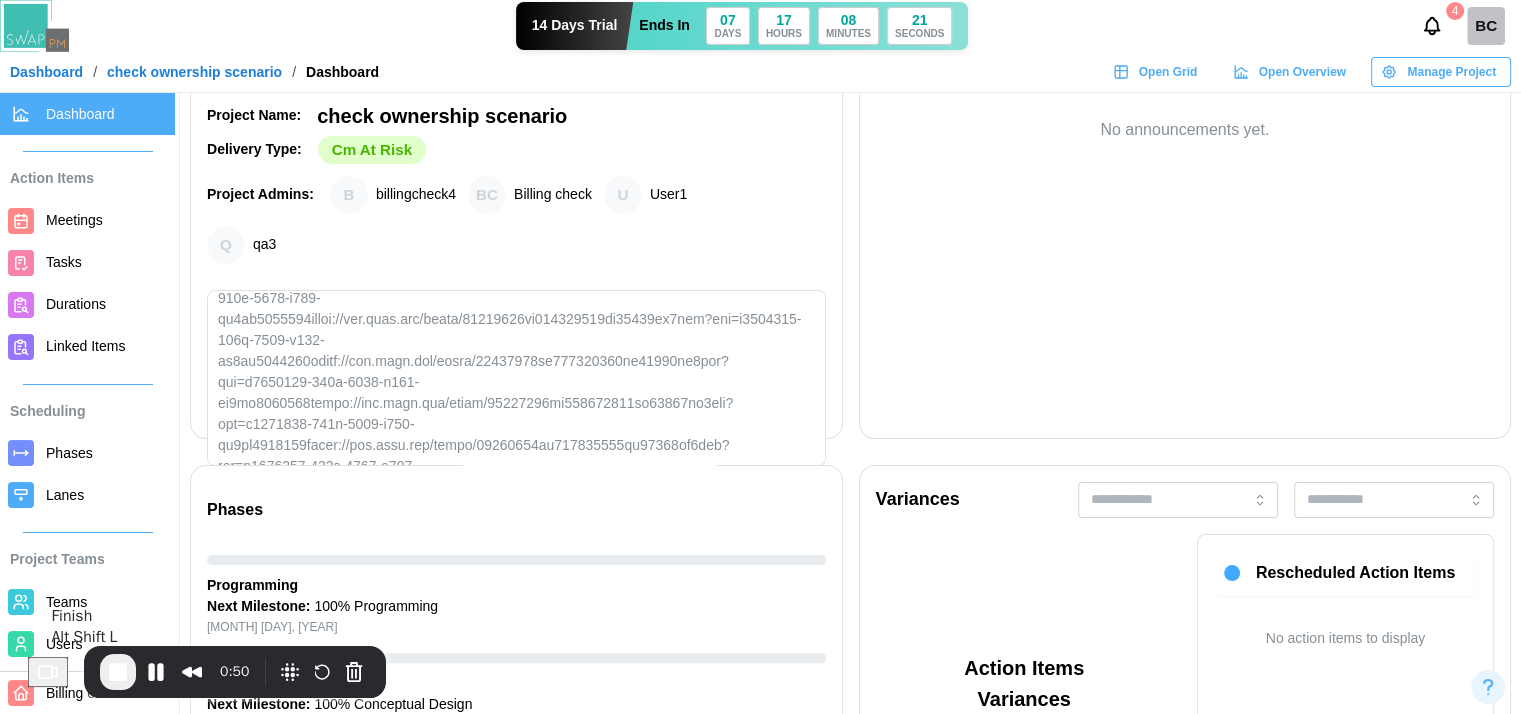 click at bounding box center [118, 672] 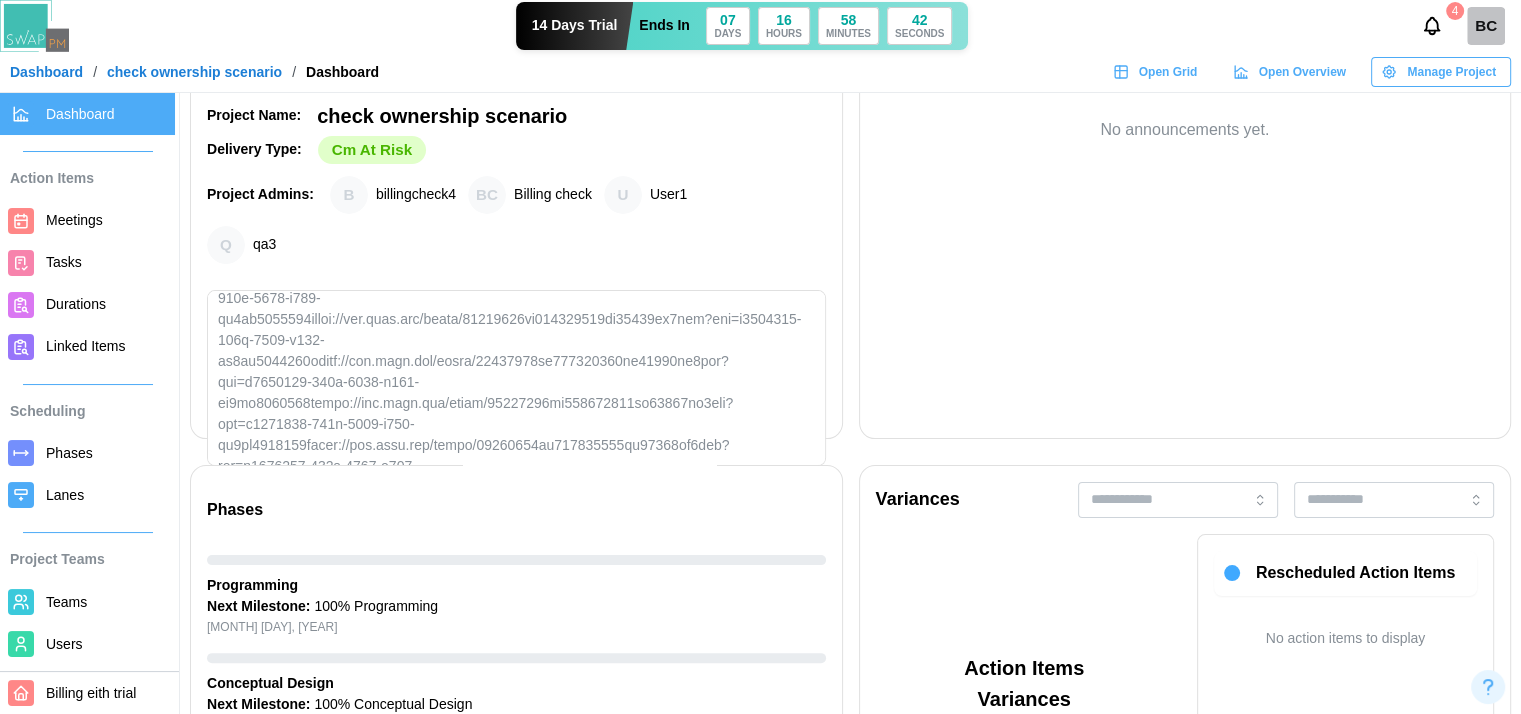 drag, startPoint x: 1167, startPoint y: 261, endPoint x: 1190, endPoint y: 182, distance: 82.28001 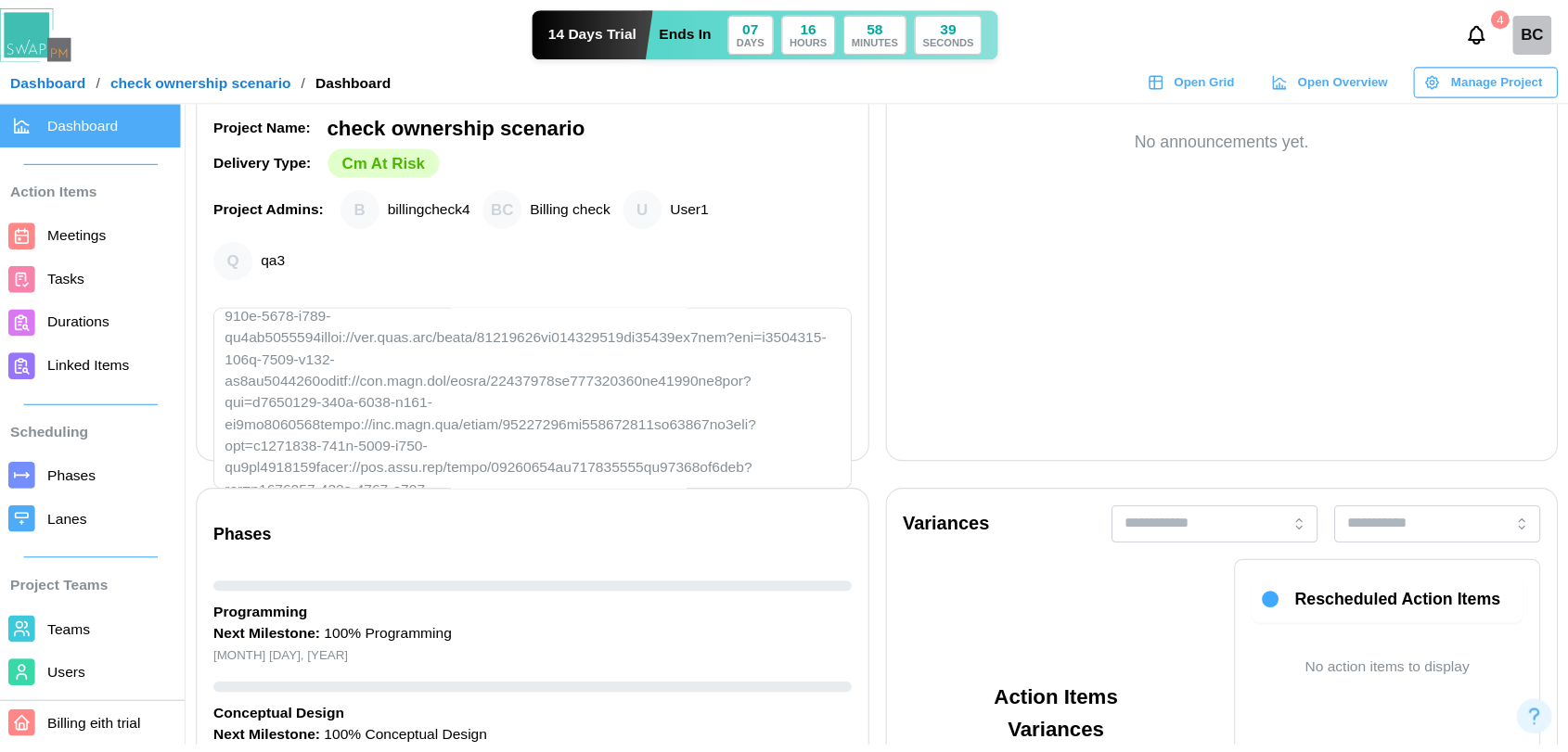 scroll, scrollTop: 278, scrollLeft: 0, axis: vertical 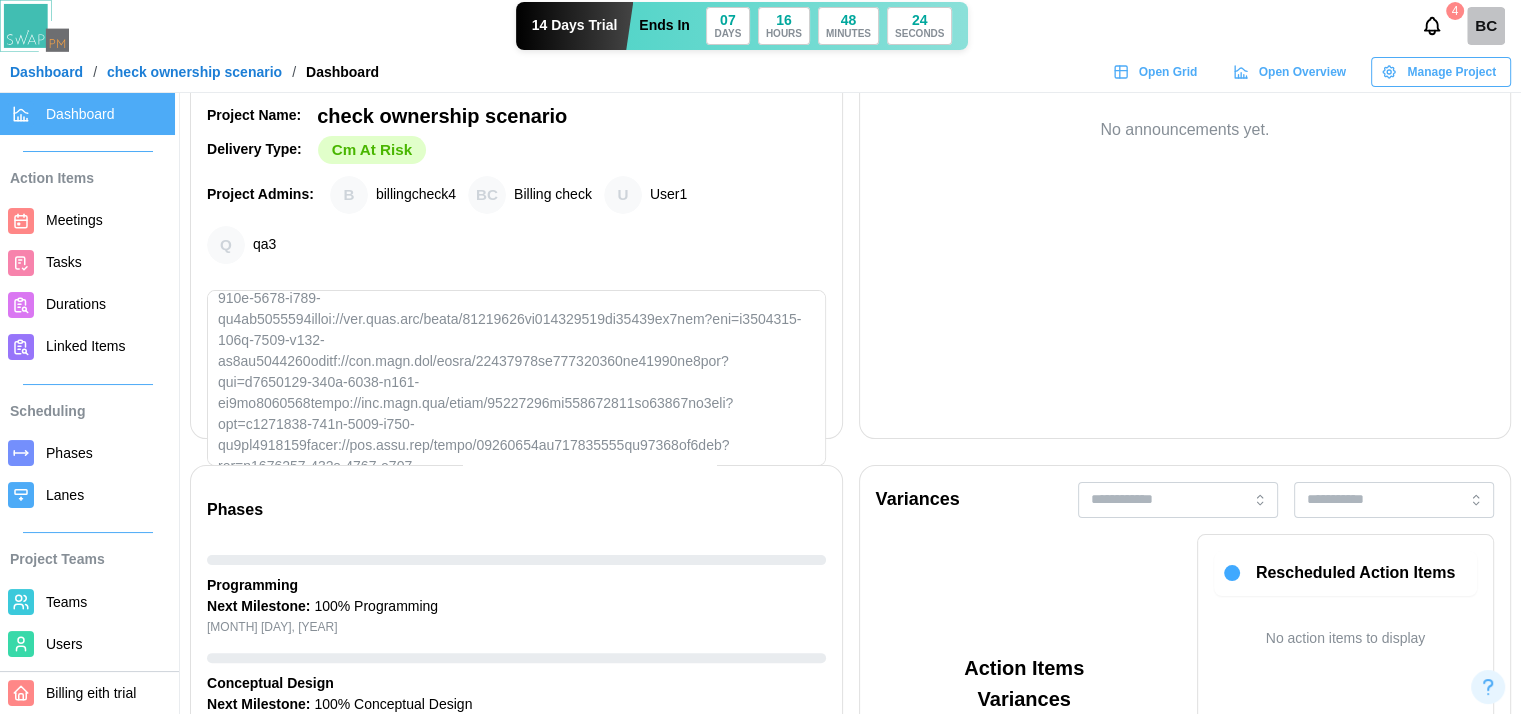 click on "Project Details Project Name: check ownership scenario Delivery Type: Cm At Risk Project Admins: B billingcheck4 BC Billing check U User1 Q qa3 Project Description:" at bounding box center [516, 244] 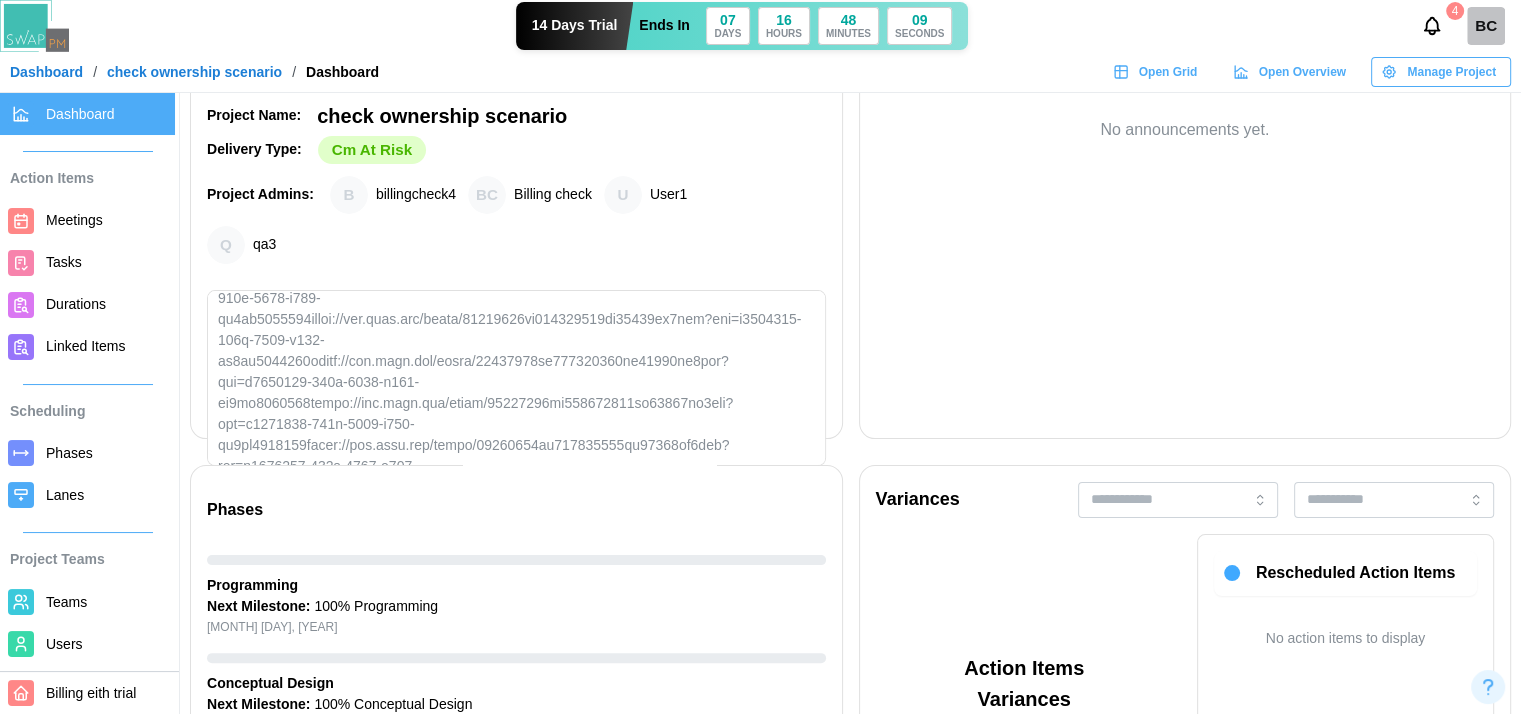 click on "Project Description:" at bounding box center (516, 370) 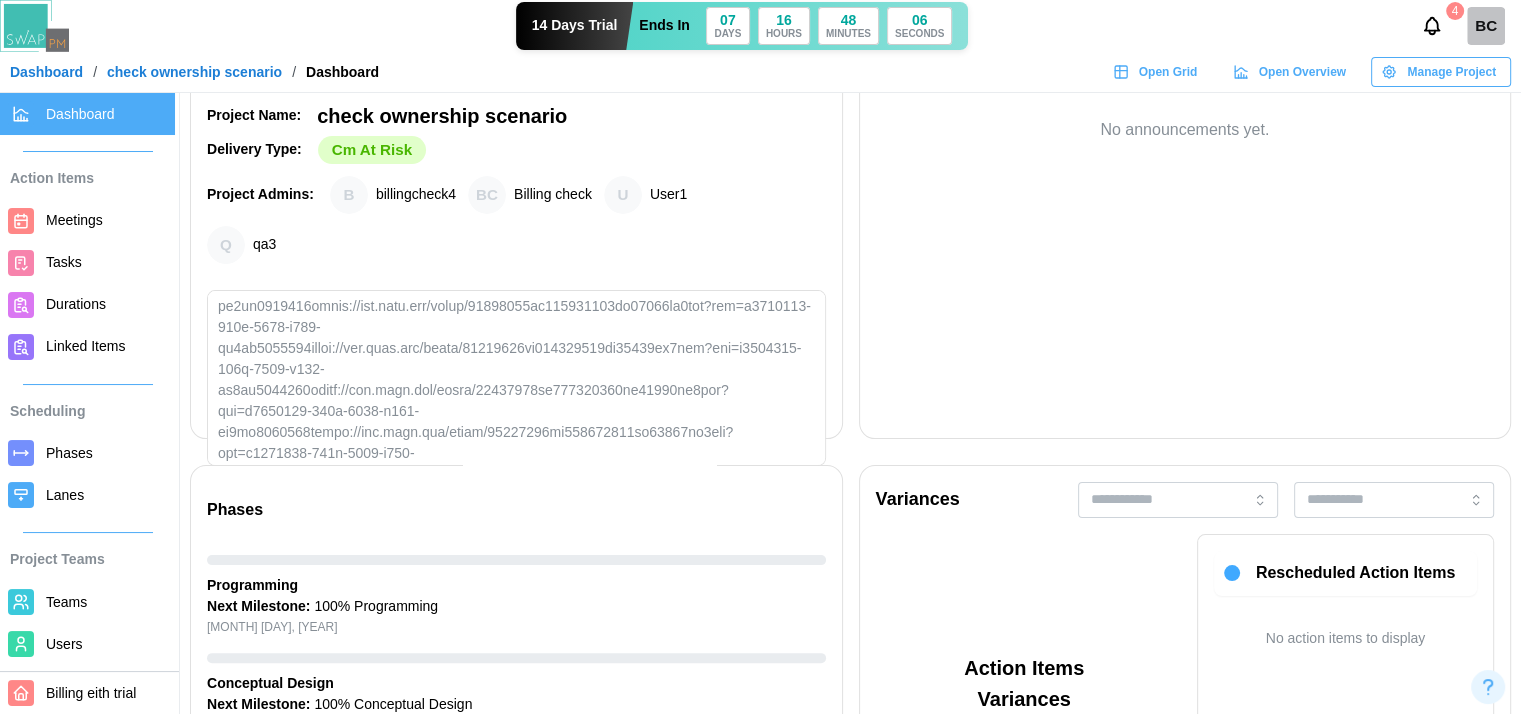 scroll, scrollTop: 671, scrollLeft: 0, axis: vertical 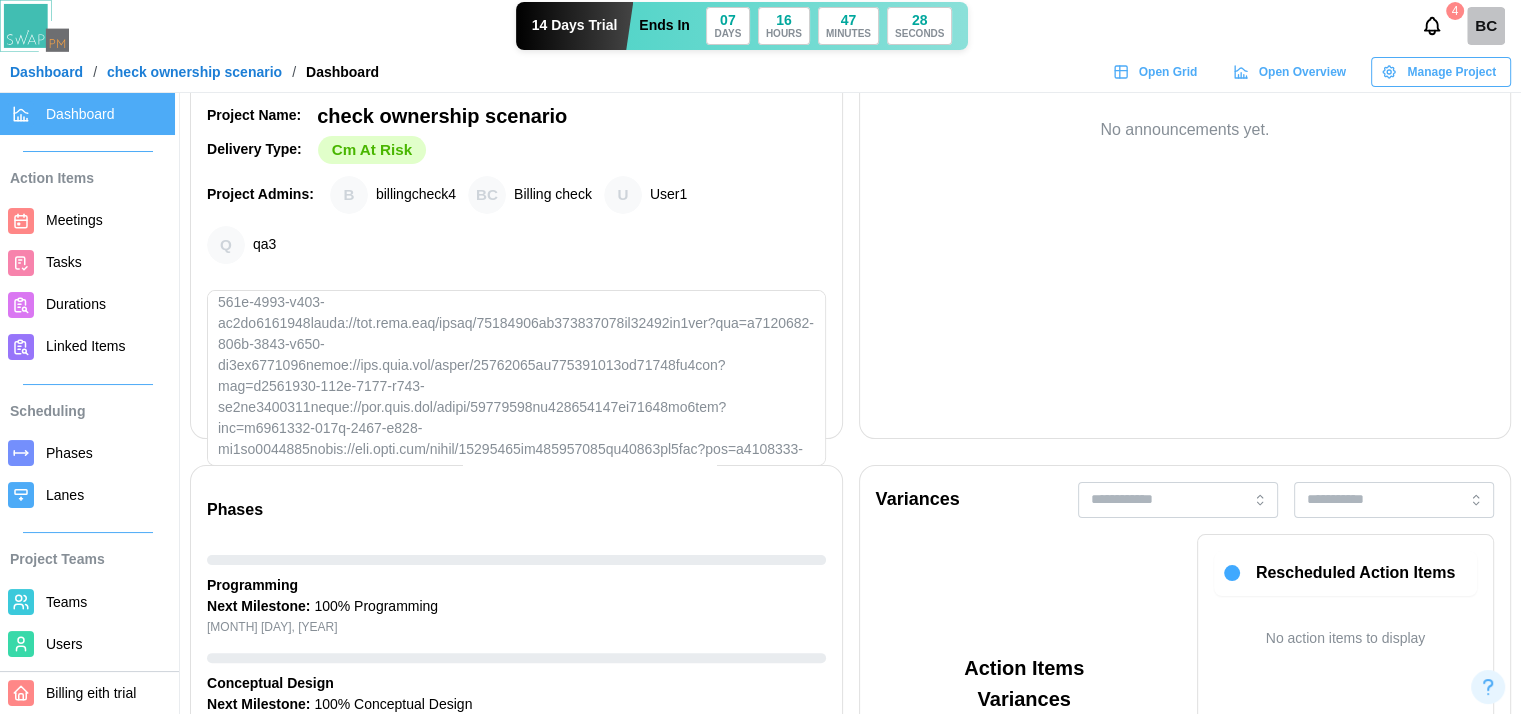 drag, startPoint x: 860, startPoint y: 23, endPoint x: 1032, endPoint y: 377, distance: 393.57336 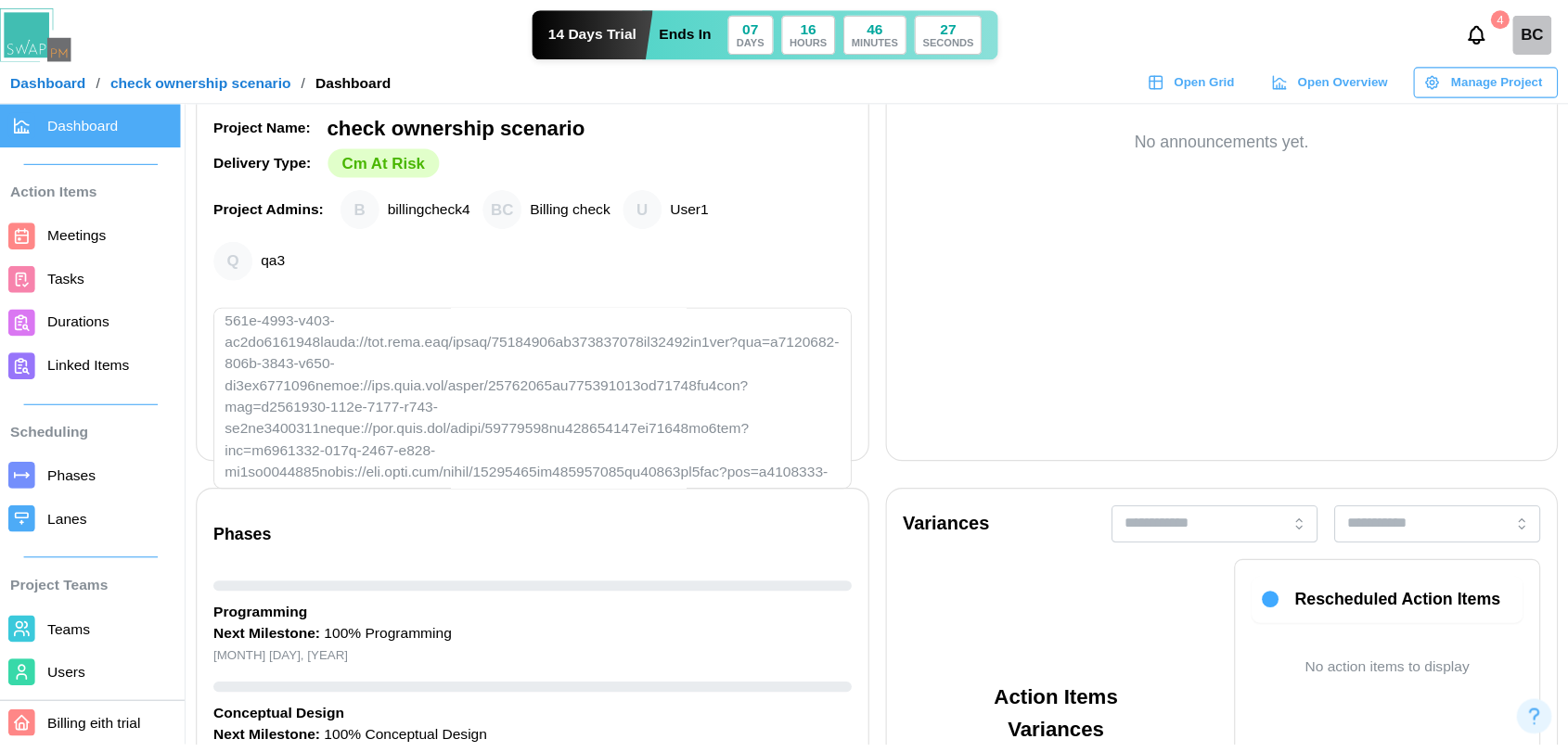 scroll, scrollTop: 278, scrollLeft: 0, axis: vertical 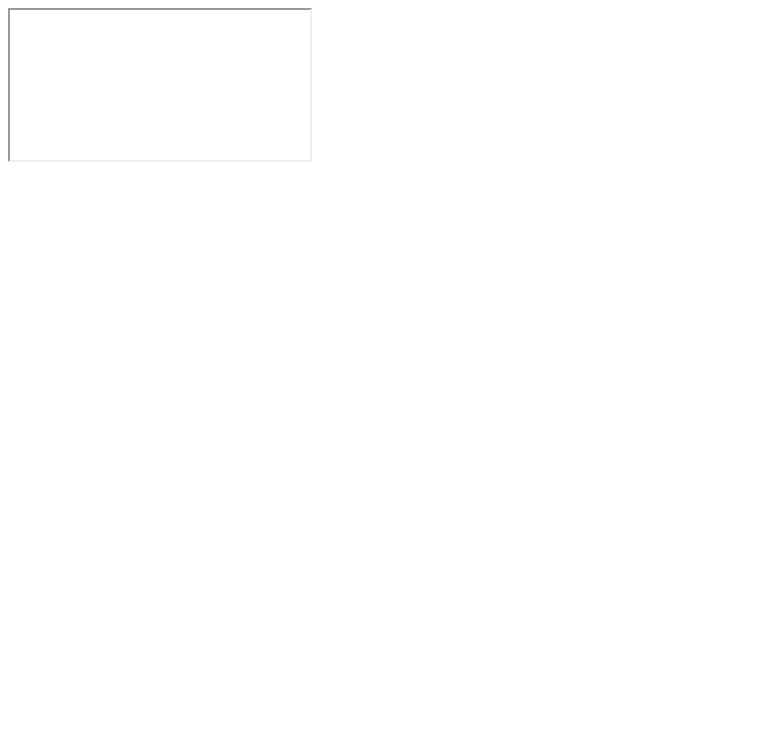 click at bounding box center (383, 87) 